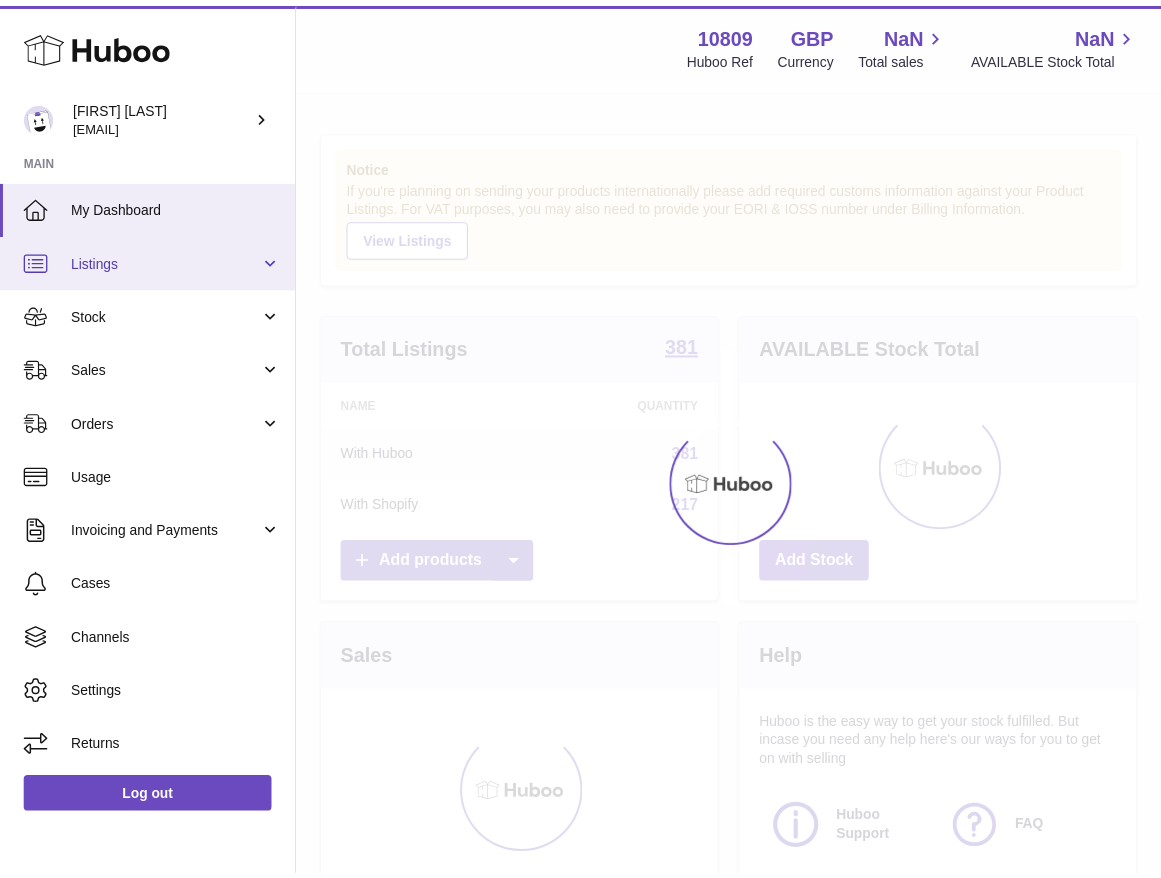 scroll, scrollTop: 0, scrollLeft: 0, axis: both 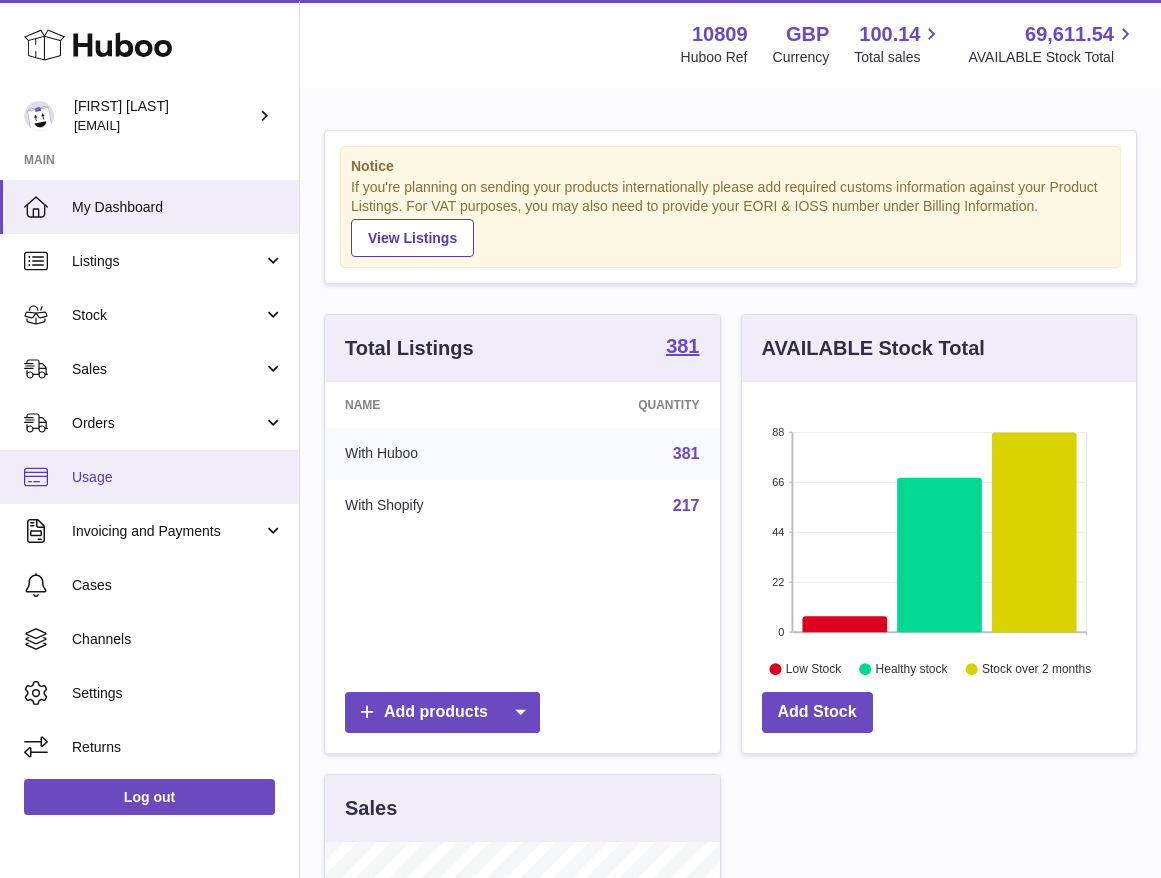 click on "Usage" at bounding box center [178, 477] 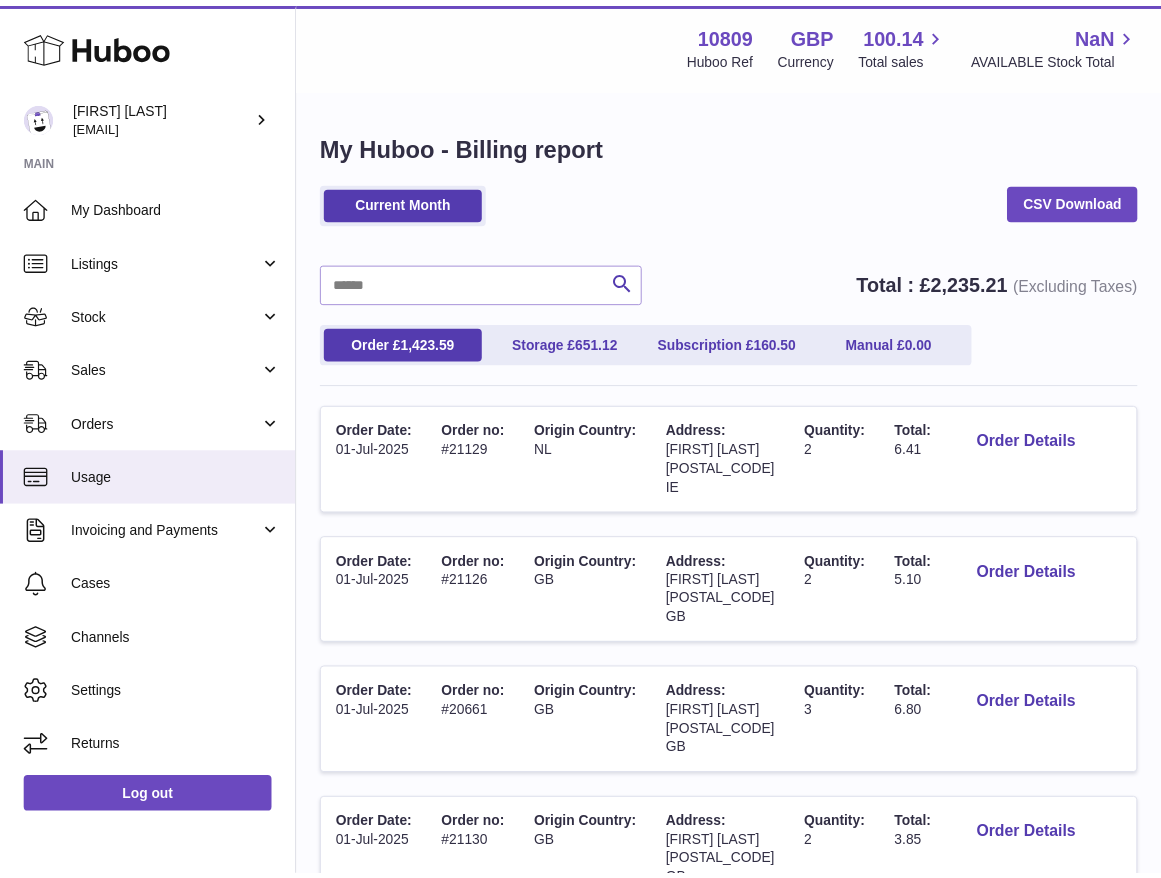 scroll, scrollTop: 0, scrollLeft: 0, axis: both 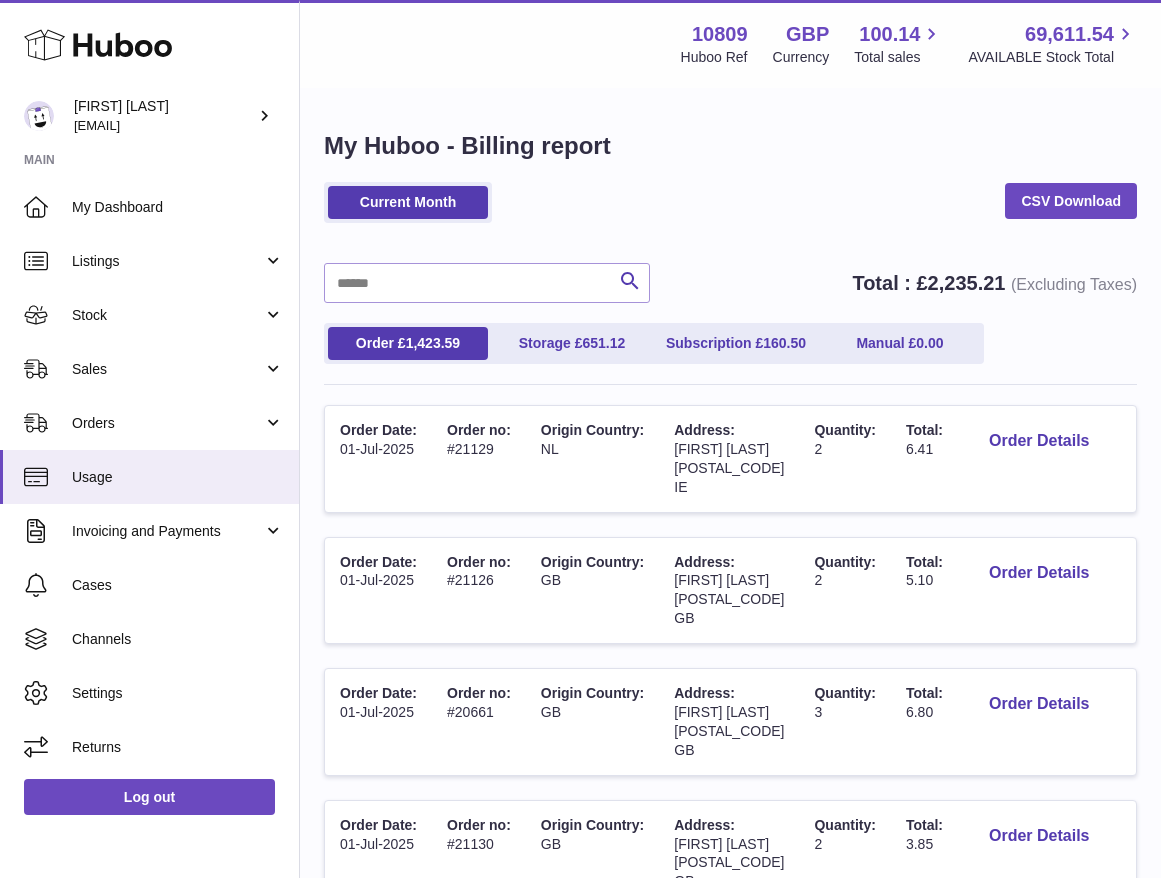 click on "N37 W440" at bounding box center [729, 468] 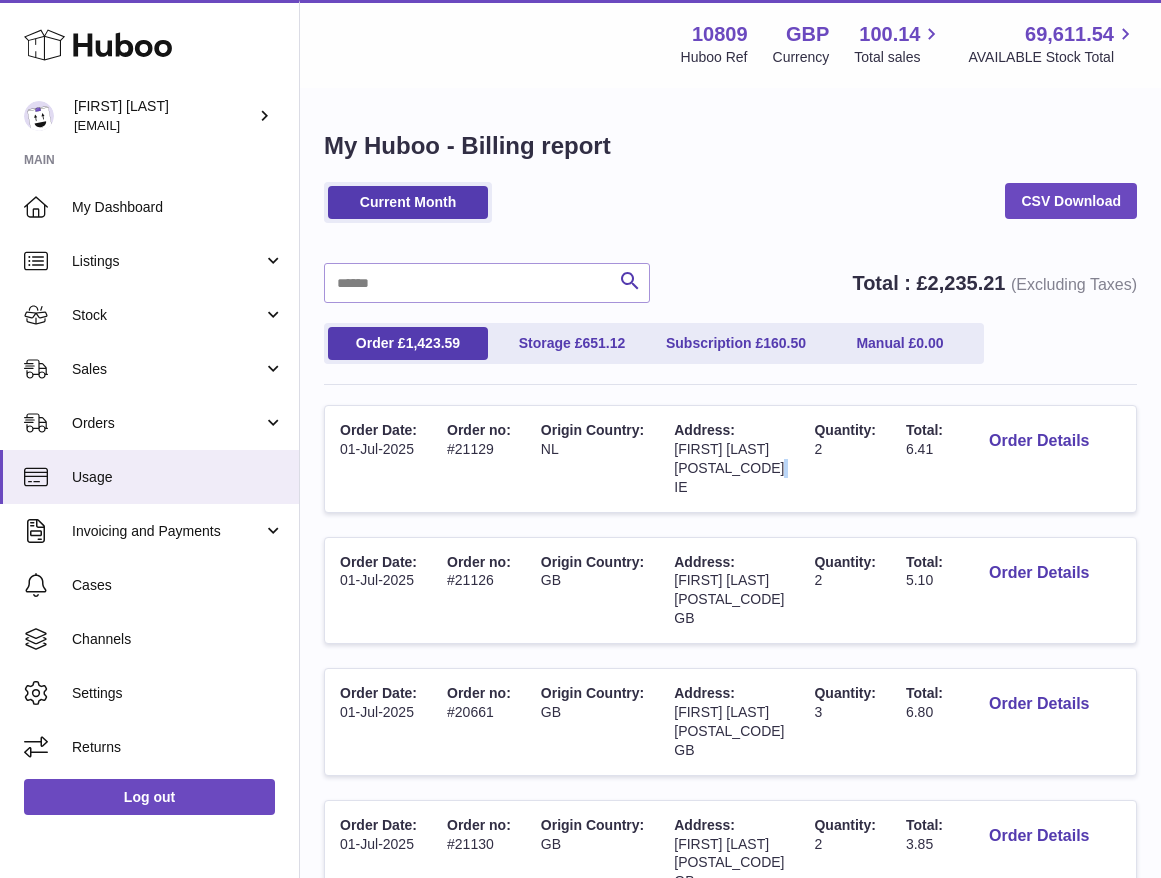 click on "N37 W440" at bounding box center [729, 468] 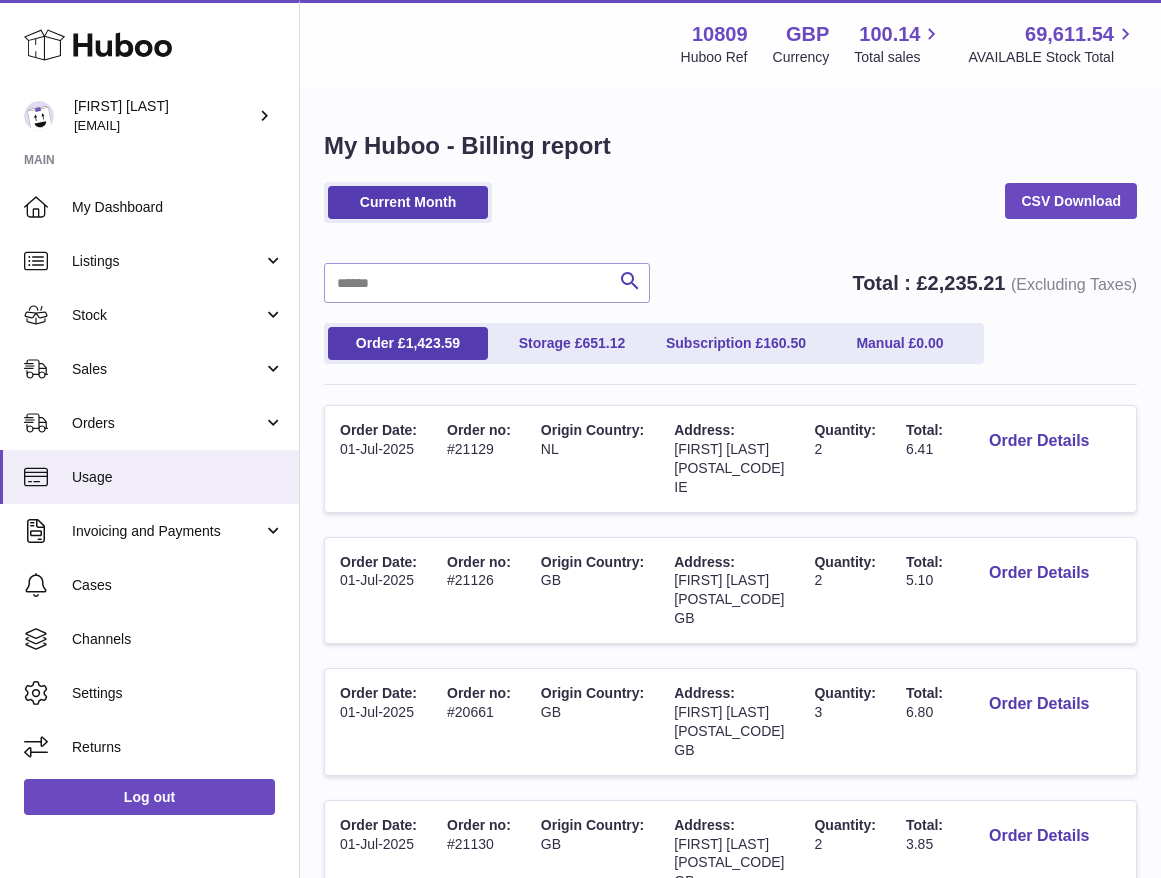 click on "N37 W440" at bounding box center (729, 468) 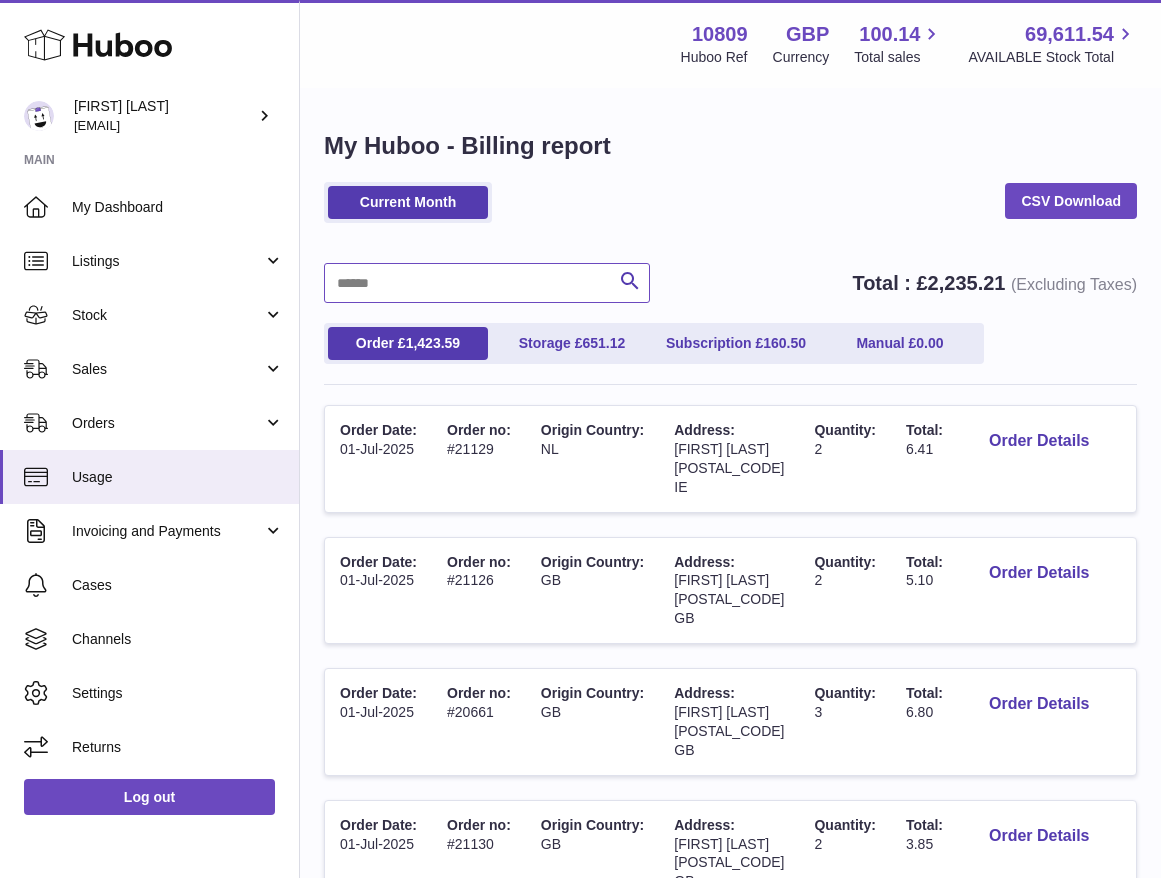 click at bounding box center (487, 283) 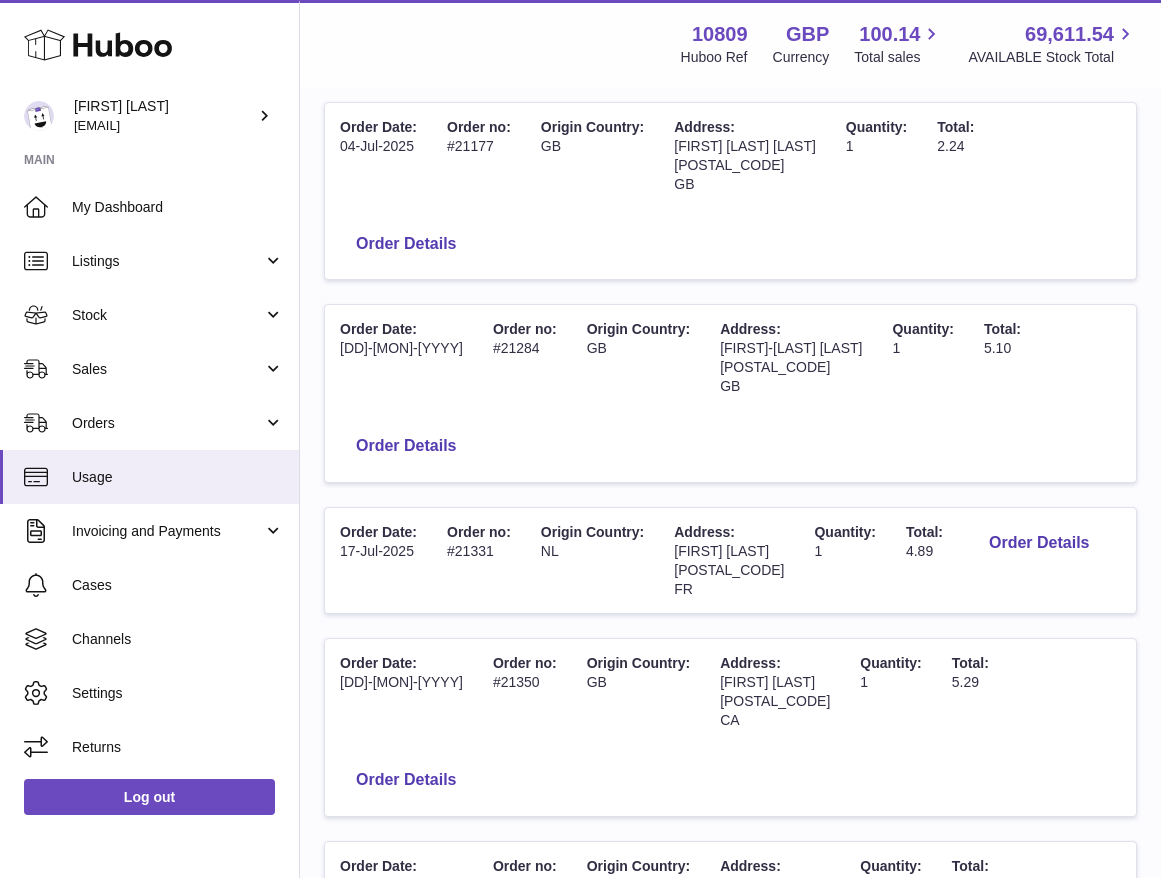 scroll, scrollTop: 677, scrollLeft: 0, axis: vertical 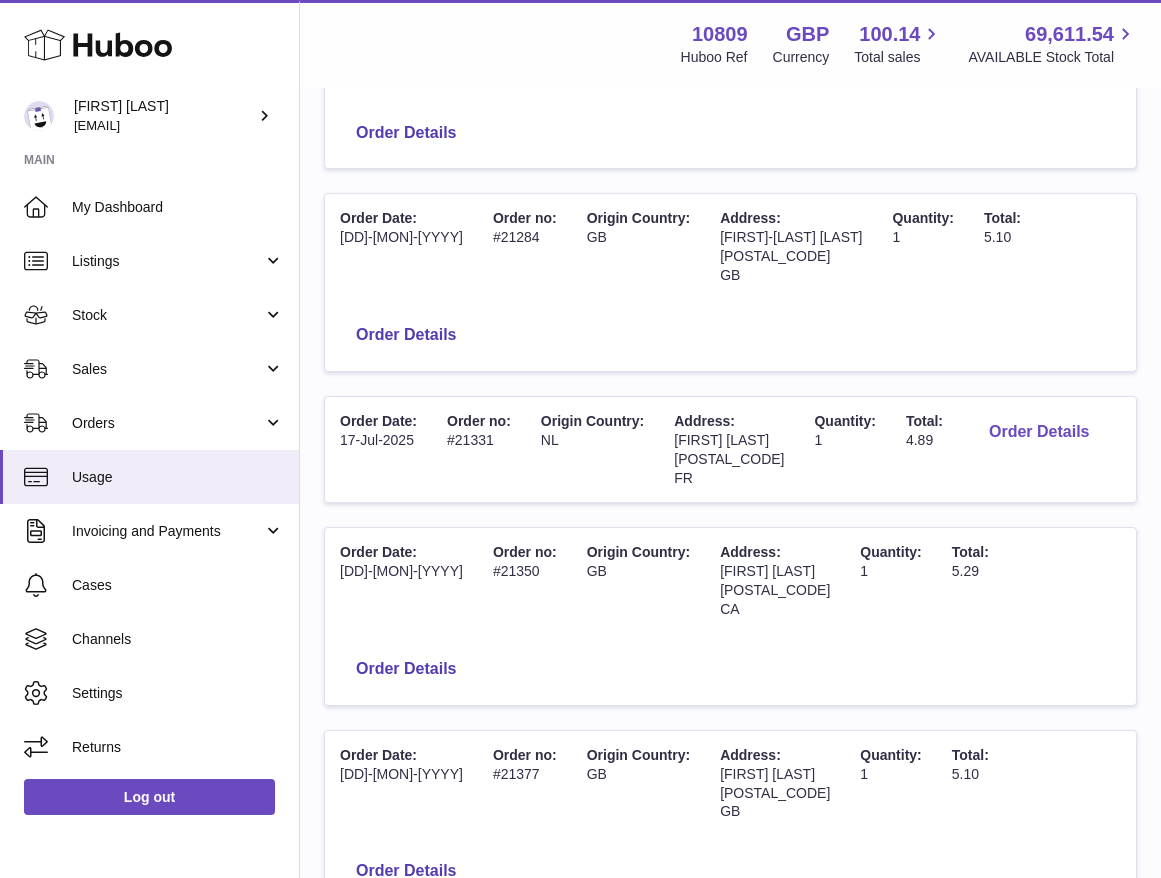 type on "**" 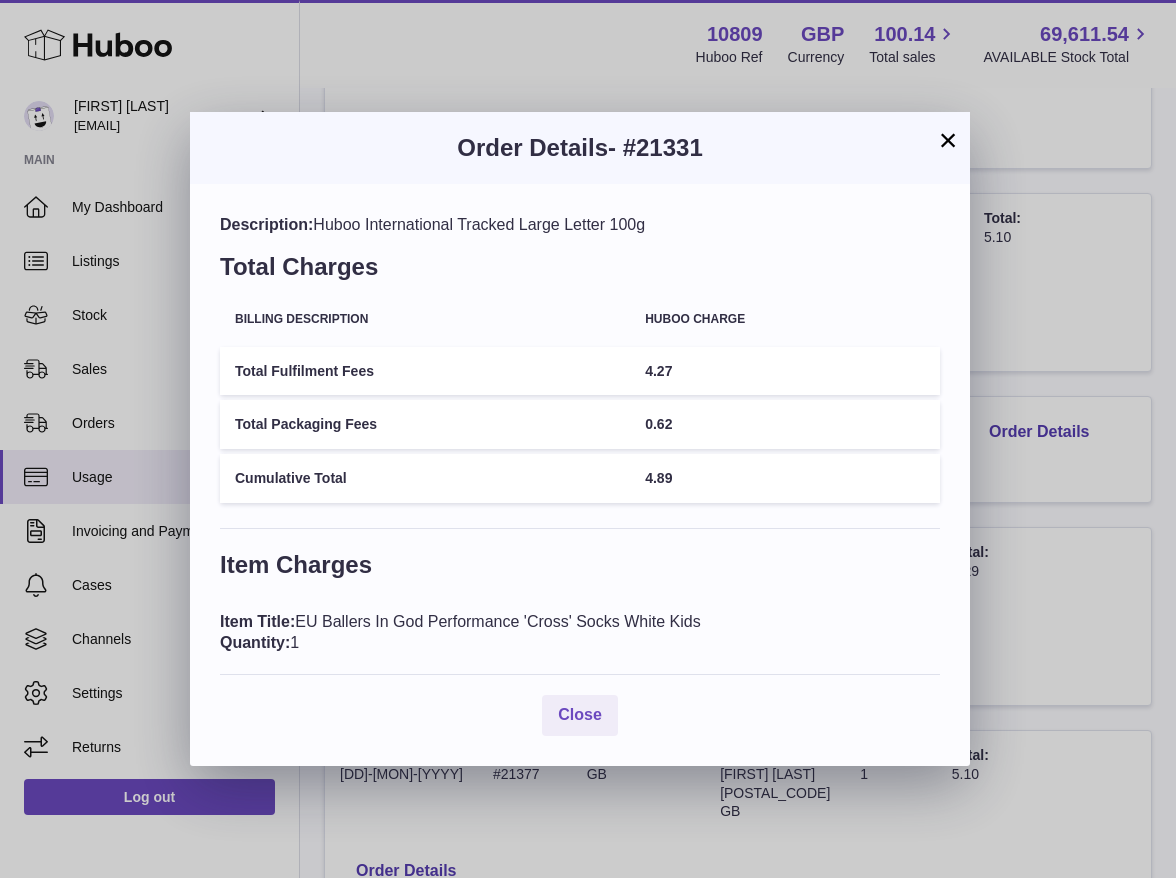drag, startPoint x: 628, startPoint y: 385, endPoint x: 721, endPoint y: 361, distance: 96.04687 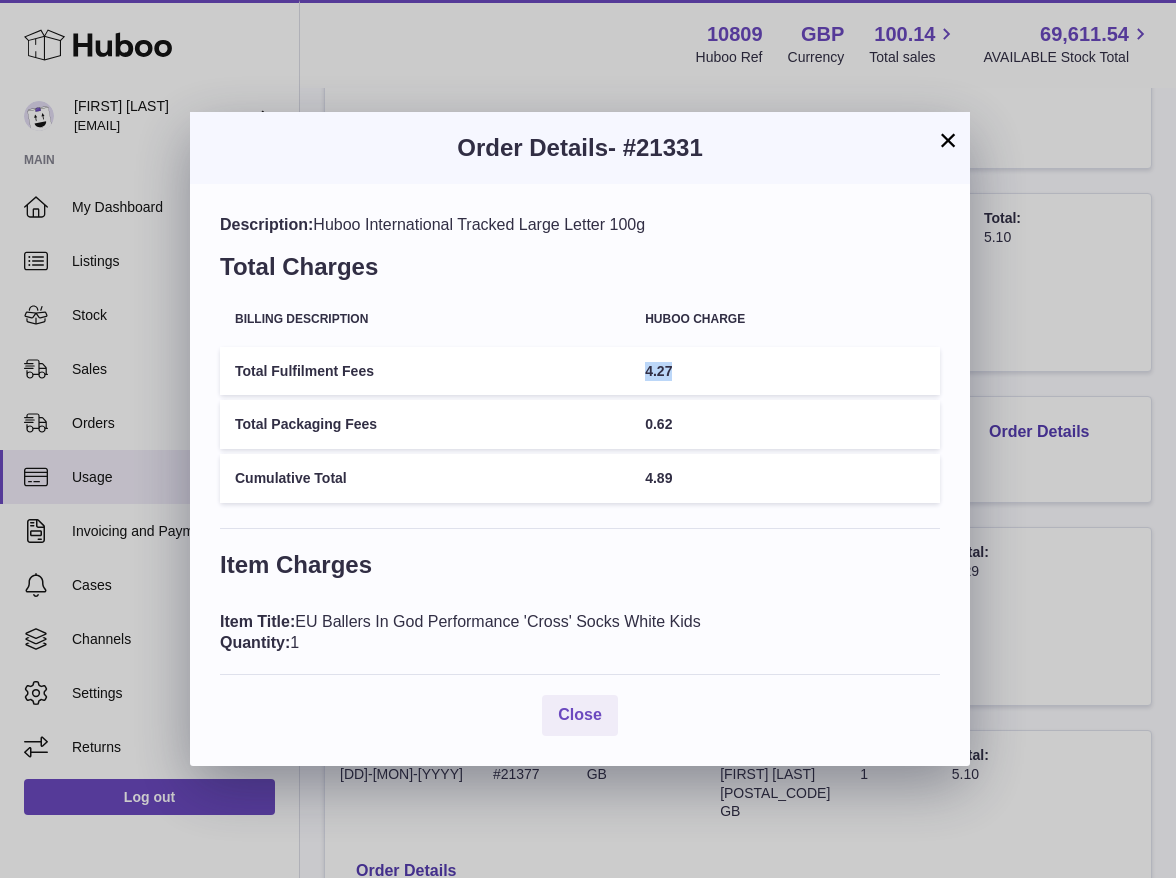 drag, startPoint x: 685, startPoint y: 395, endPoint x: 631, endPoint y: 379, distance: 56.32051 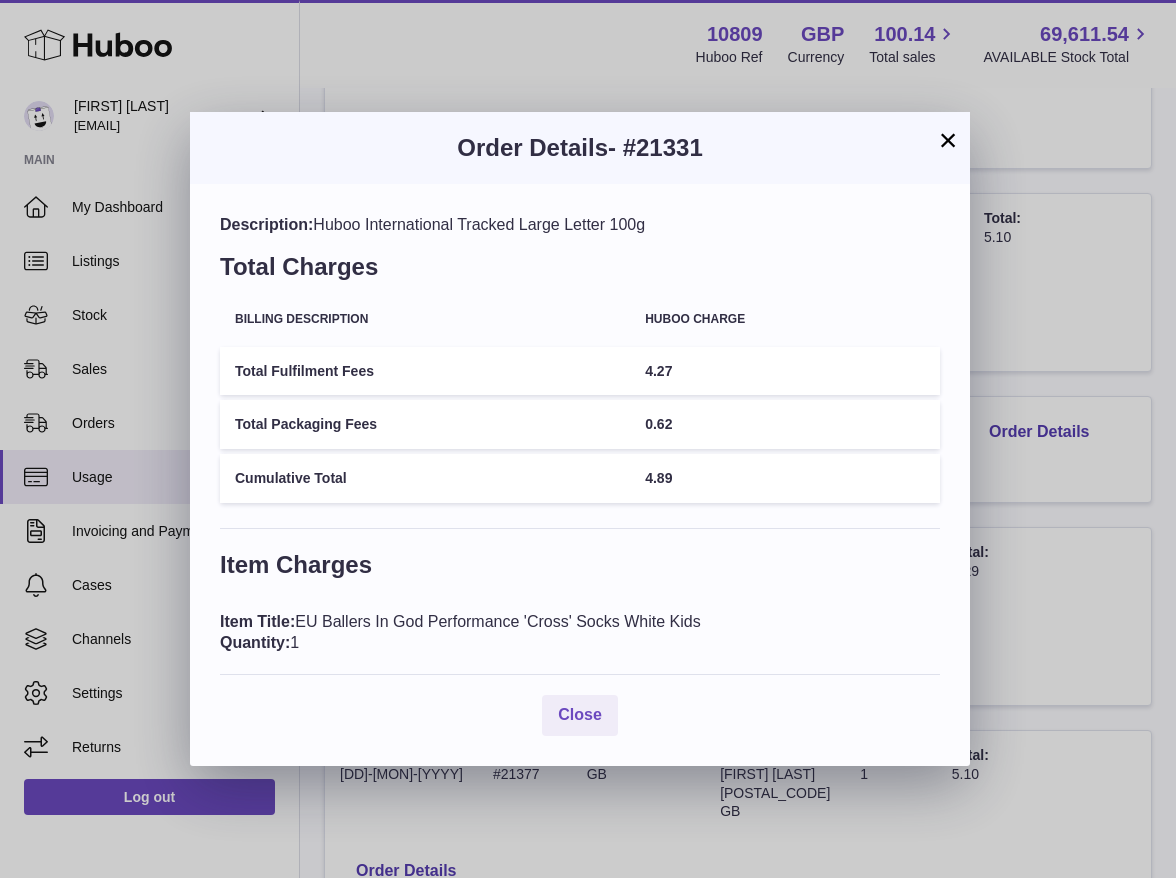 click on "0.62" at bounding box center [785, 424] 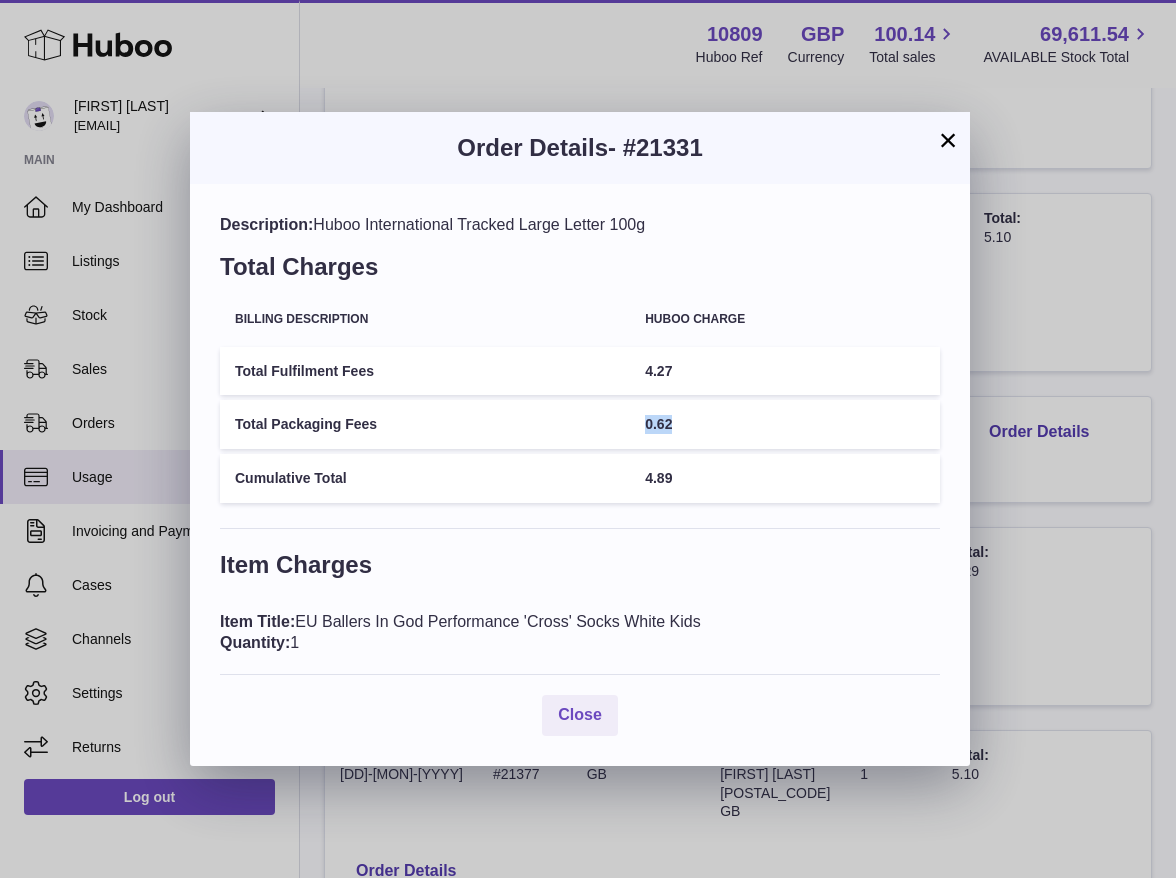 drag, startPoint x: 679, startPoint y: 421, endPoint x: 645, endPoint y: 414, distance: 34.713108 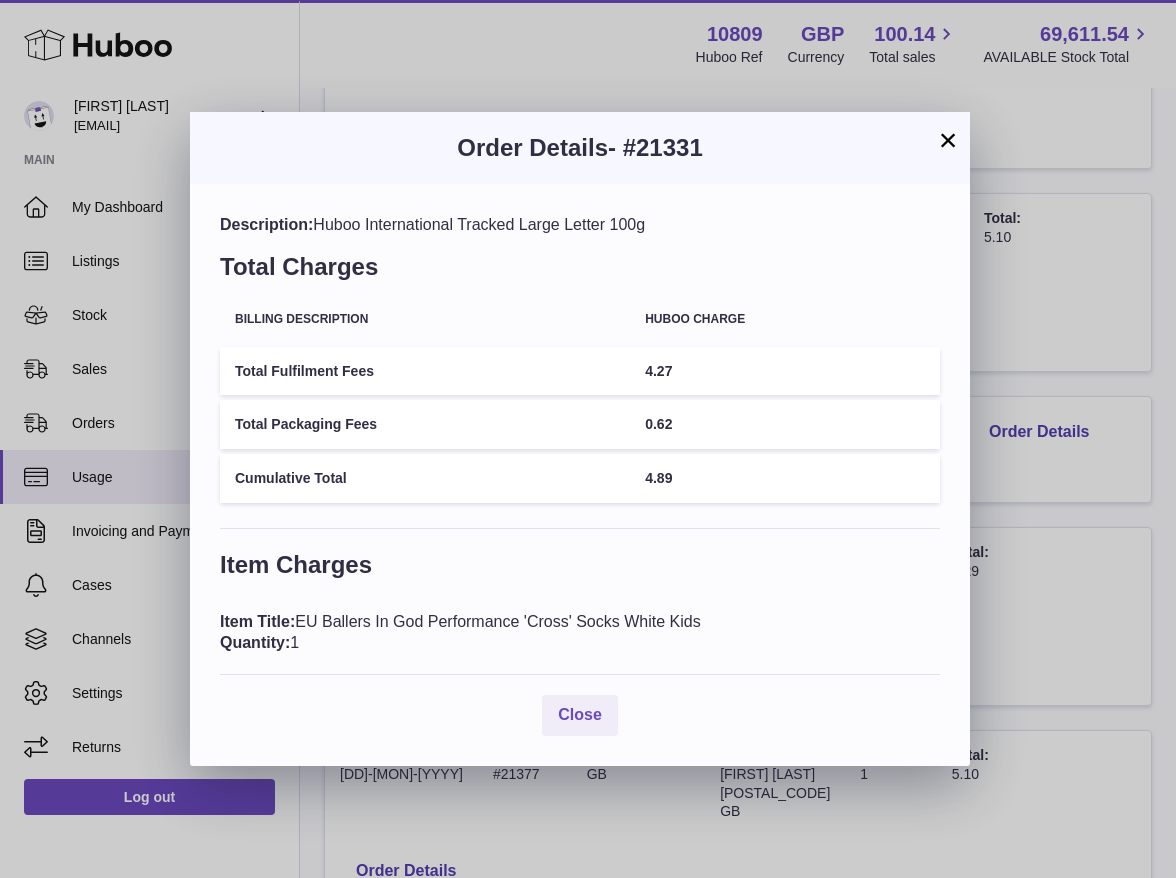 click on "4.27" at bounding box center (785, 371) 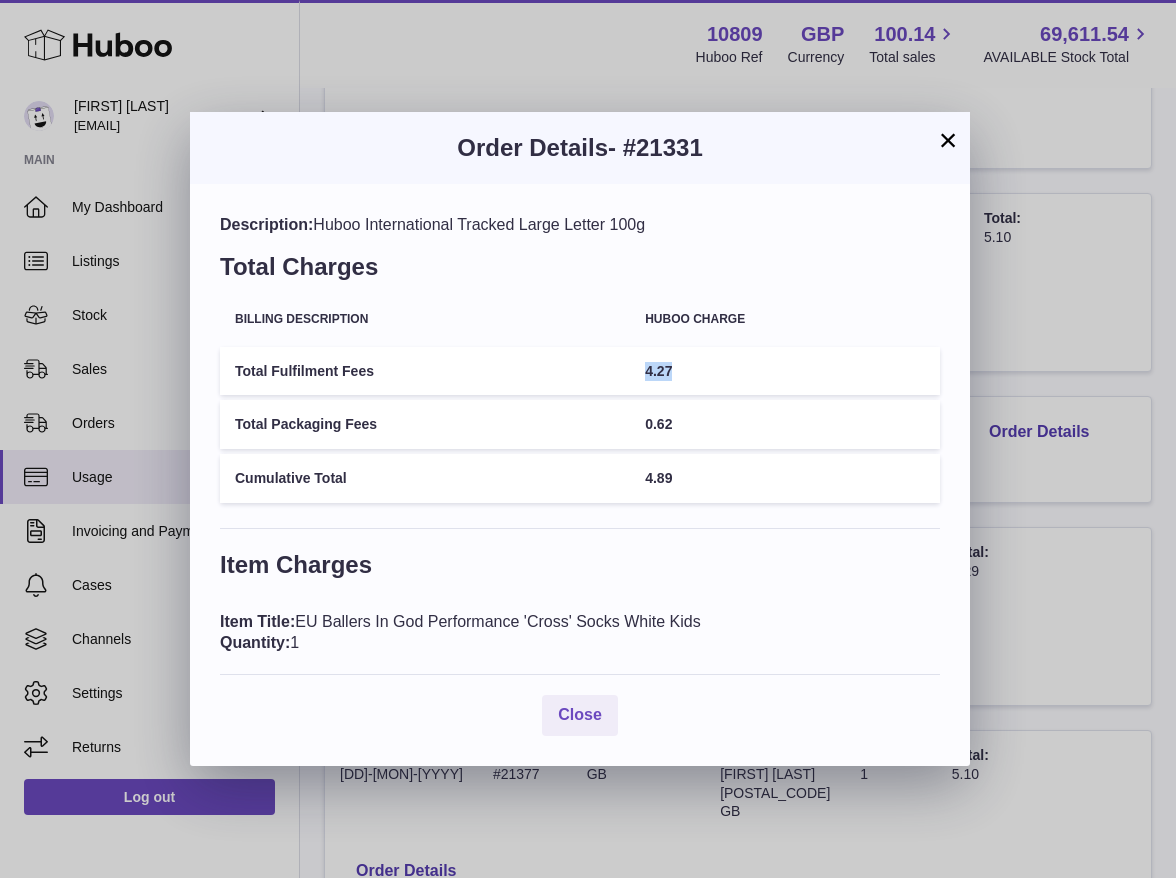 click on "4.27" at bounding box center (785, 371) 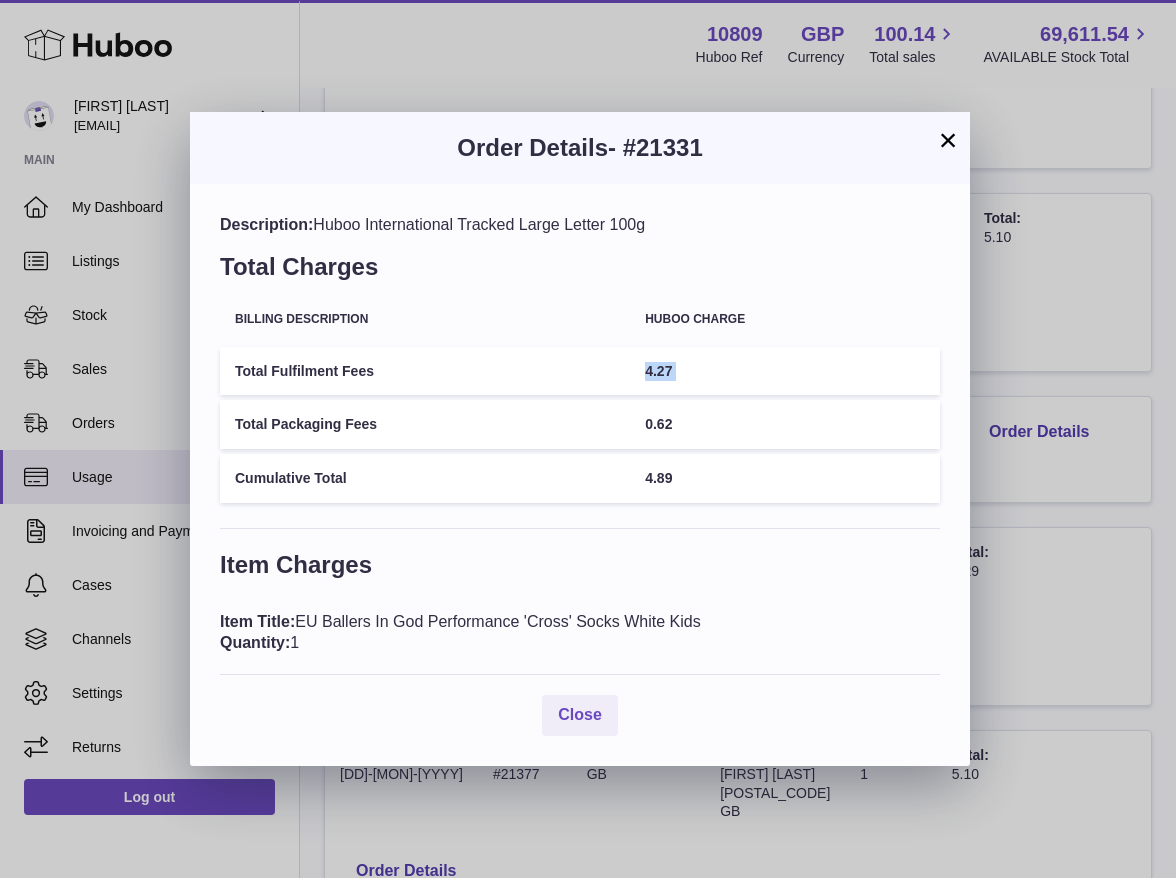 click on "4.27" at bounding box center (785, 371) 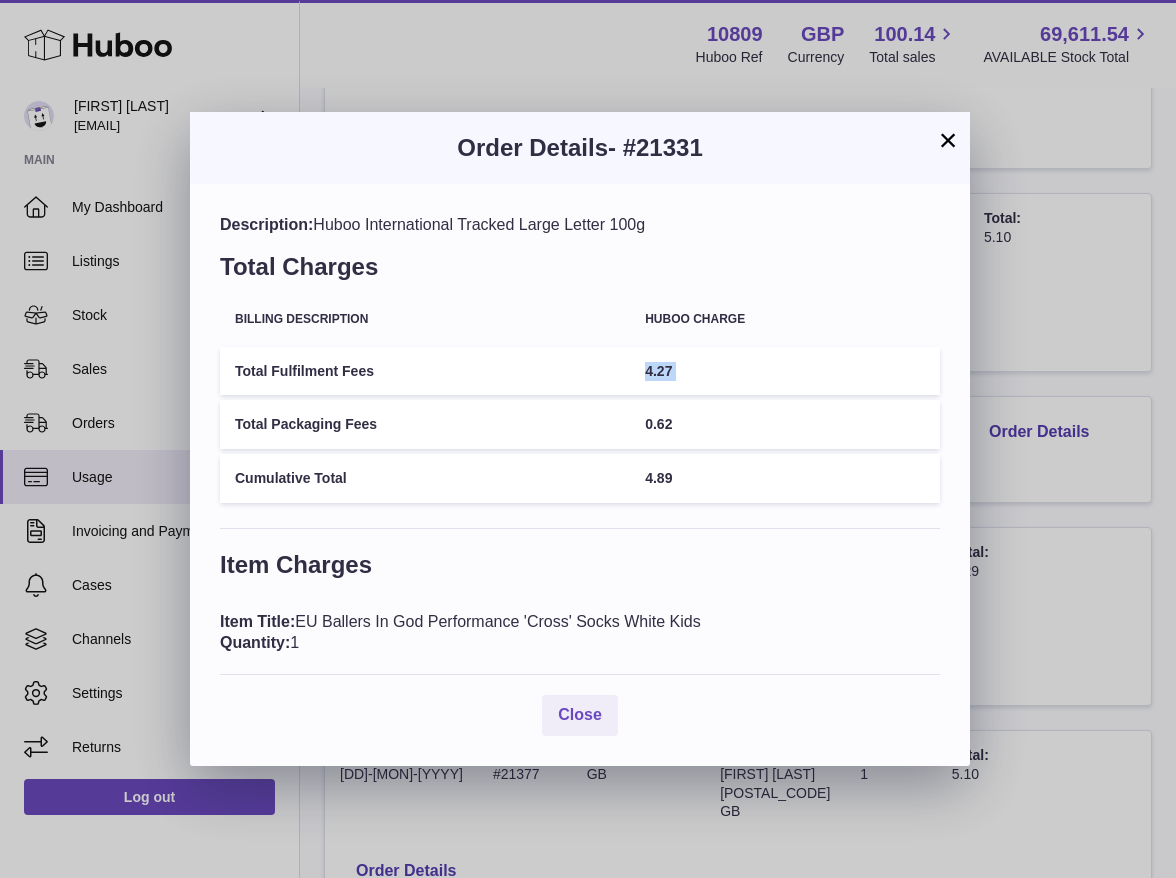 click on "×" at bounding box center (948, 140) 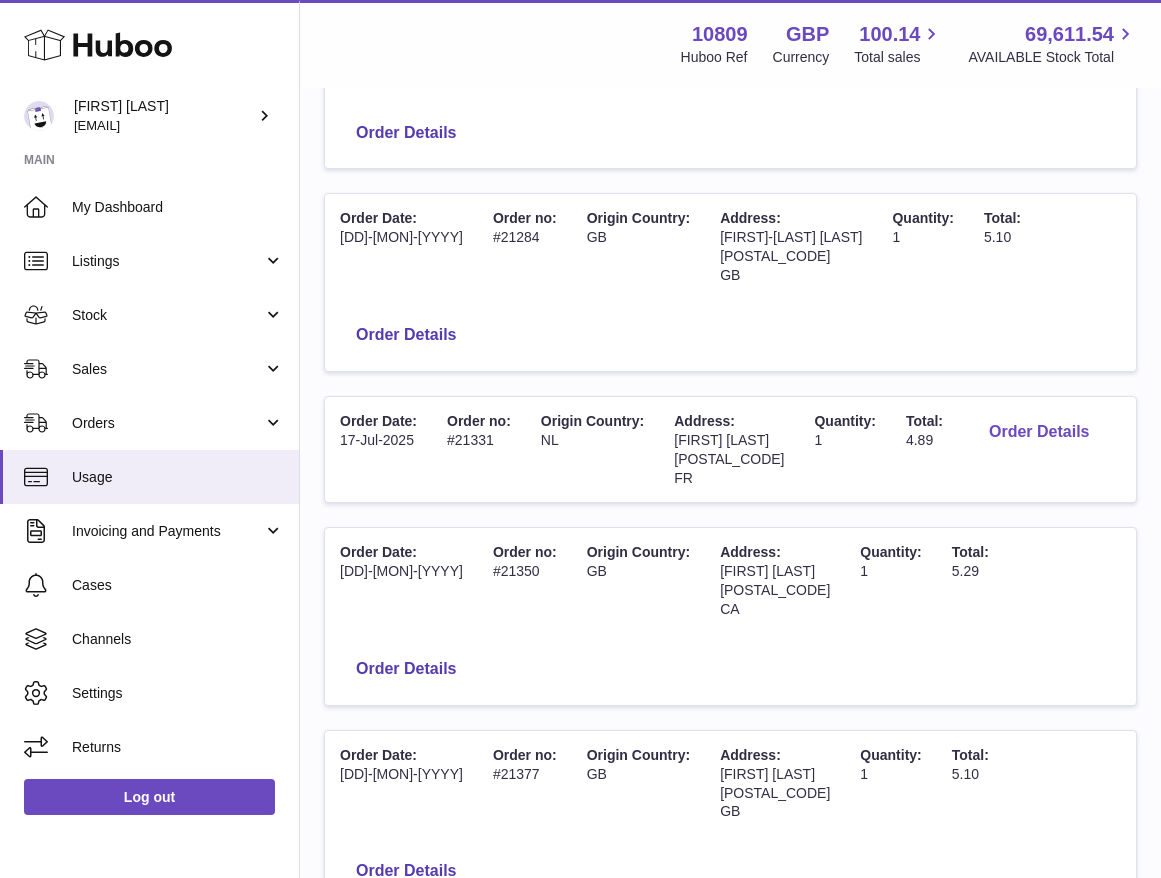 click on "Order Details" at bounding box center (1039, 432) 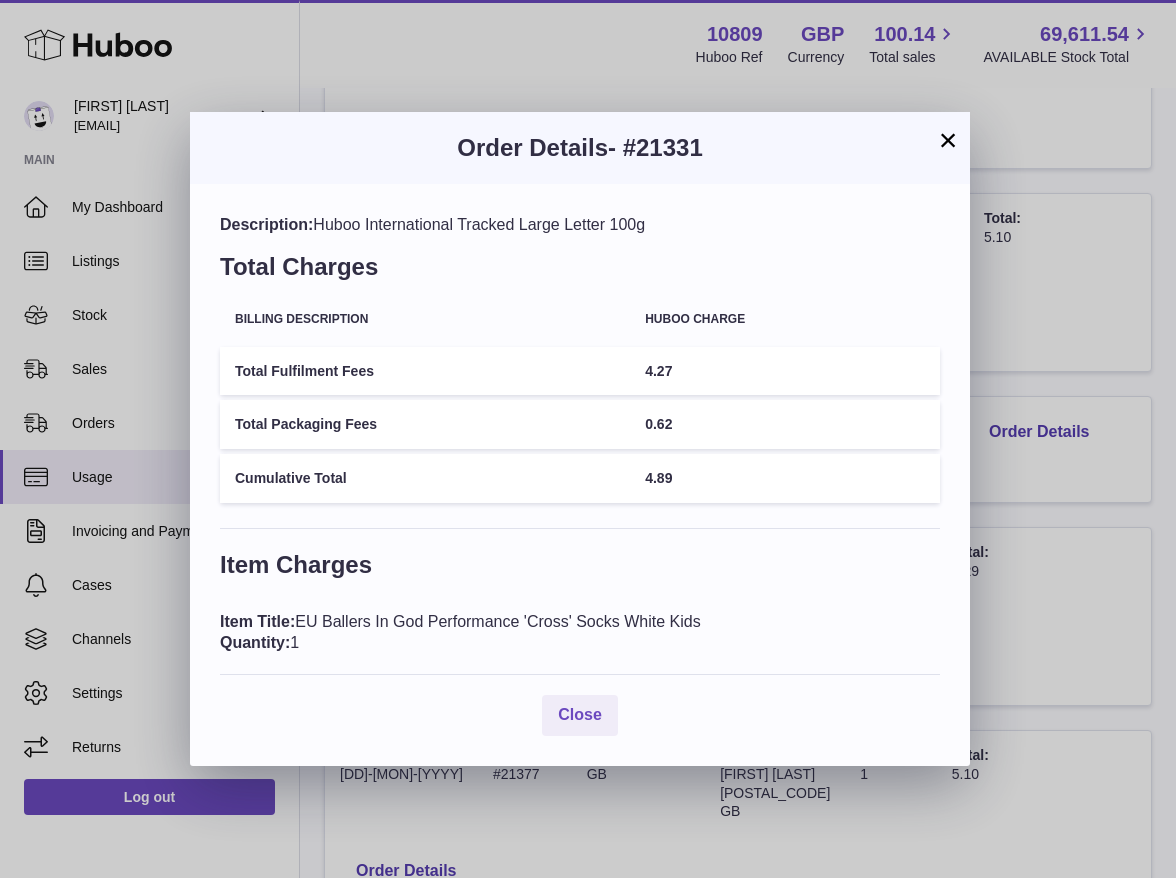 click on "×" at bounding box center [948, 140] 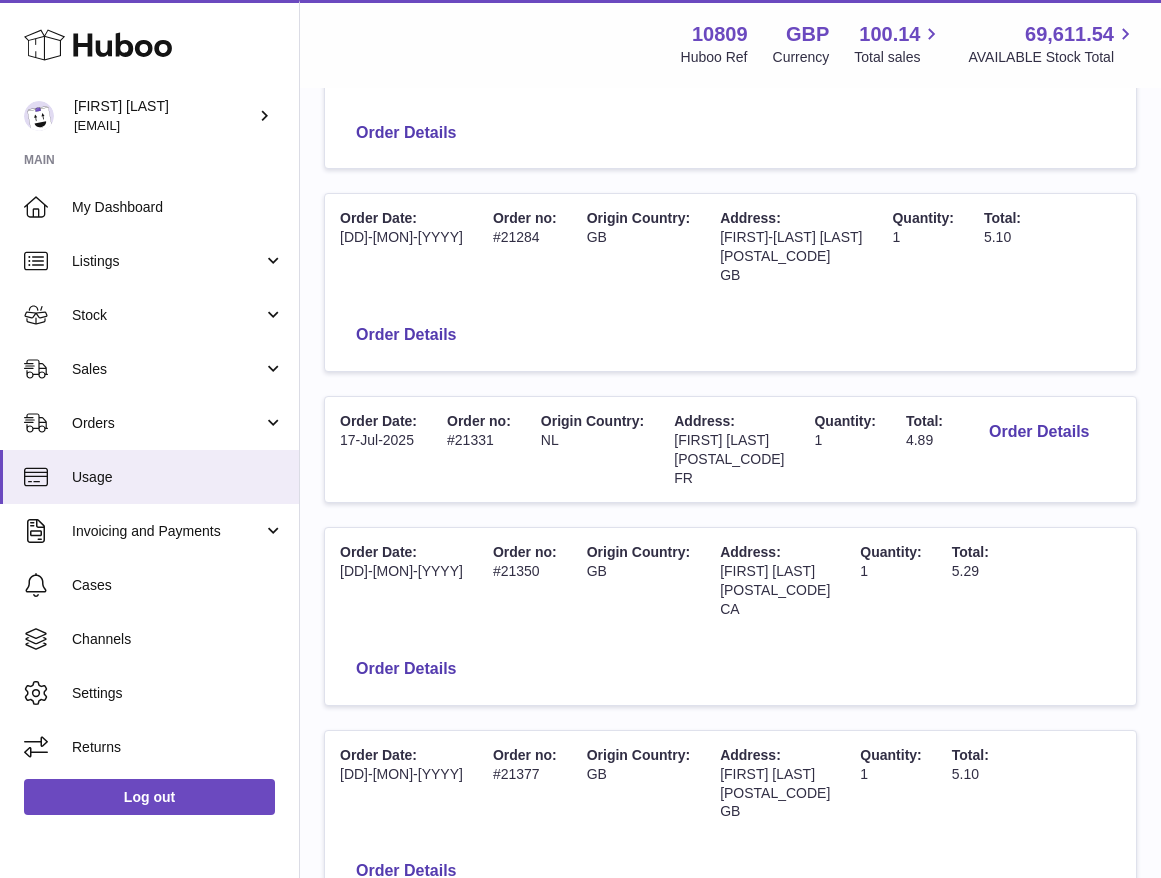 drag, startPoint x: 701, startPoint y: 372, endPoint x: 746, endPoint y: 369, distance: 45.099888 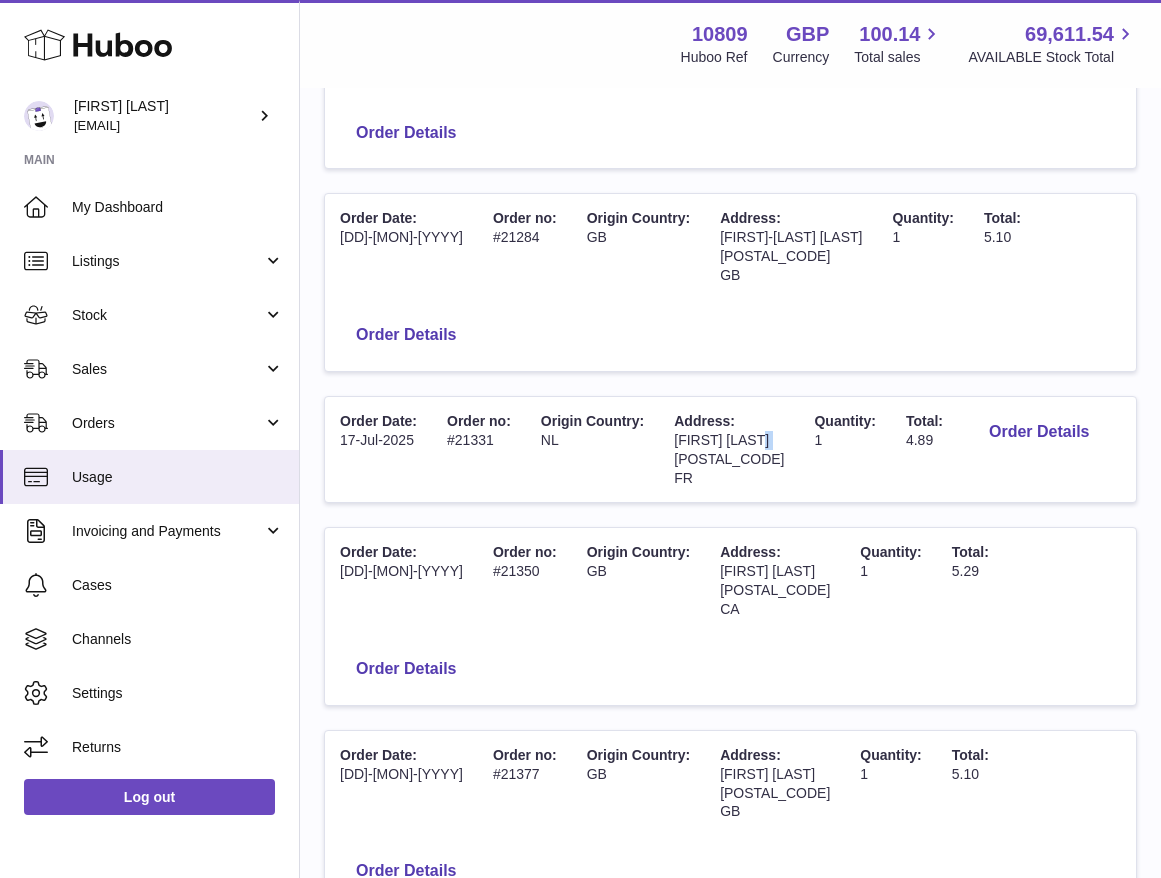 click on "[FIRST] [LAST]" at bounding box center (721, 440) 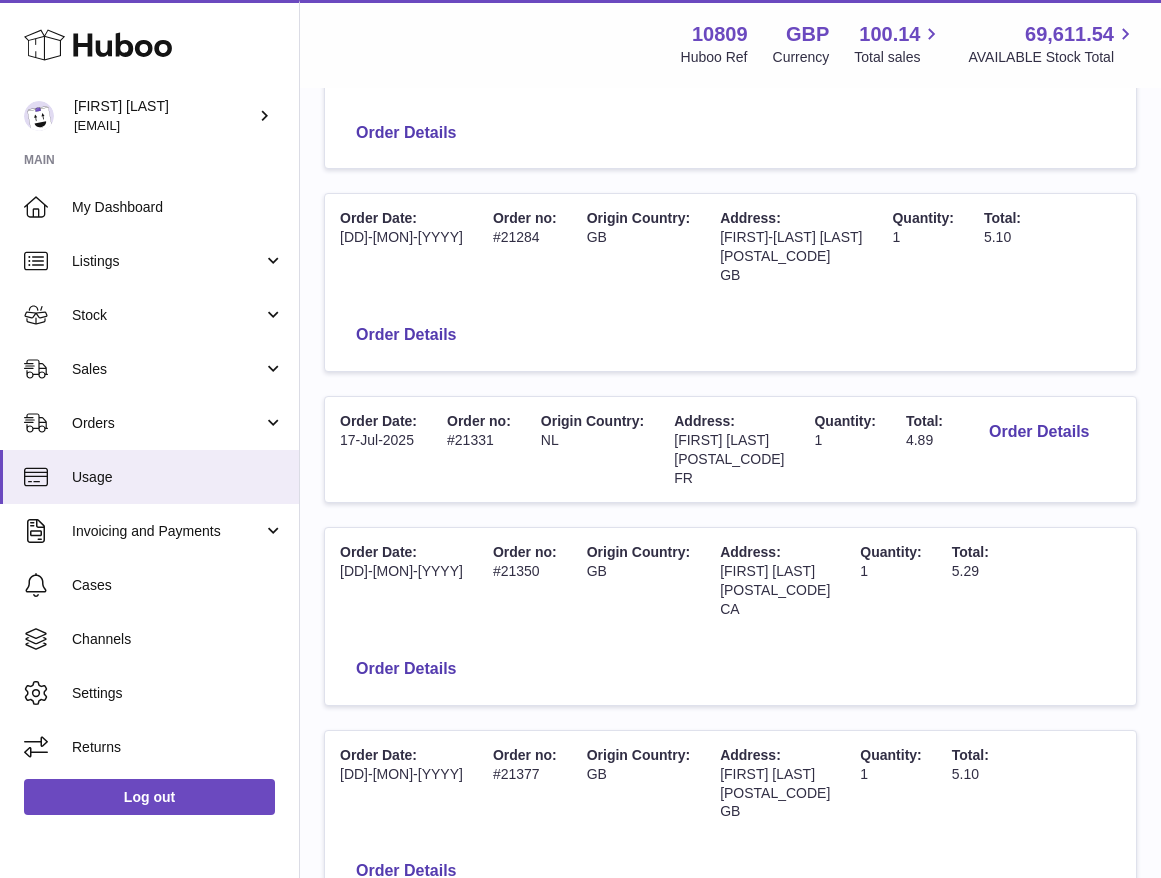 click on "Origin Country: NL" at bounding box center (592, 450) 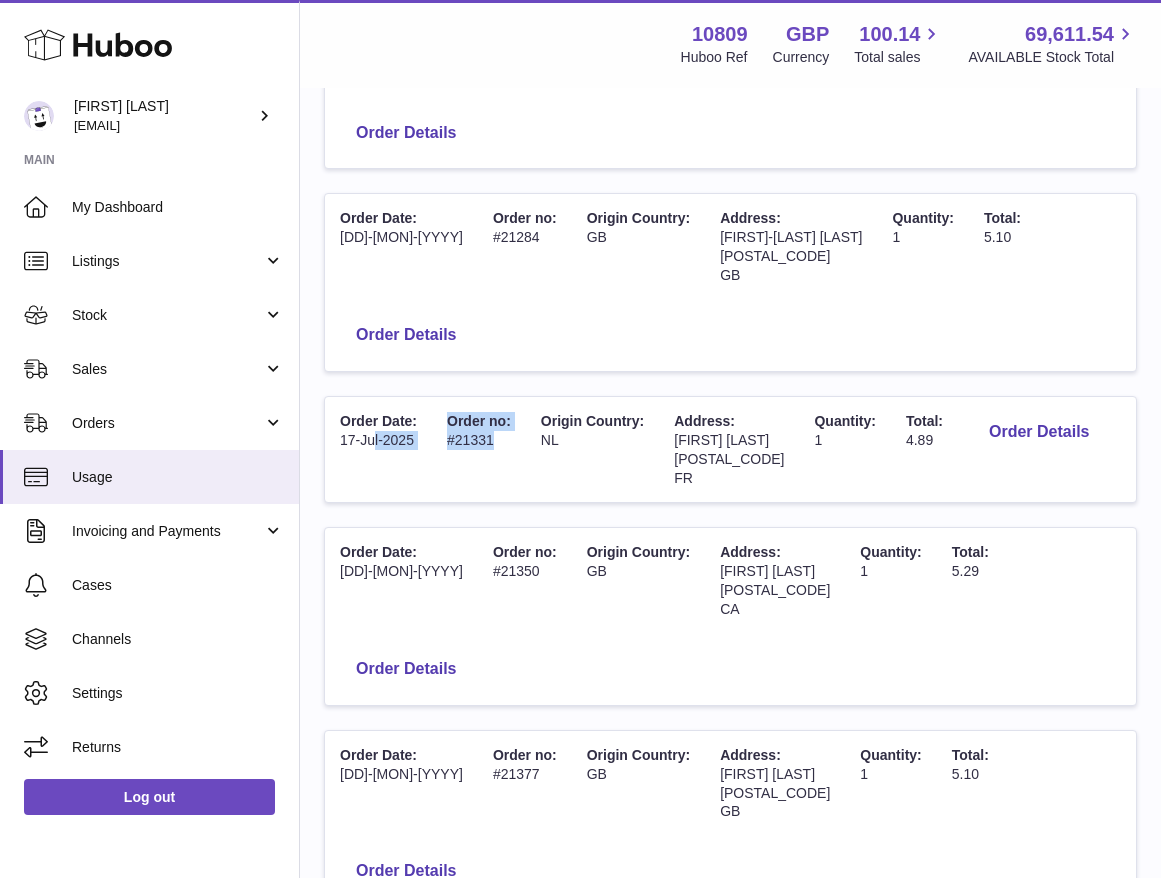 drag, startPoint x: 372, startPoint y: 368, endPoint x: 507, endPoint y: 367, distance: 135.00371 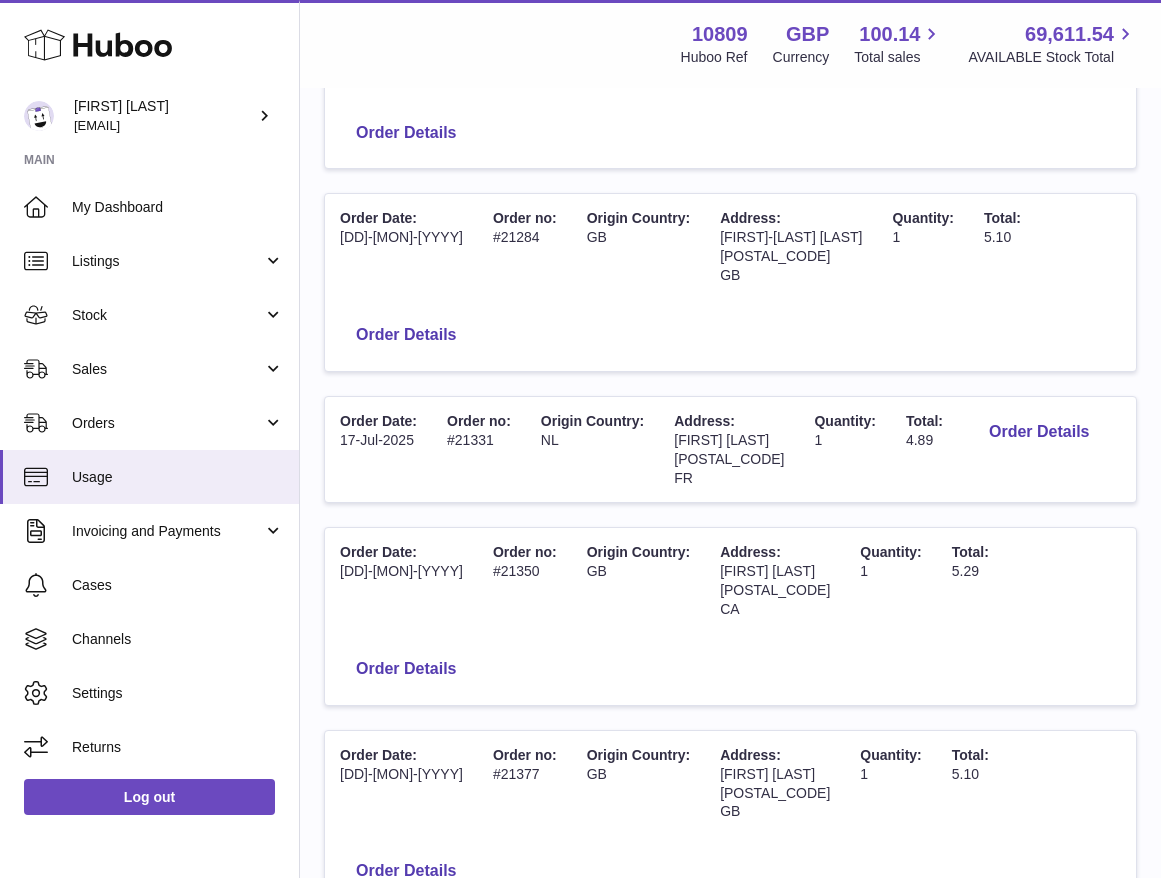 click on "Order no: #21331" at bounding box center (479, 450) 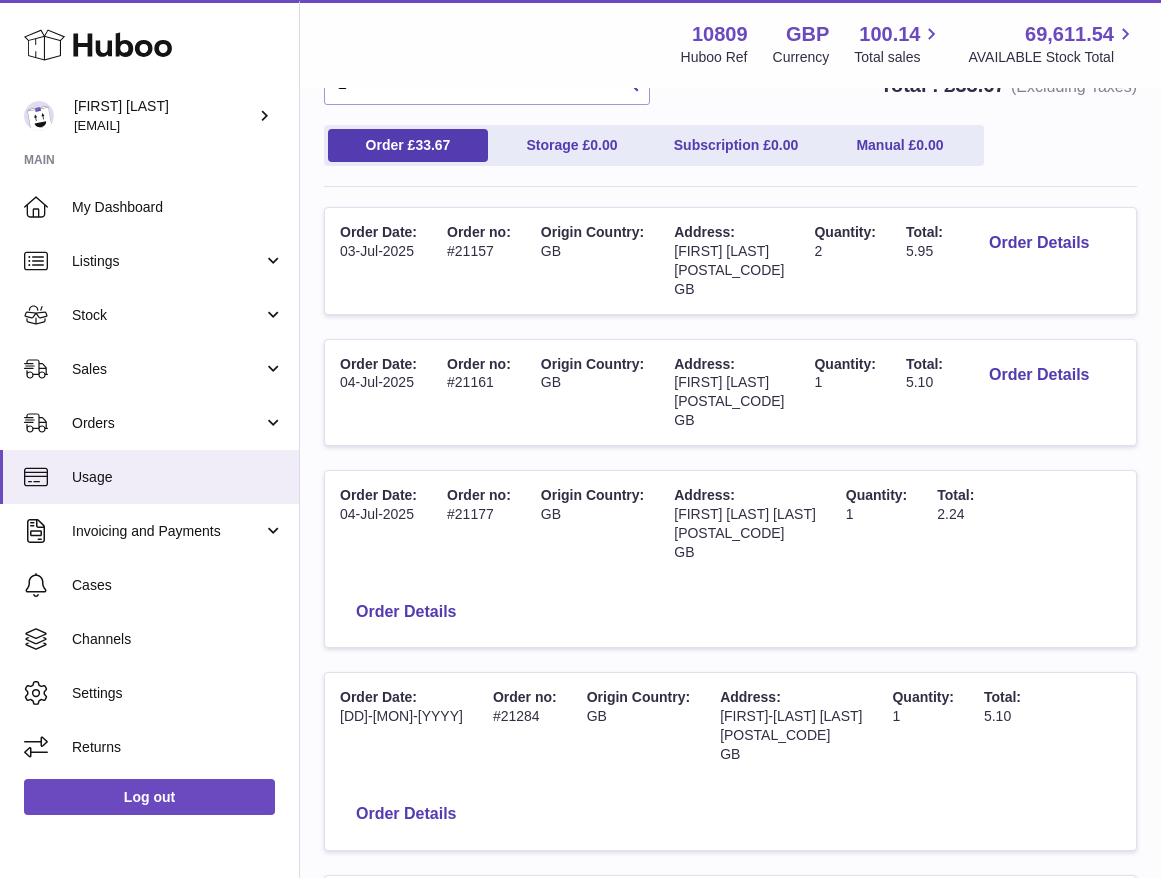 scroll, scrollTop: 0, scrollLeft: 0, axis: both 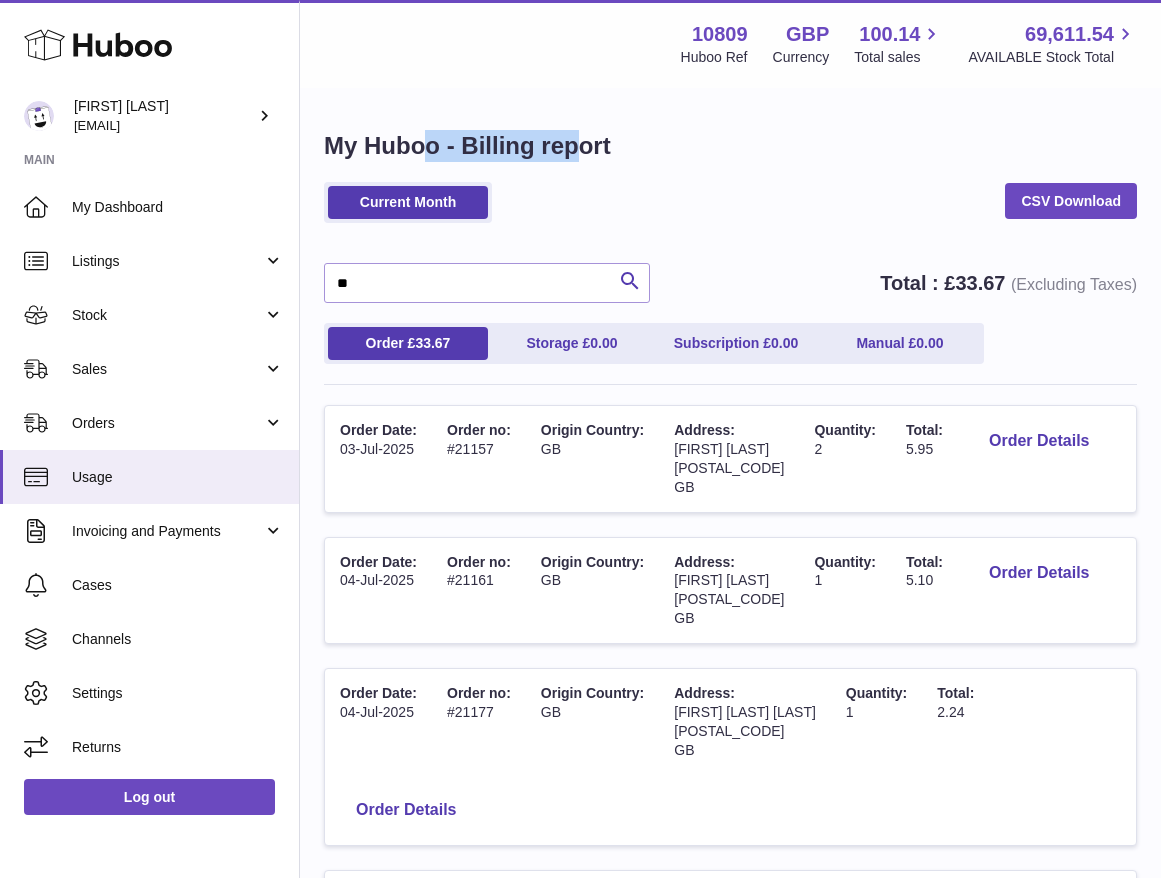 drag, startPoint x: 429, startPoint y: 146, endPoint x: 581, endPoint y: 146, distance: 152 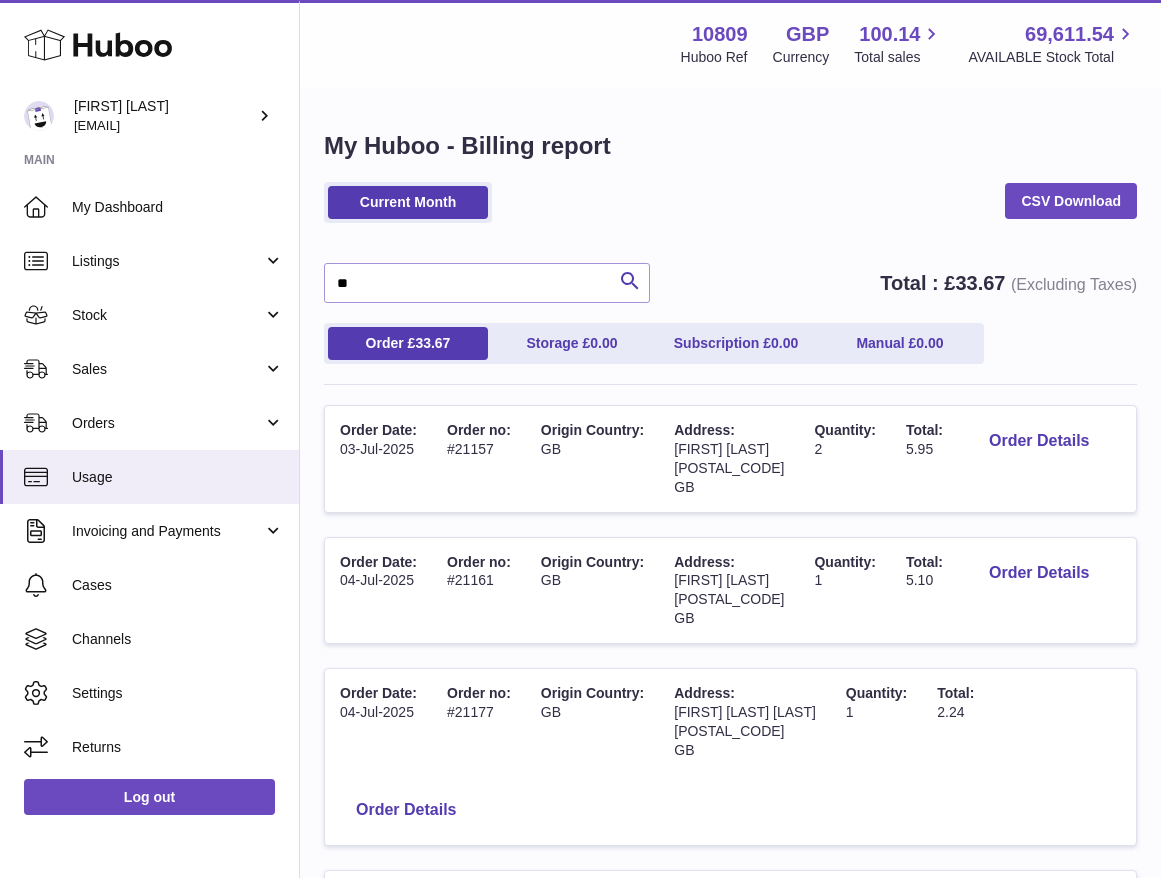 click on "My Huboo - Billing report" at bounding box center [730, 146] 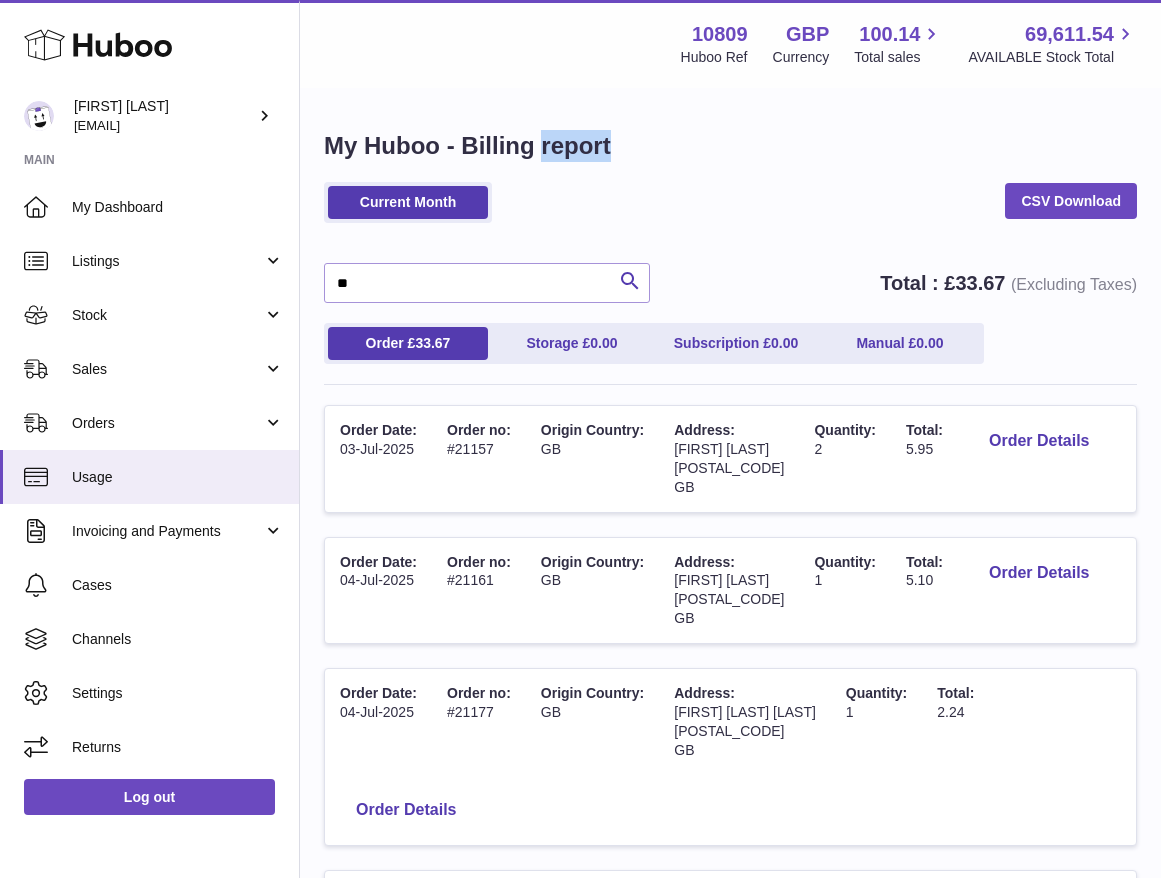 click on "My Huboo - Billing report" at bounding box center (730, 146) 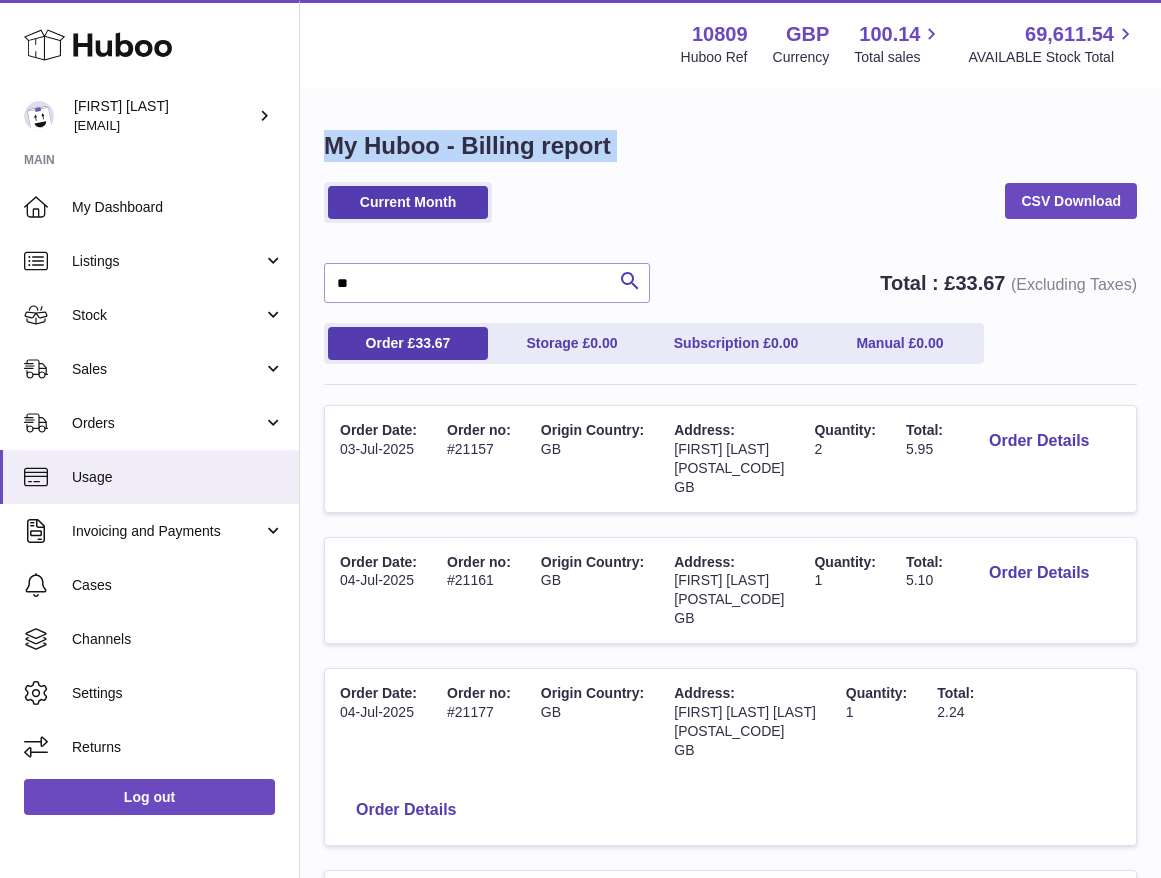 click on "My Huboo - Billing report" at bounding box center [730, 146] 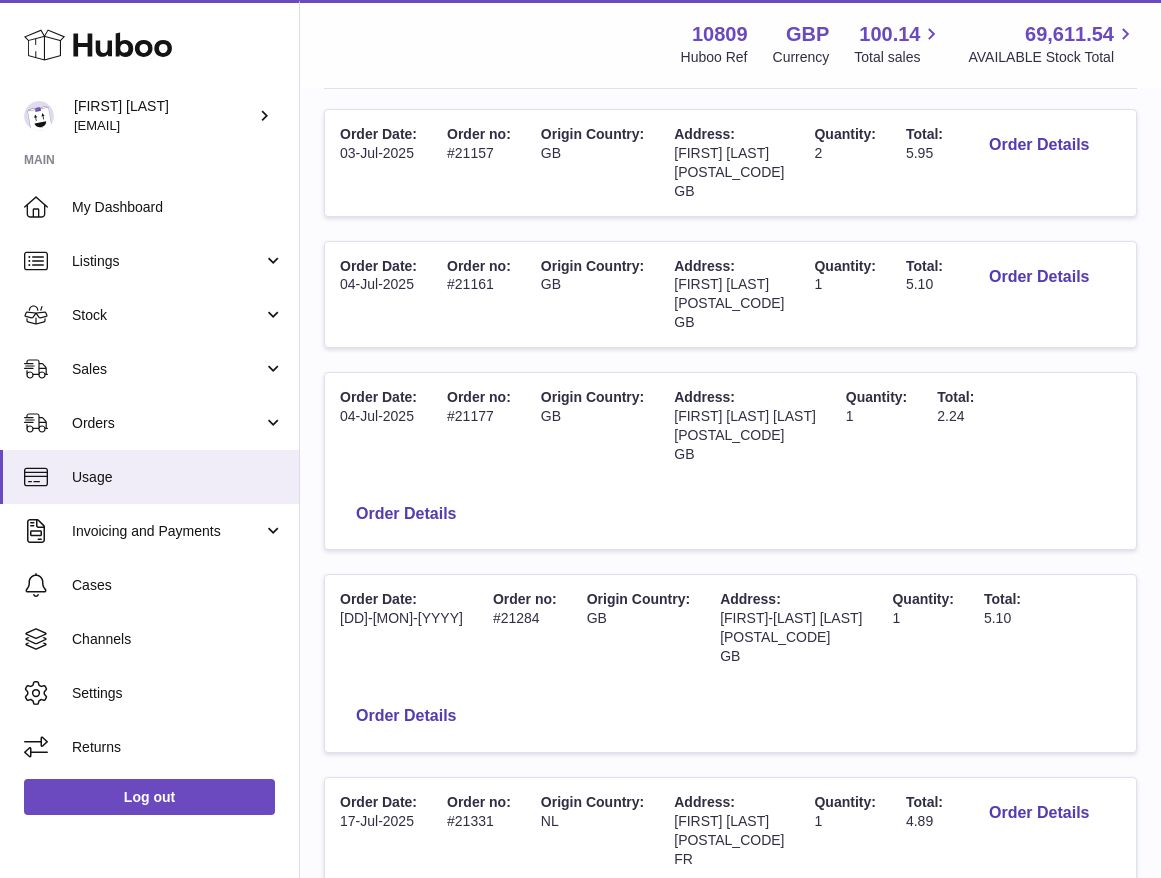 scroll, scrollTop: 514, scrollLeft: 0, axis: vertical 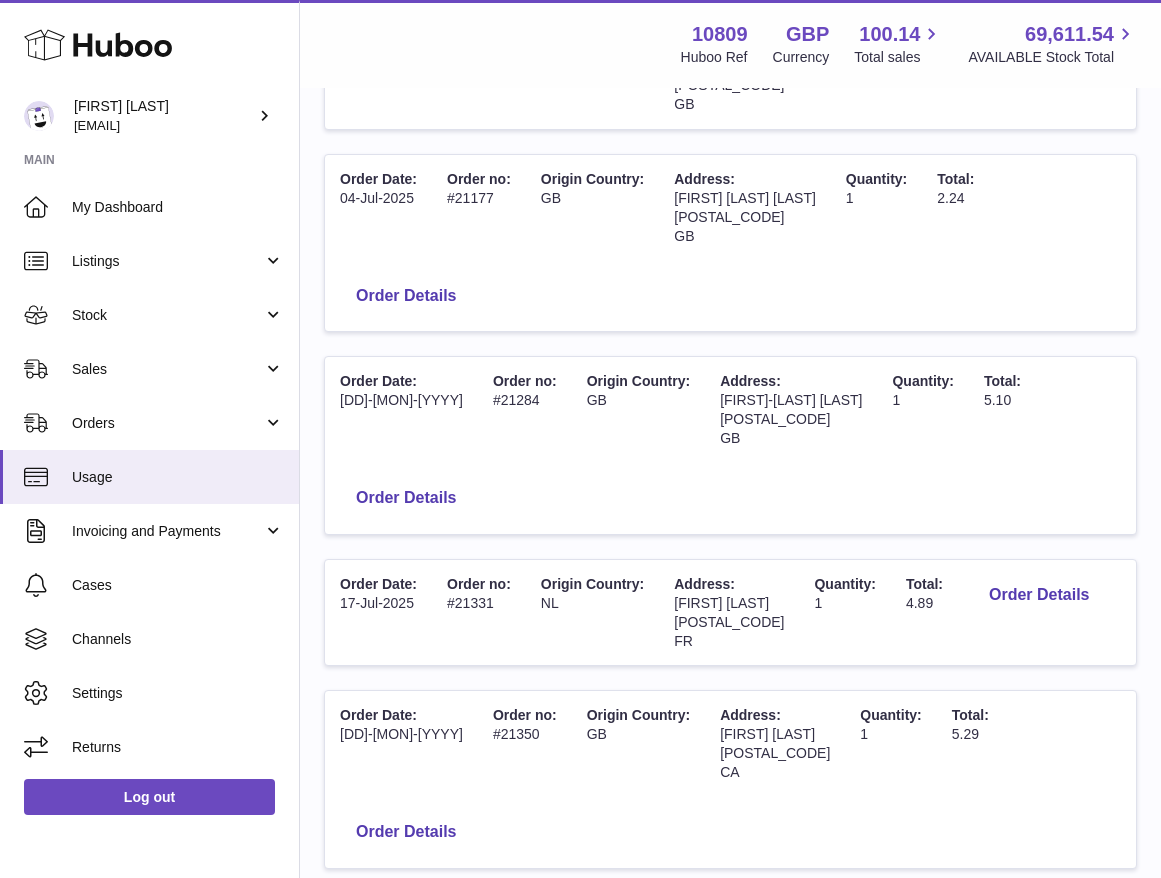 drag, startPoint x: 685, startPoint y: 567, endPoint x: 724, endPoint y: 562, distance: 39.319206 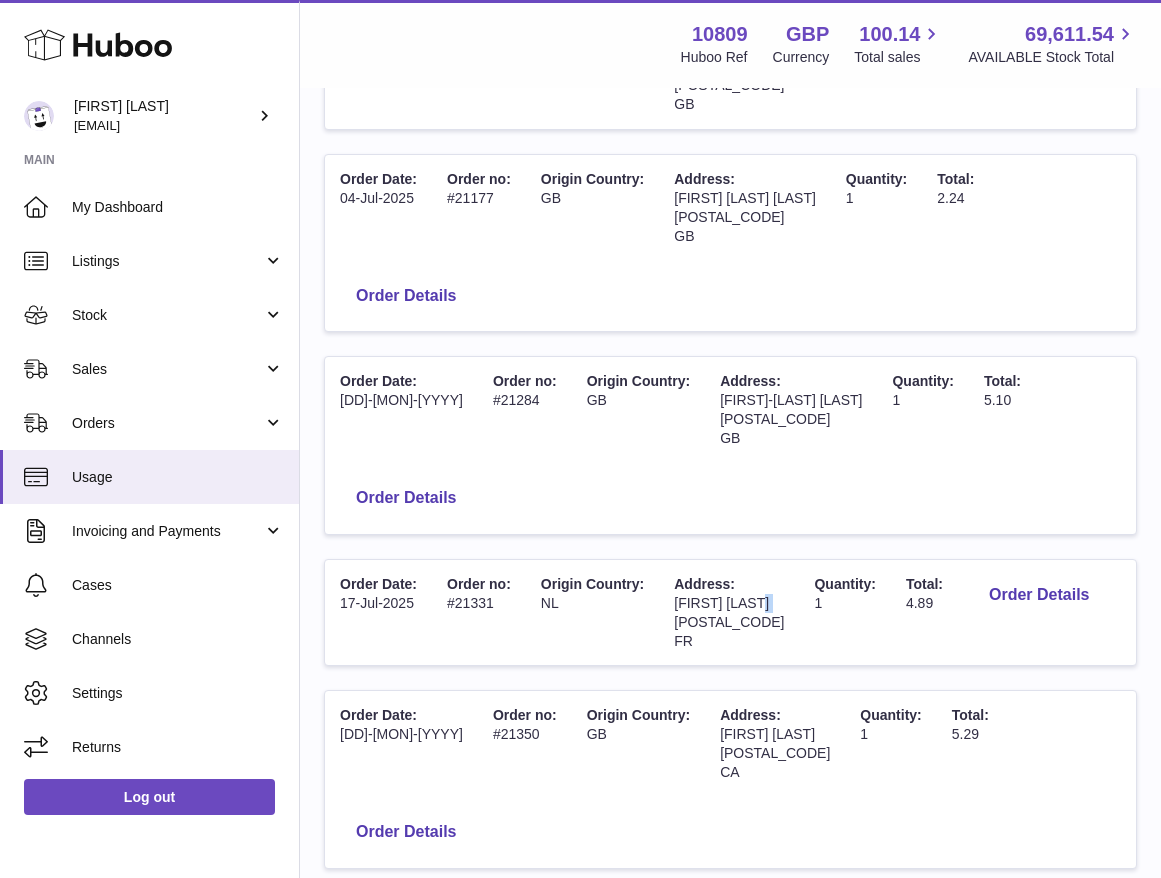 click on "[FIRST] [LAST]" at bounding box center (721, 603) 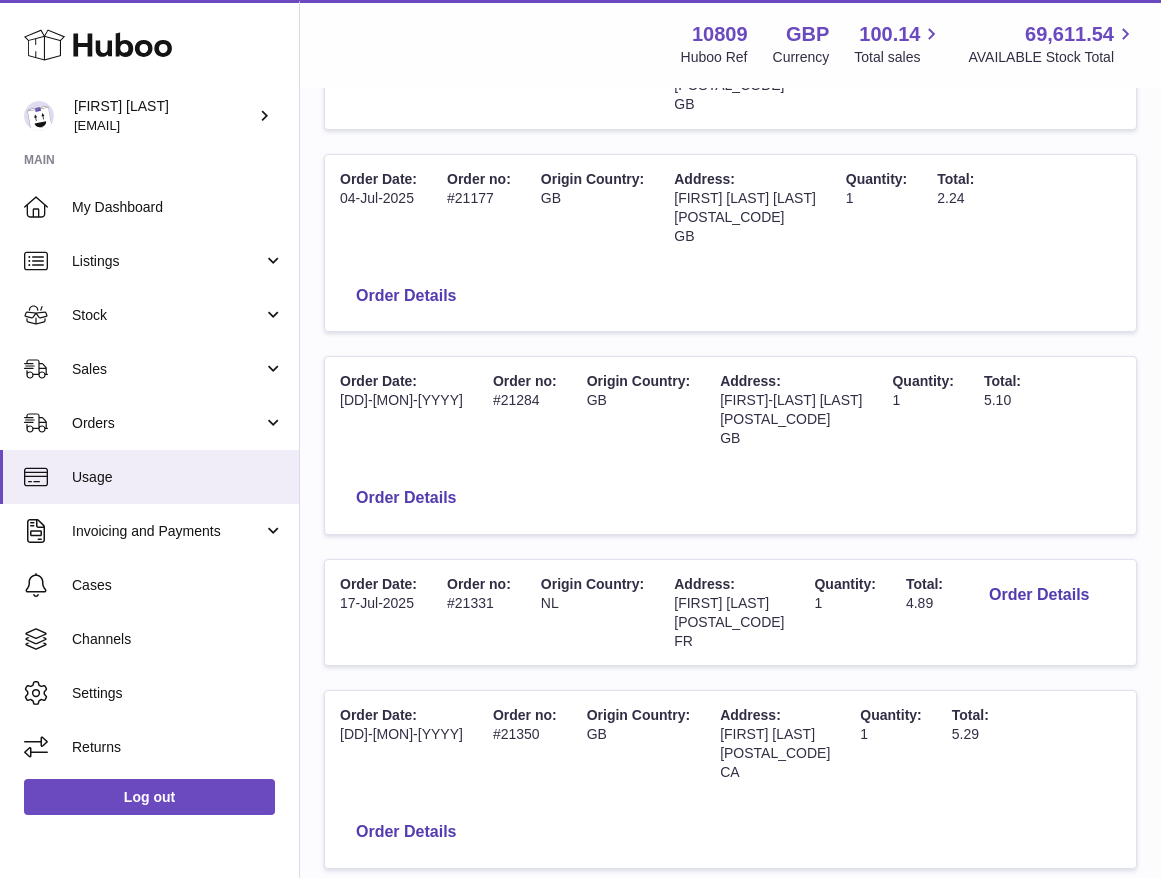 click on "[FIRST] [LAST]" at bounding box center (721, 603) 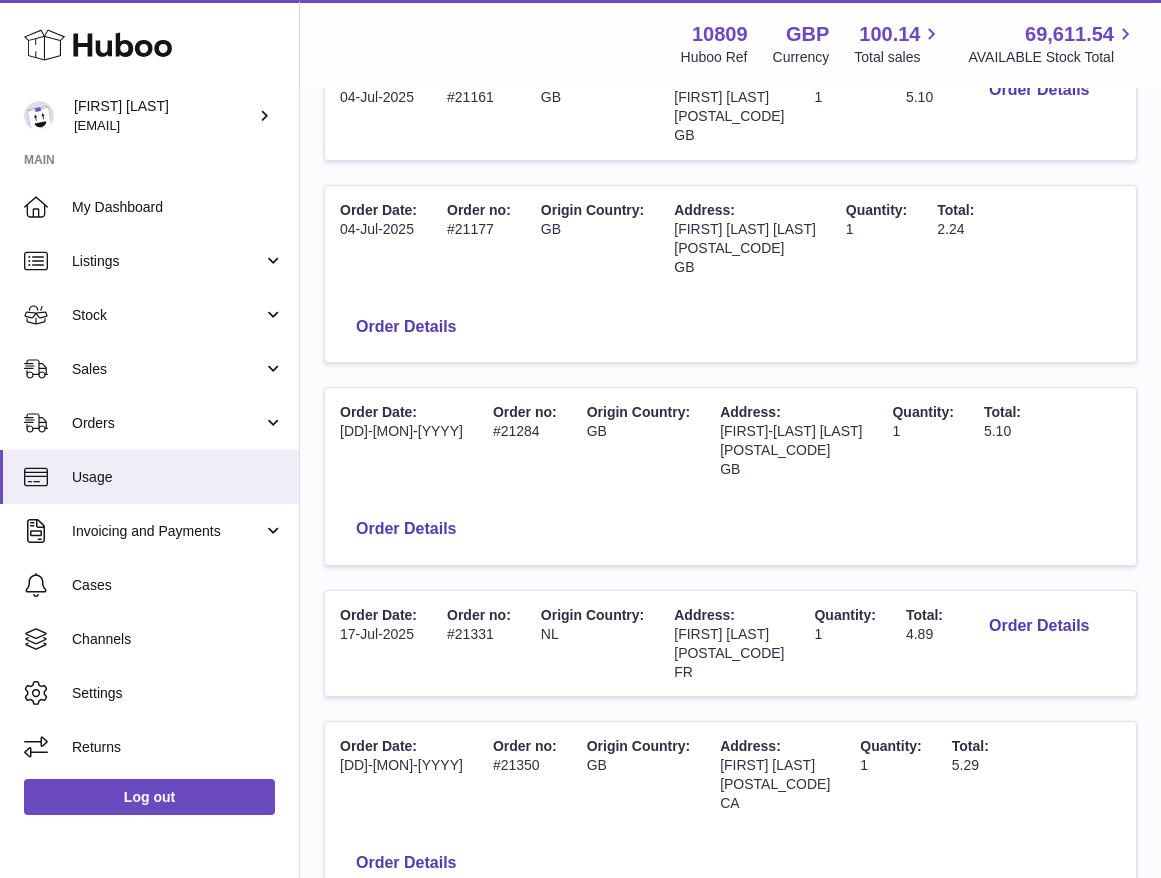 scroll, scrollTop: 620, scrollLeft: 0, axis: vertical 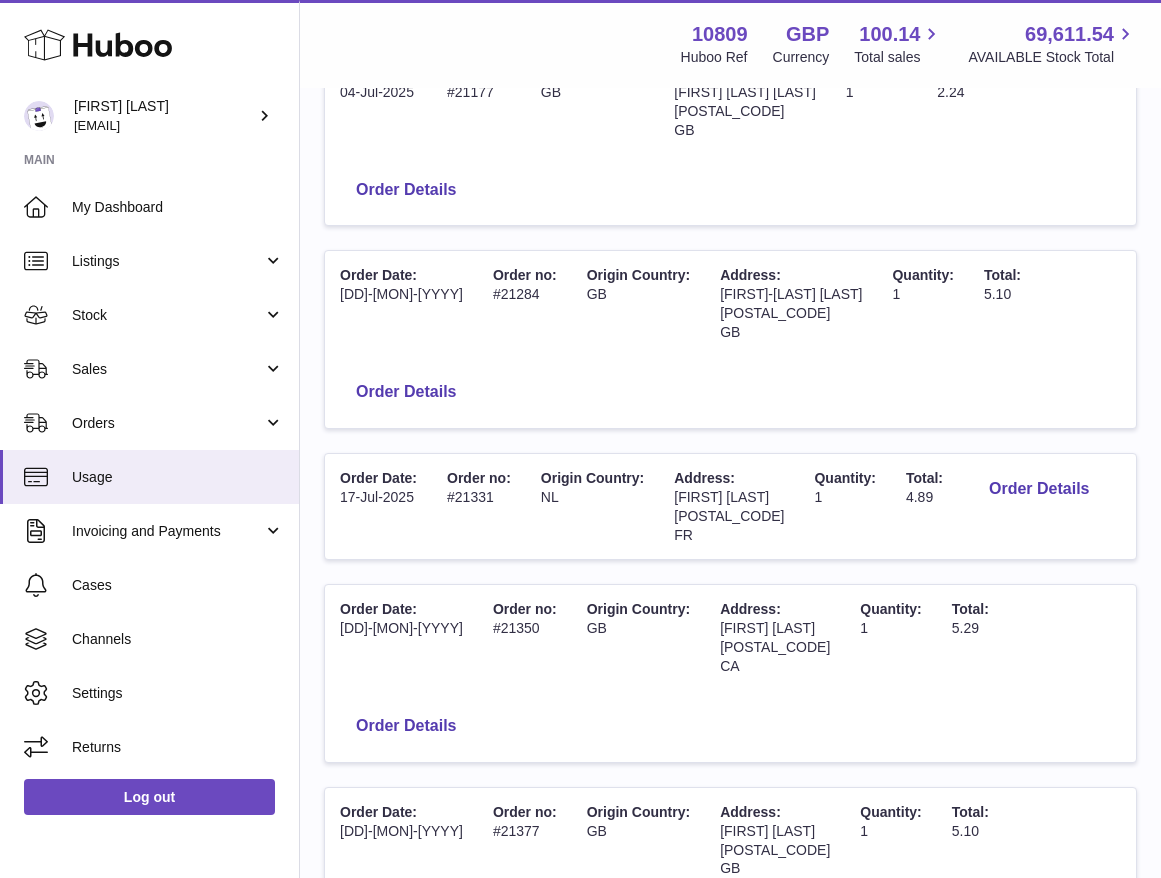 click on "MK3 5FH" at bounding box center [775, 313] 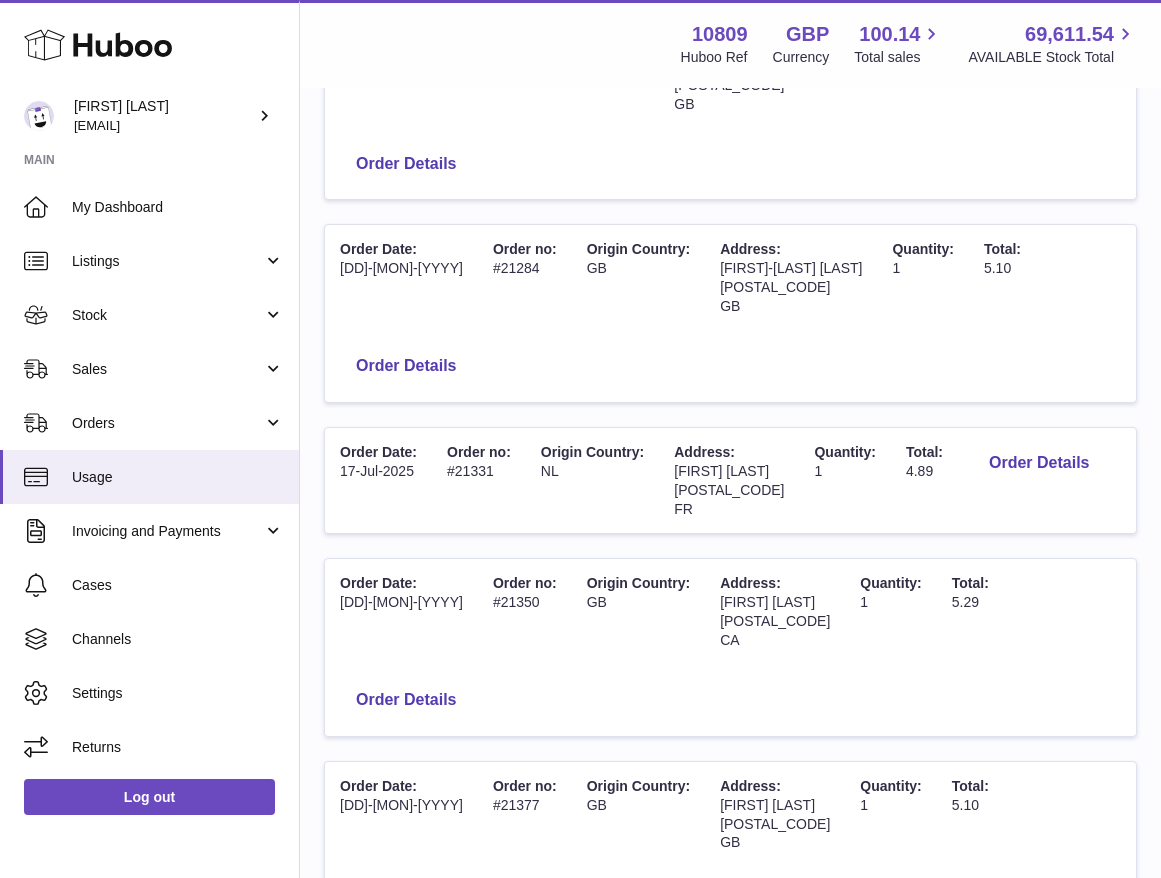 scroll, scrollTop: 677, scrollLeft: 0, axis: vertical 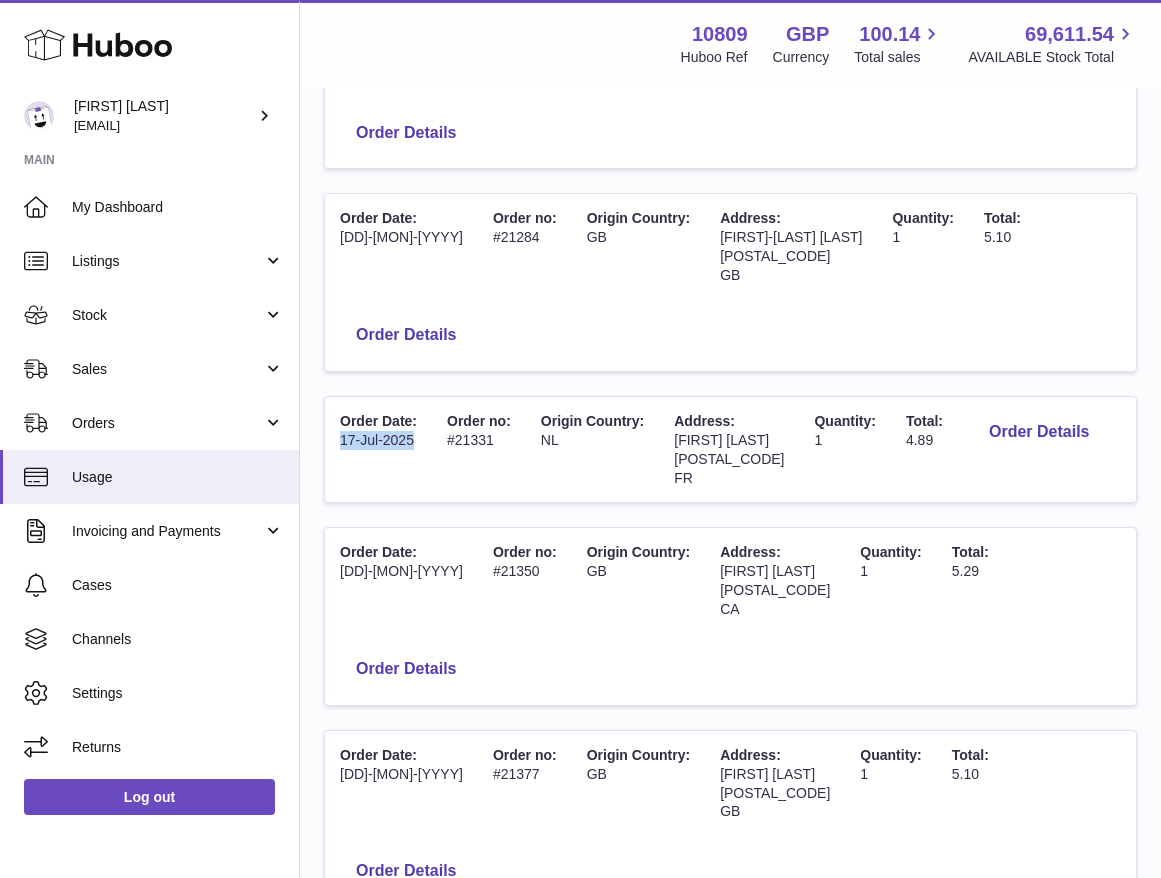 drag, startPoint x: 339, startPoint y: 369, endPoint x: 429, endPoint y: 371, distance: 90.02222 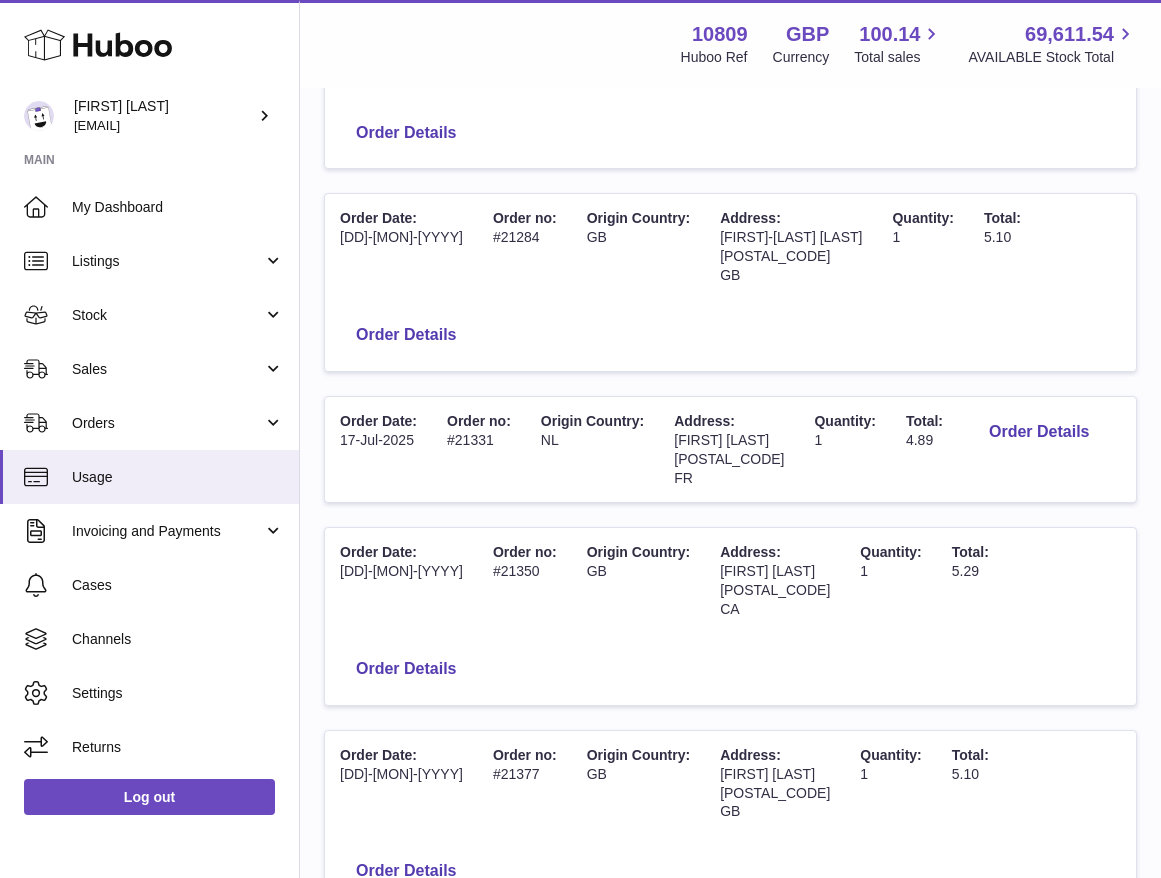 click on "[FIRST] [LAST]" at bounding box center [721, 440] 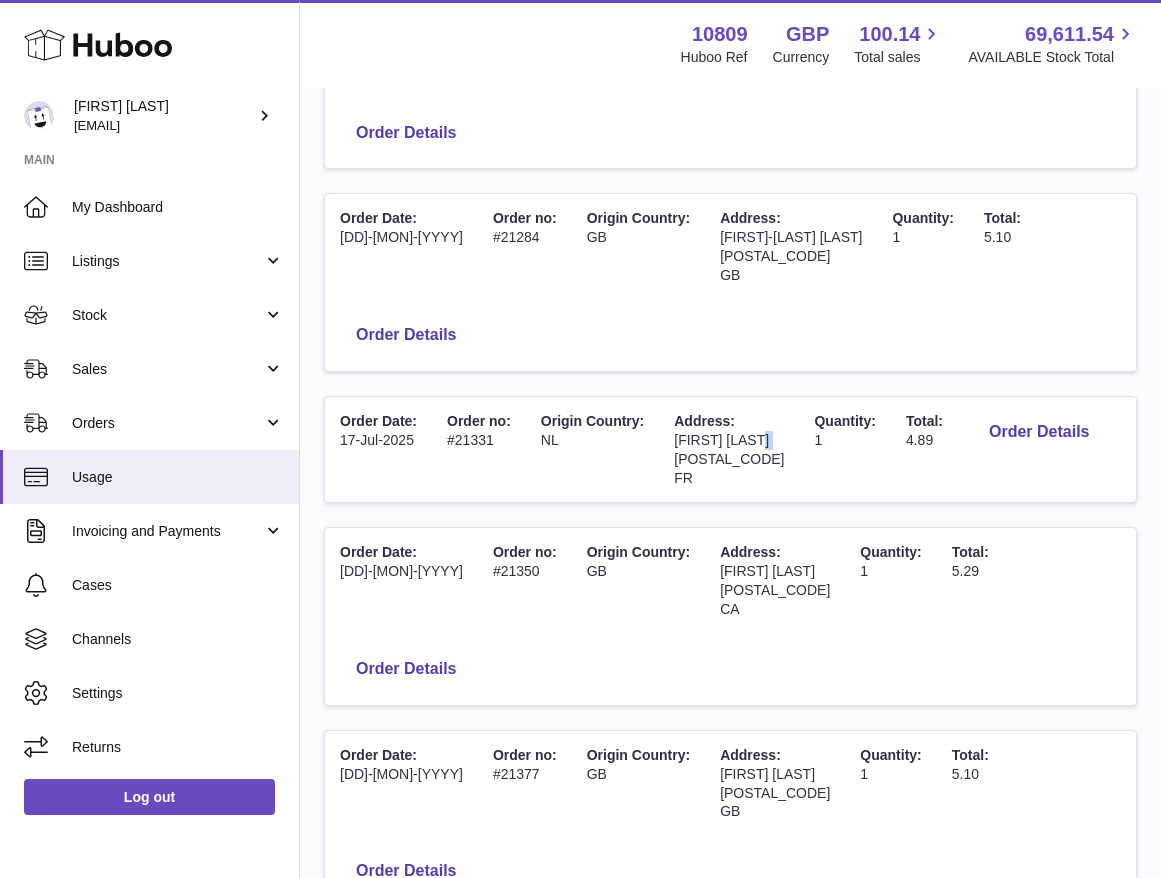click on "[FIRST] [LAST]" at bounding box center [721, 440] 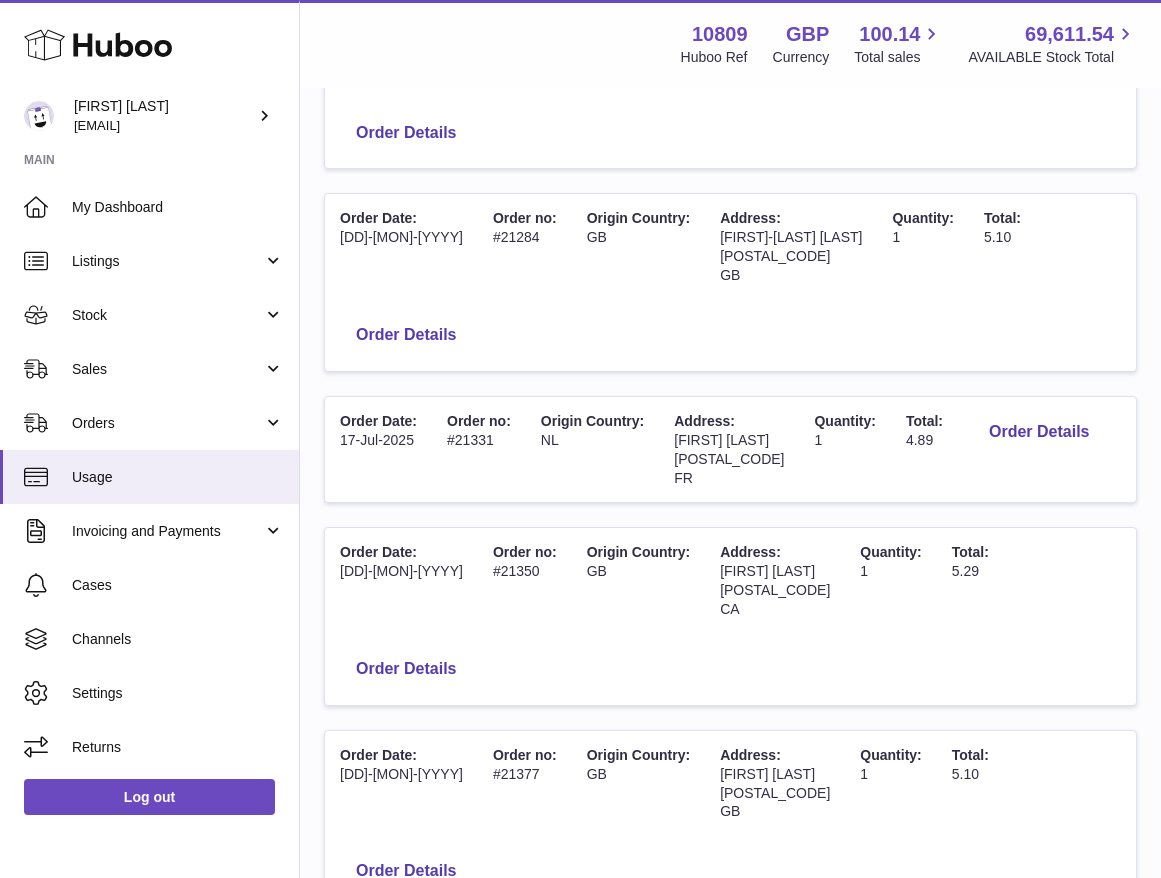 click on "Quantity:
1" at bounding box center [844, 450] 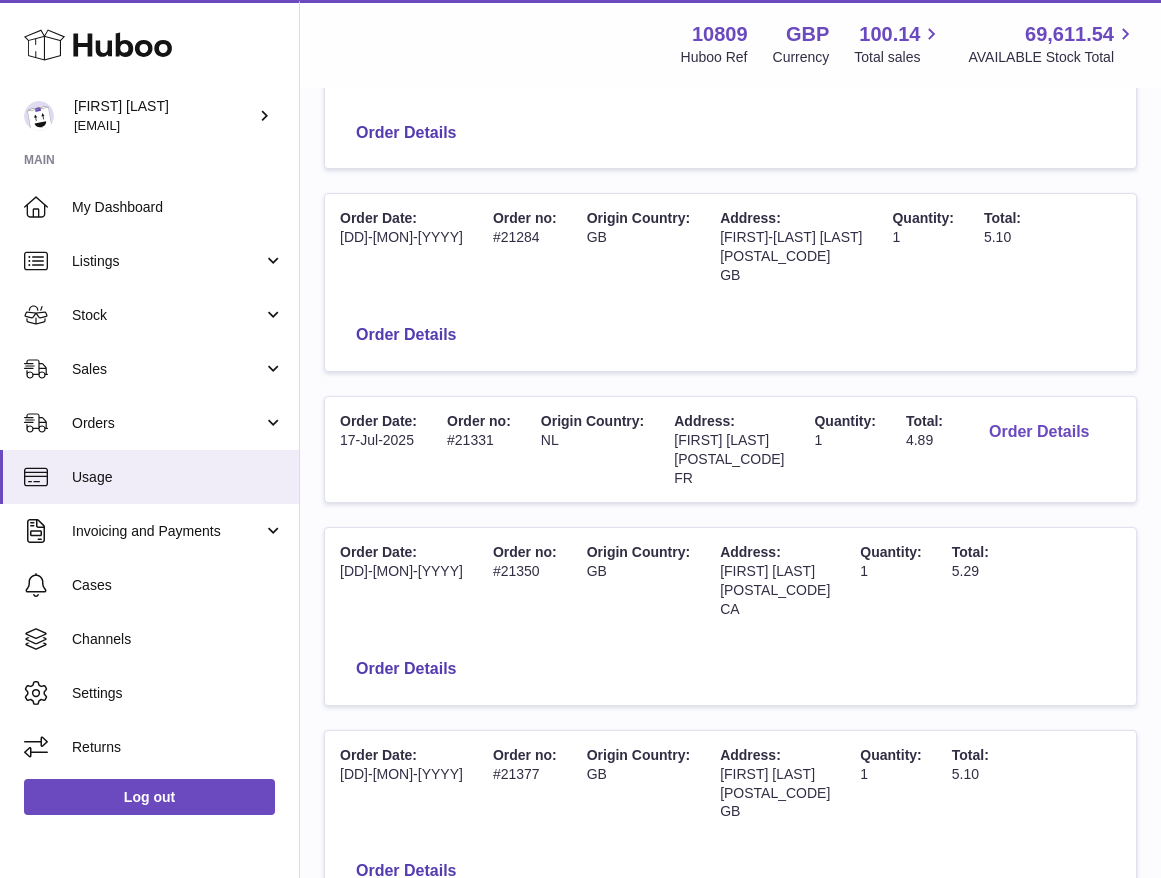 click on "Order Details" at bounding box center (1039, 432) 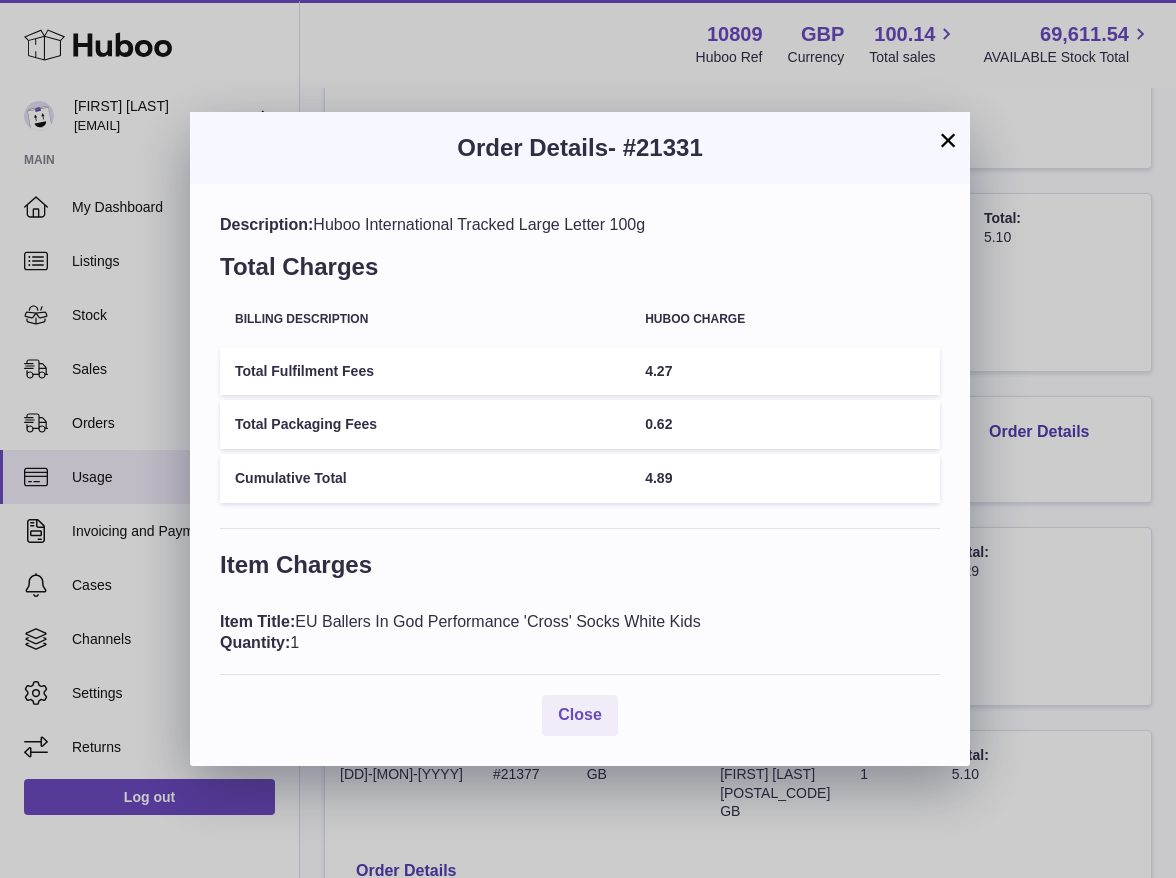 drag, startPoint x: 590, startPoint y: 374, endPoint x: 672, endPoint y: 367, distance: 82.29824 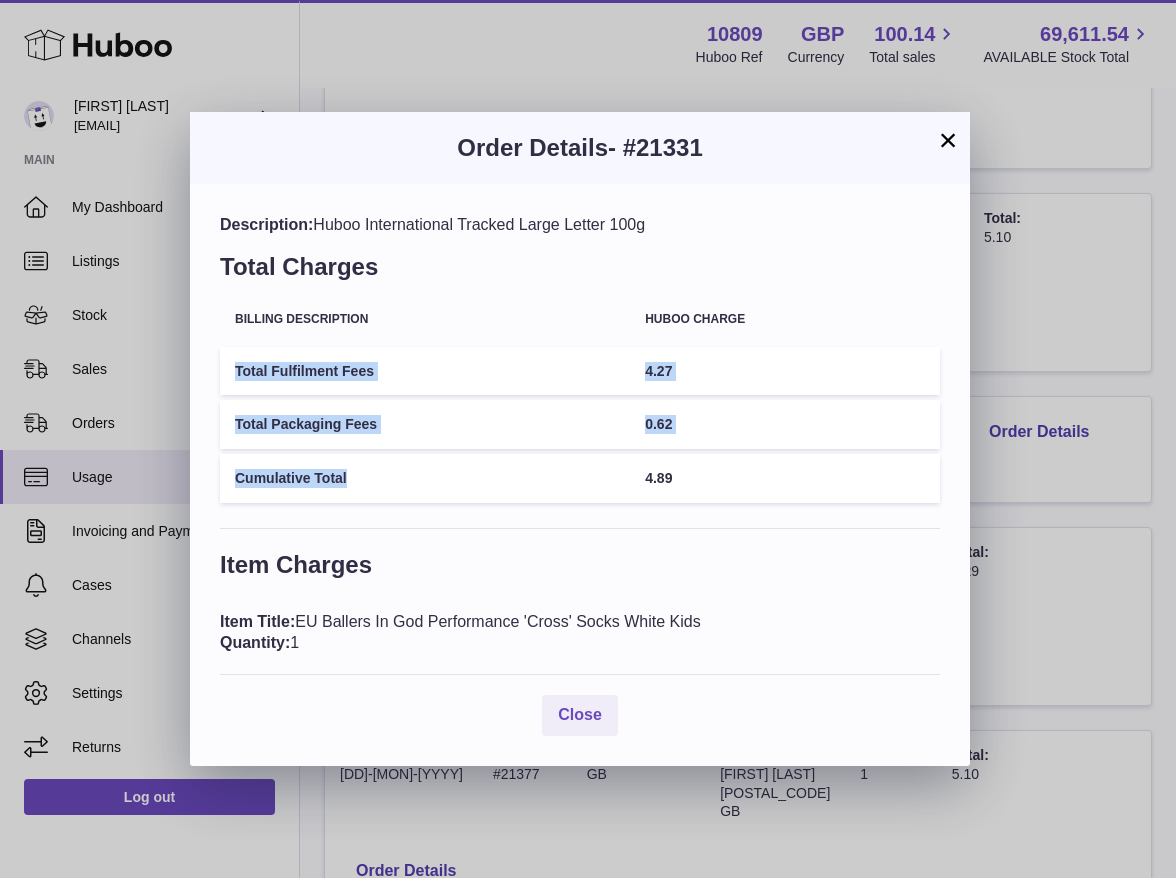 drag, startPoint x: 735, startPoint y: 462, endPoint x: 633, endPoint y: 334, distance: 163.6704 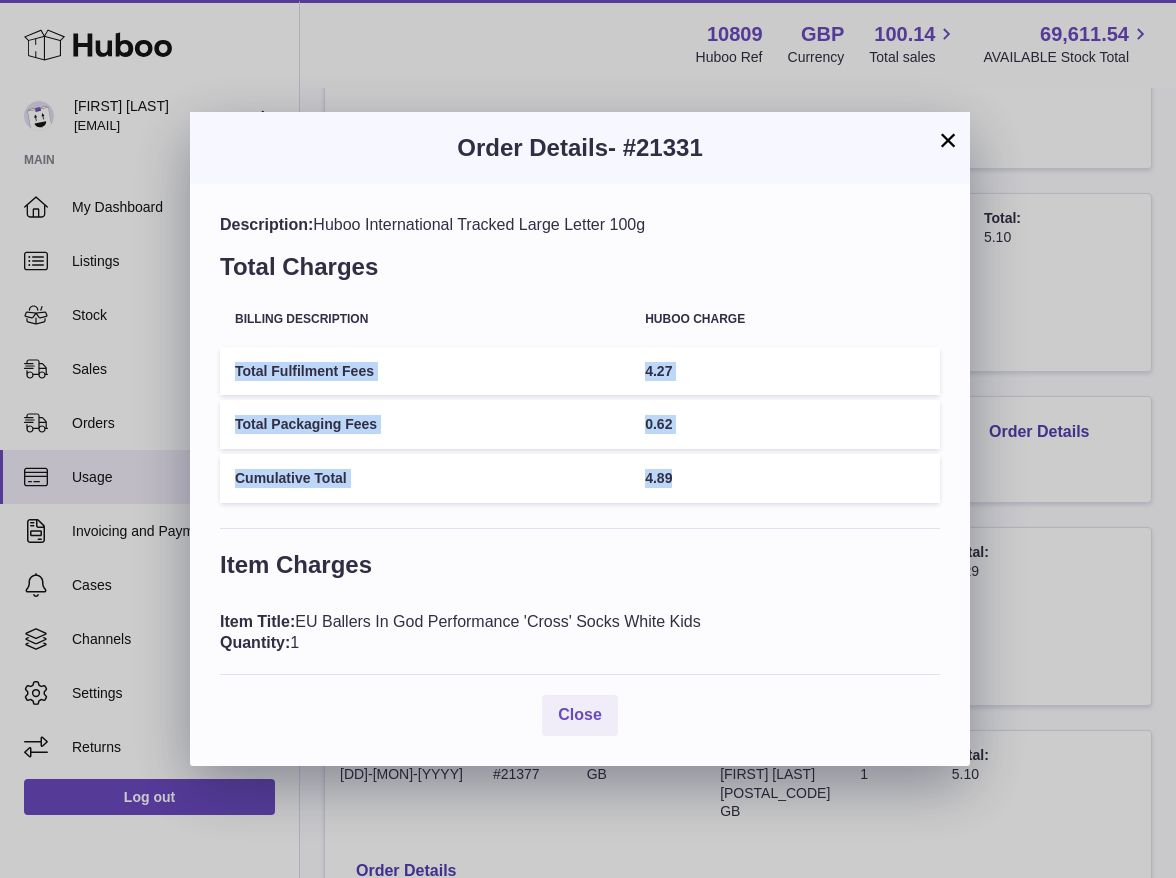 drag, startPoint x: 707, startPoint y: 473, endPoint x: 614, endPoint y: 359, distance: 147.12239 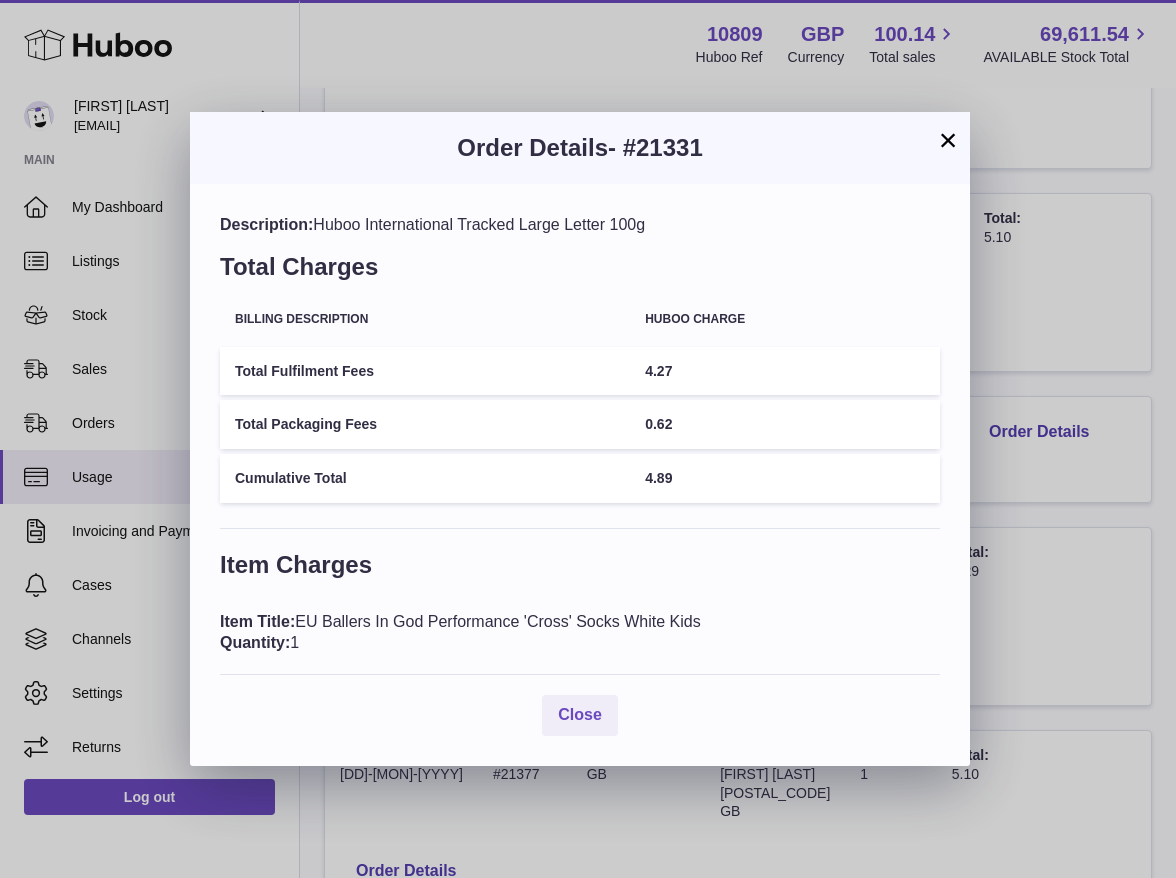 click on "4.27" at bounding box center (785, 371) 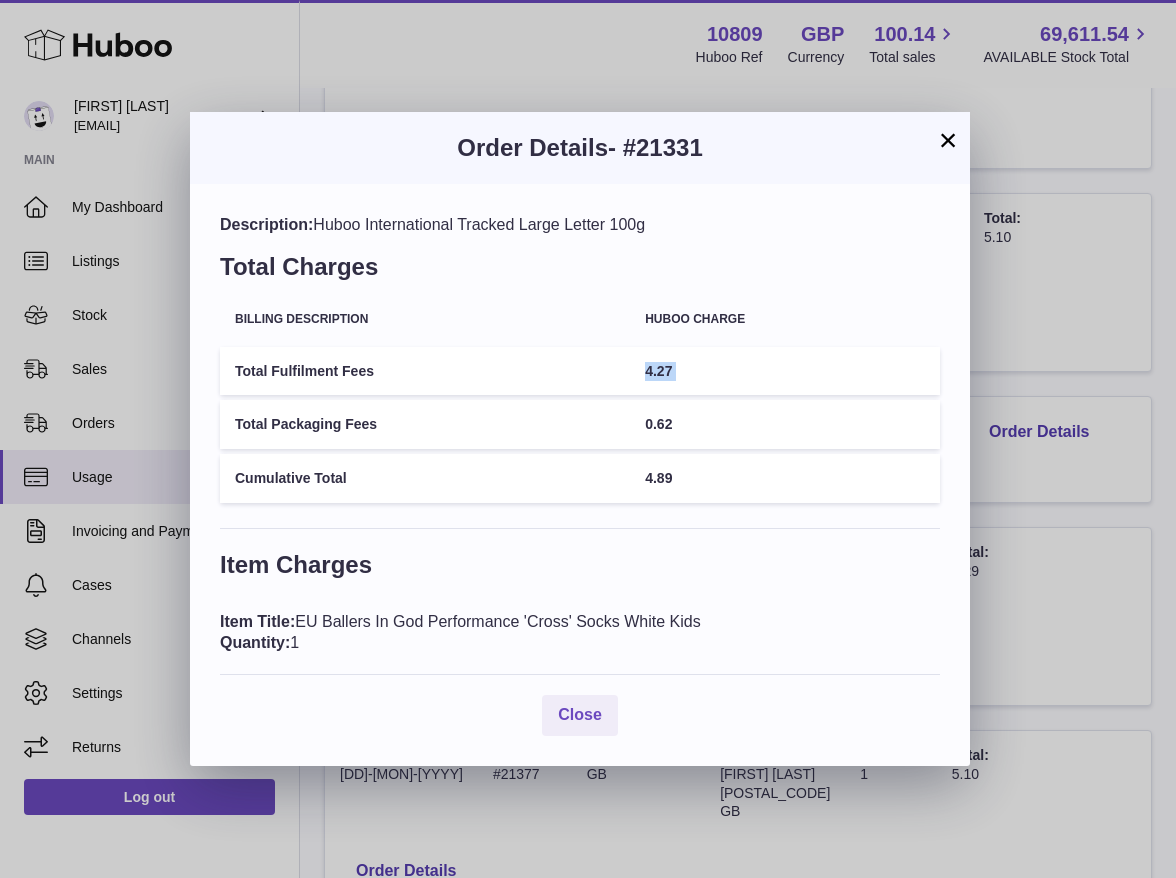 click on "4.27" at bounding box center [785, 371] 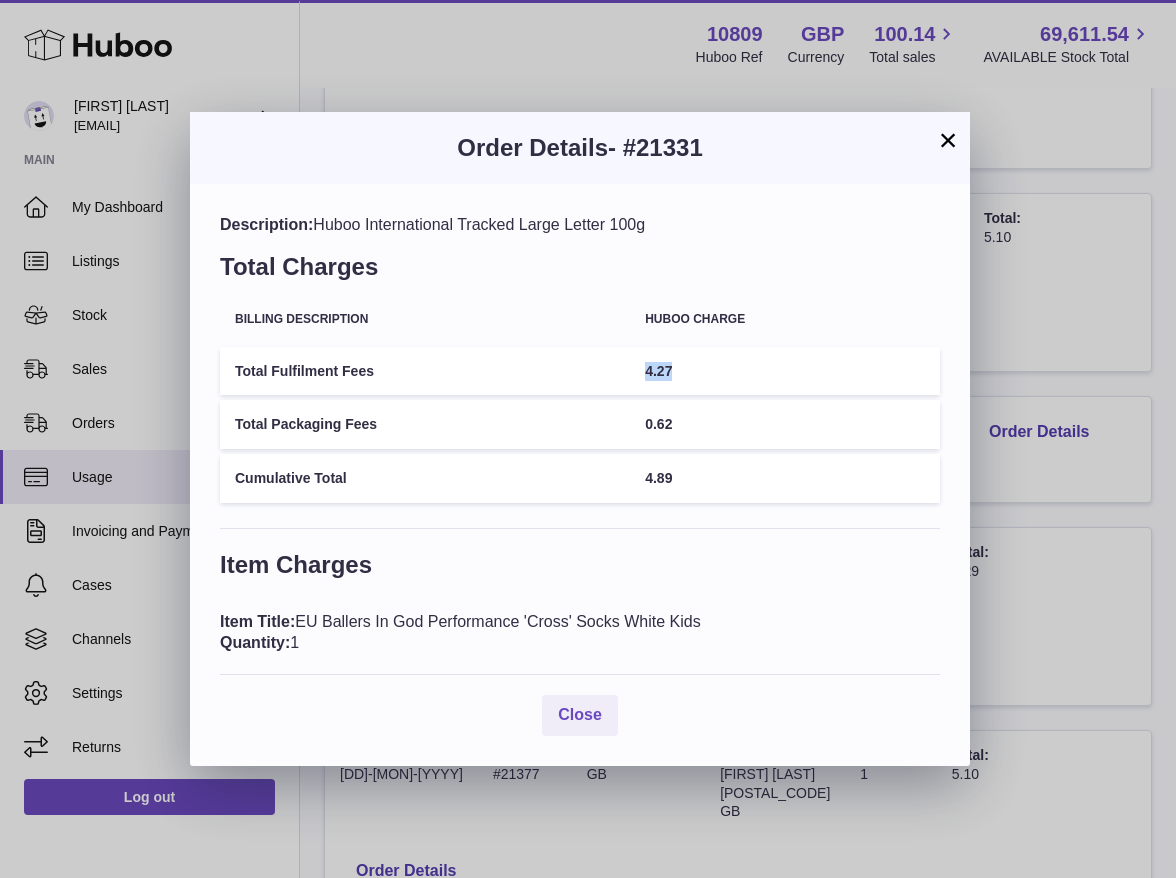 click on "4.27" at bounding box center (658, 371) 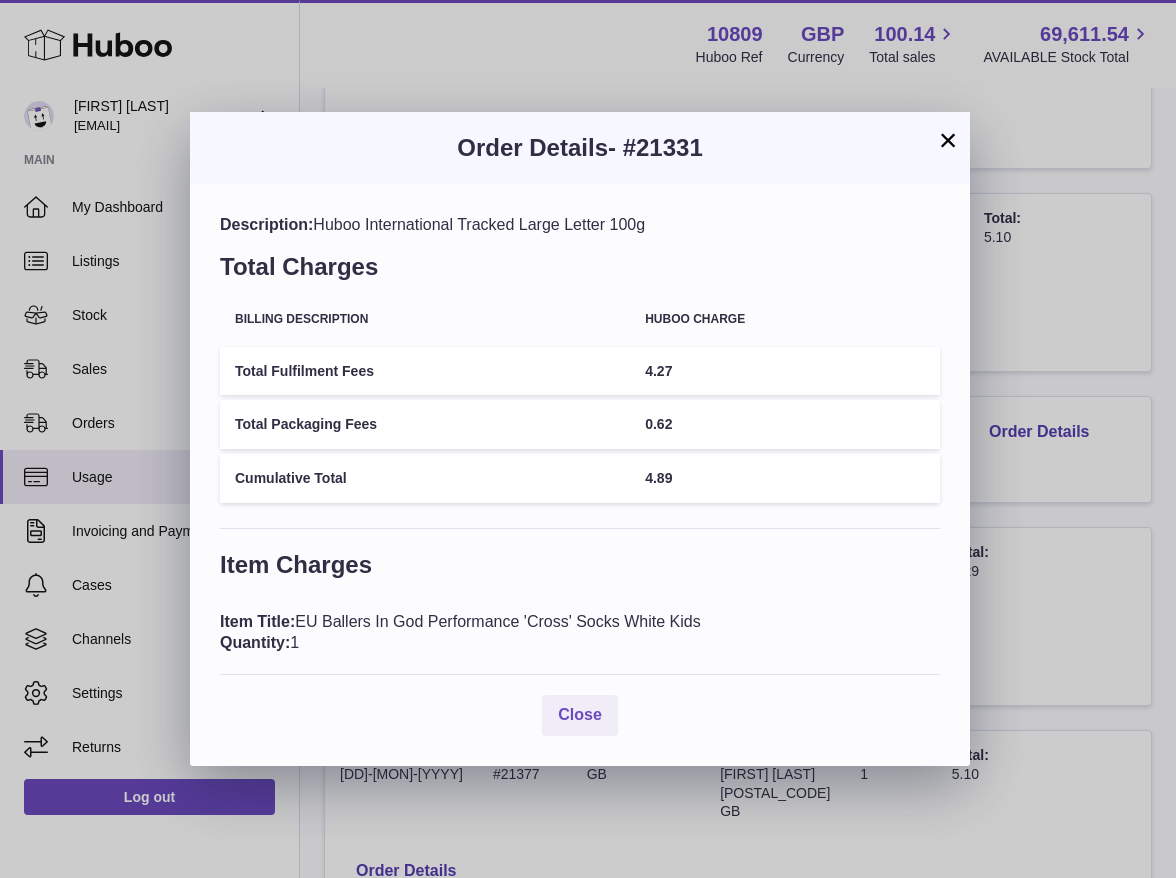click on "0.62" at bounding box center (658, 424) 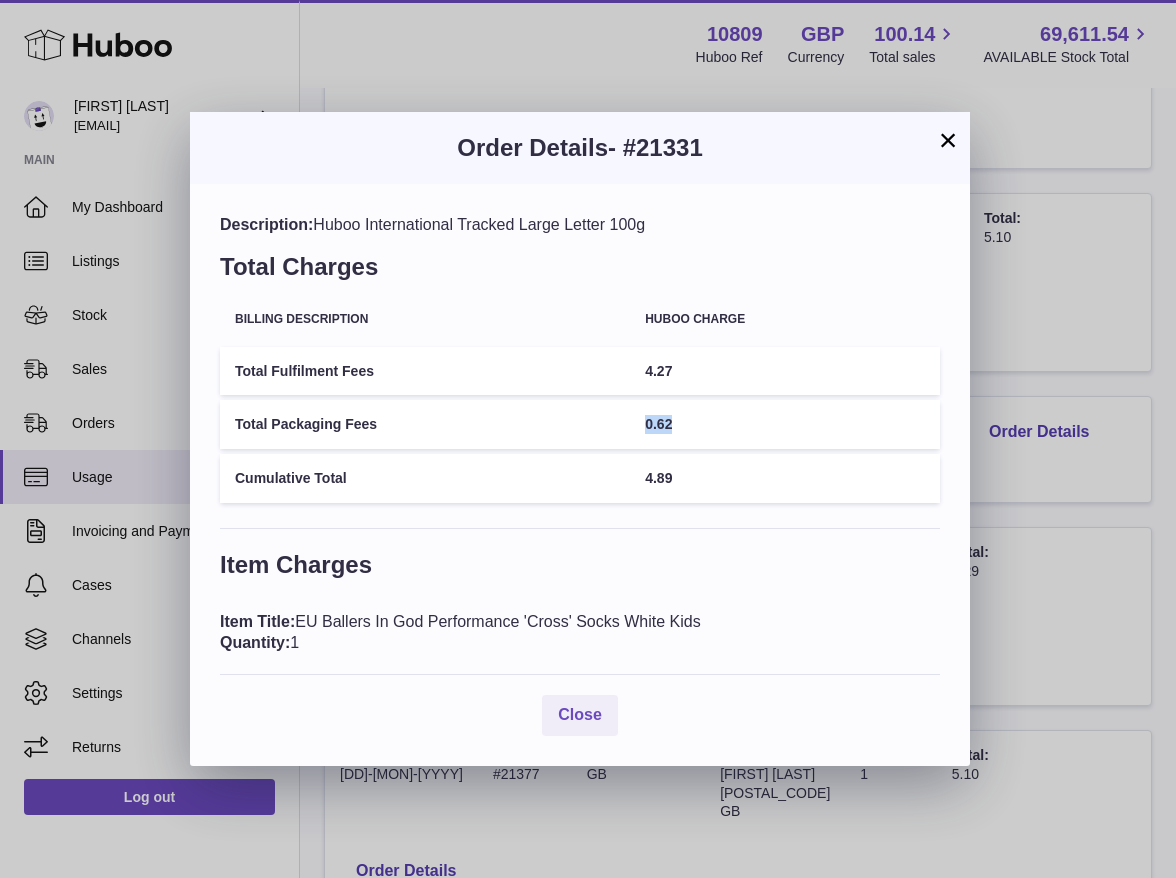click on "0.62" at bounding box center [658, 424] 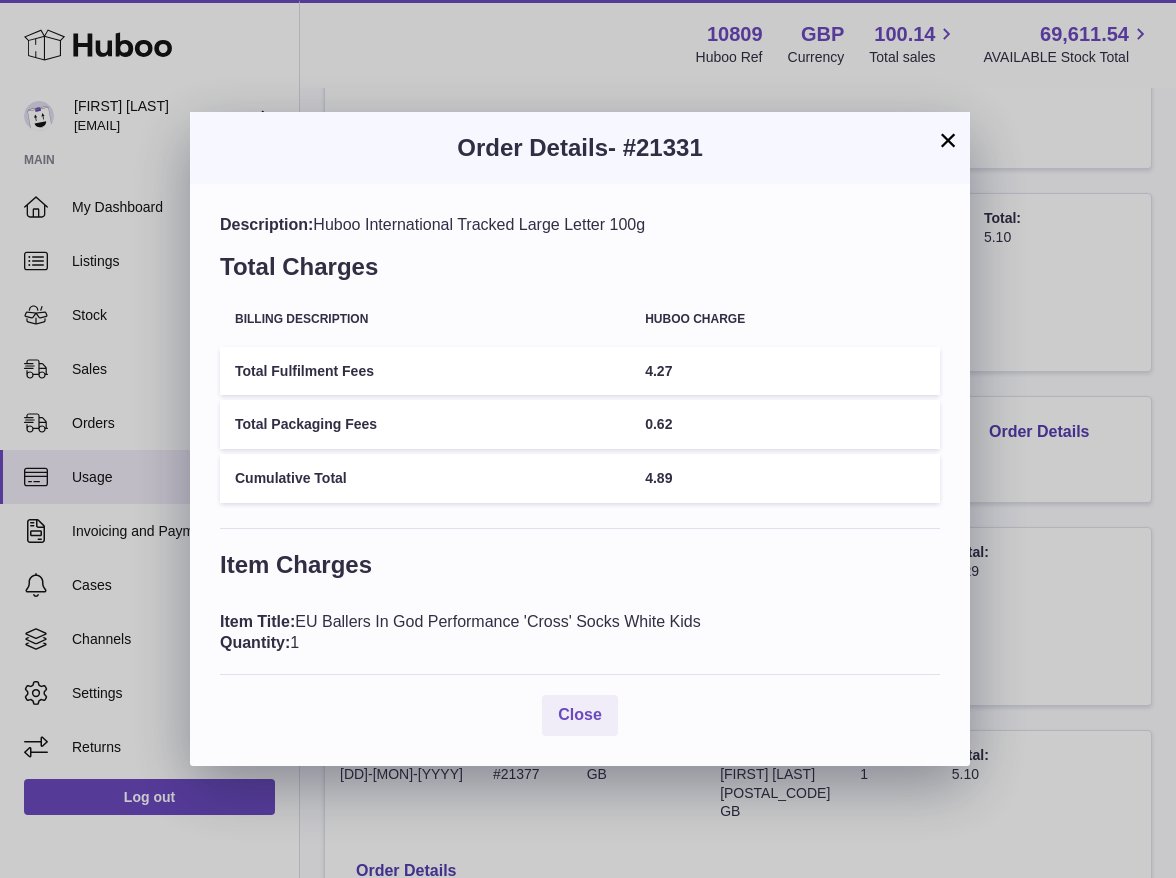 click on "4.89" at bounding box center (658, 478) 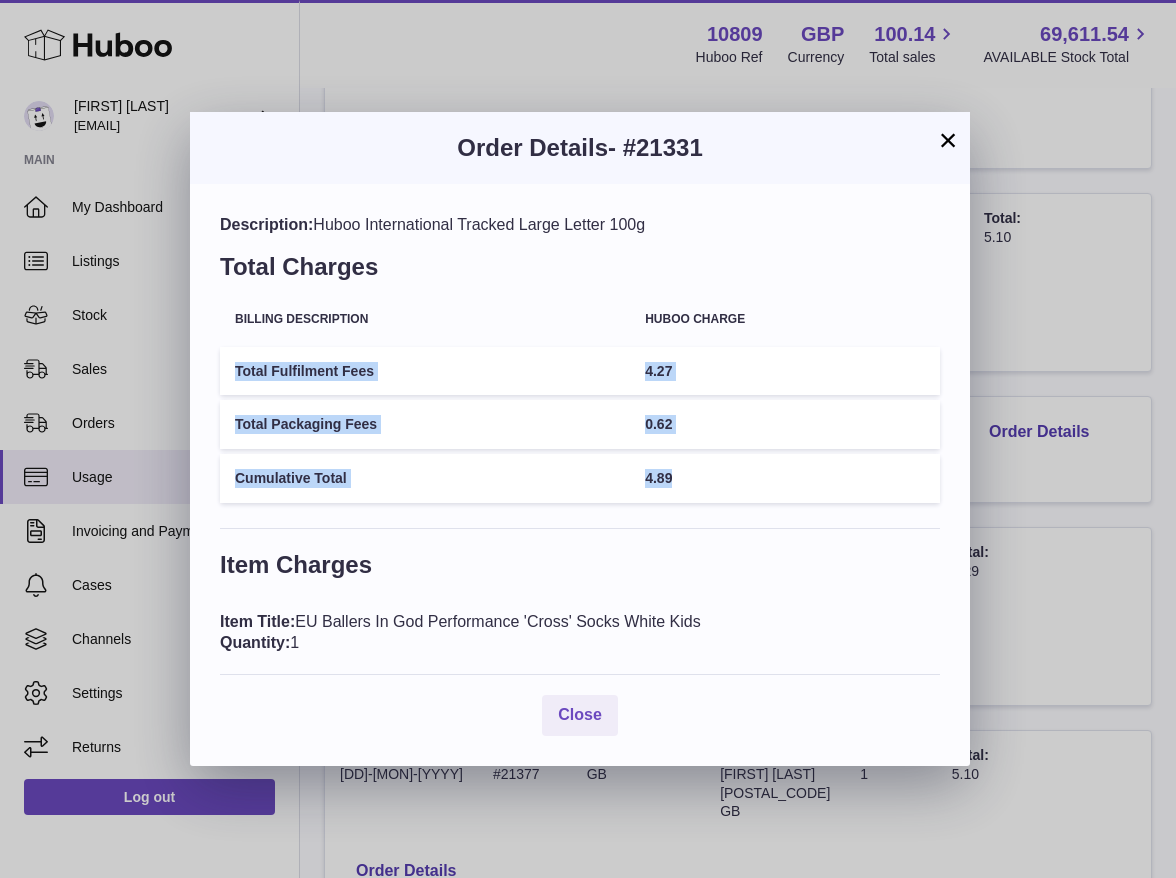 drag, startPoint x: 695, startPoint y: 479, endPoint x: 588, endPoint y: 359, distance: 160.77625 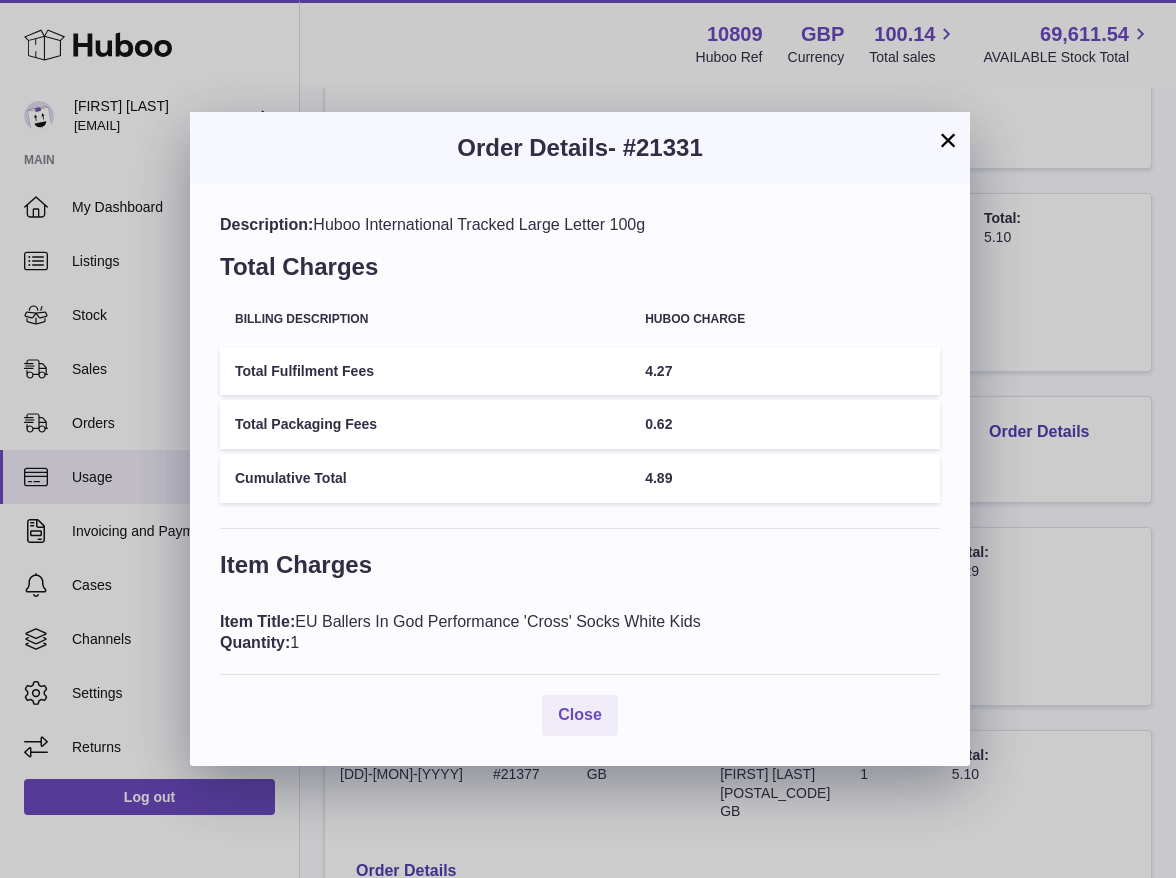 click on "×" at bounding box center [948, 140] 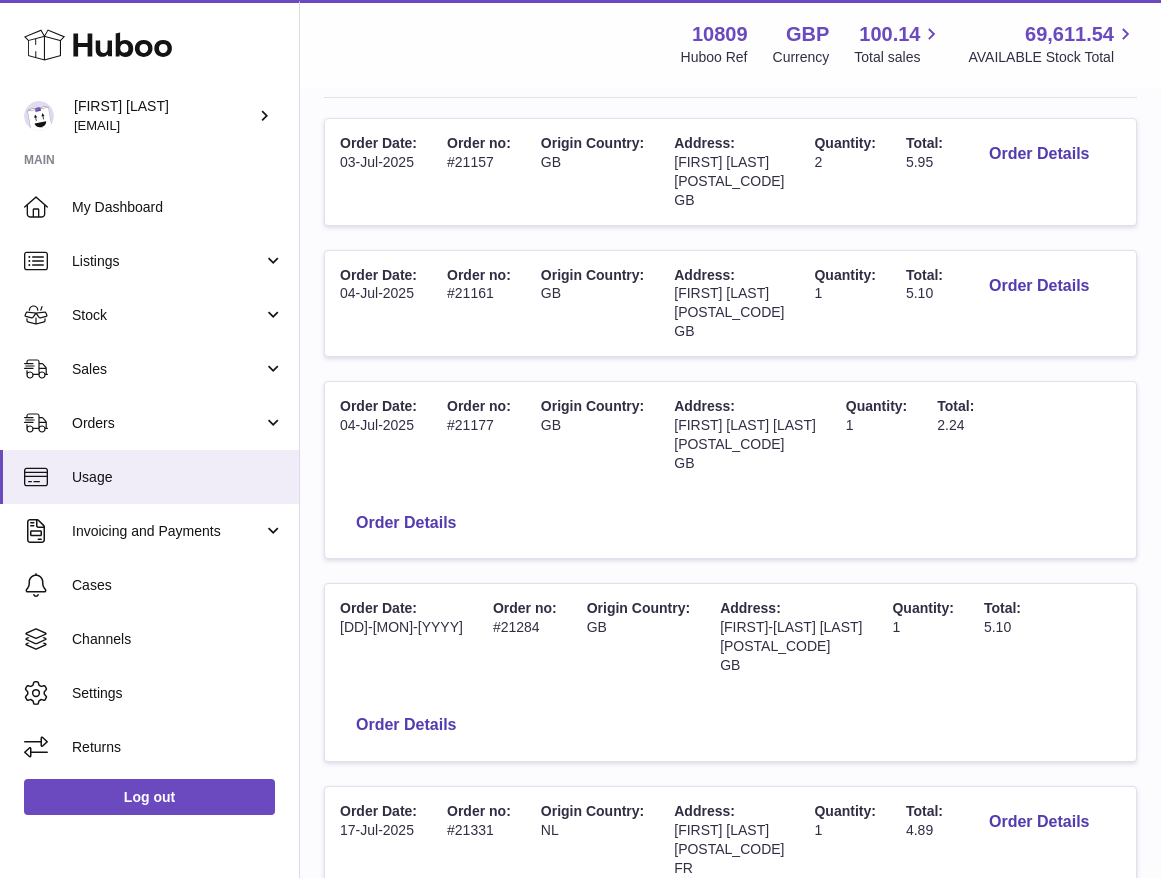 scroll, scrollTop: 391, scrollLeft: 0, axis: vertical 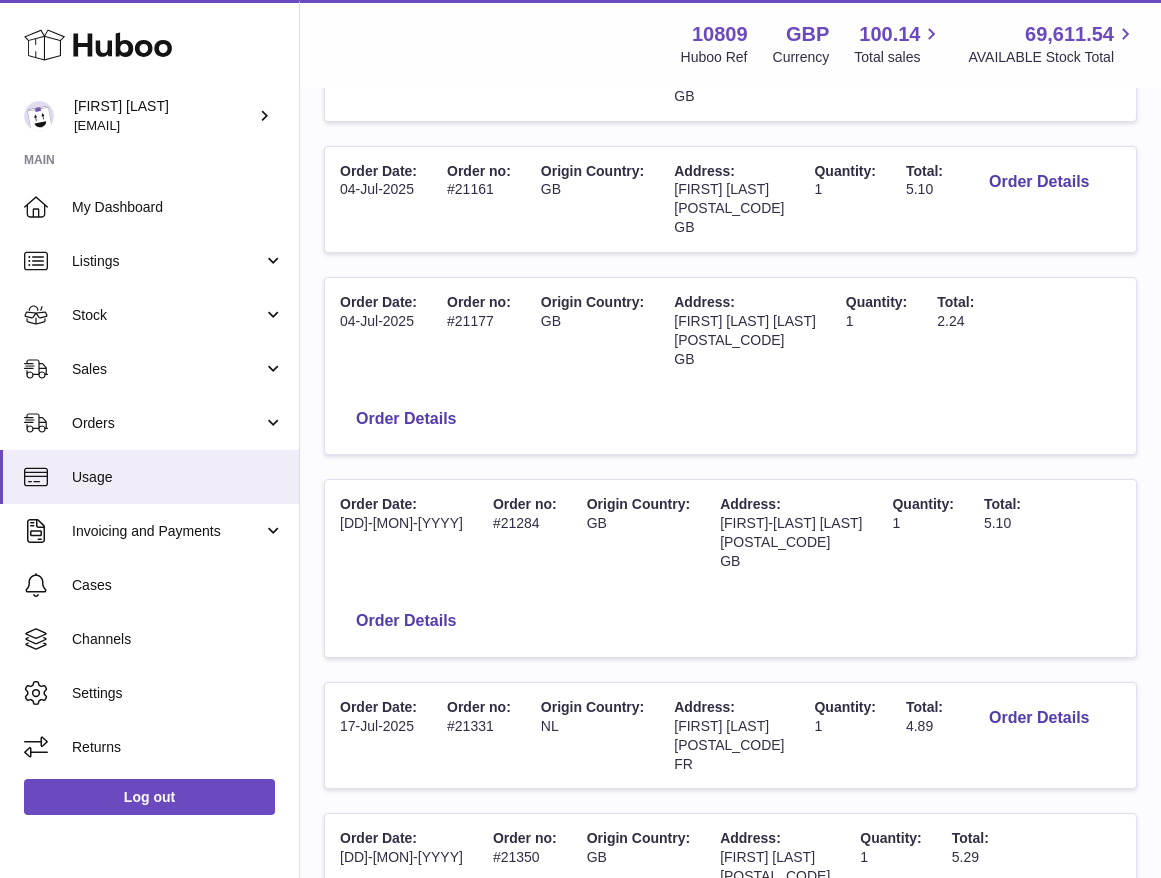 drag, startPoint x: 726, startPoint y: 669, endPoint x: 707, endPoint y: 672, distance: 19.235384 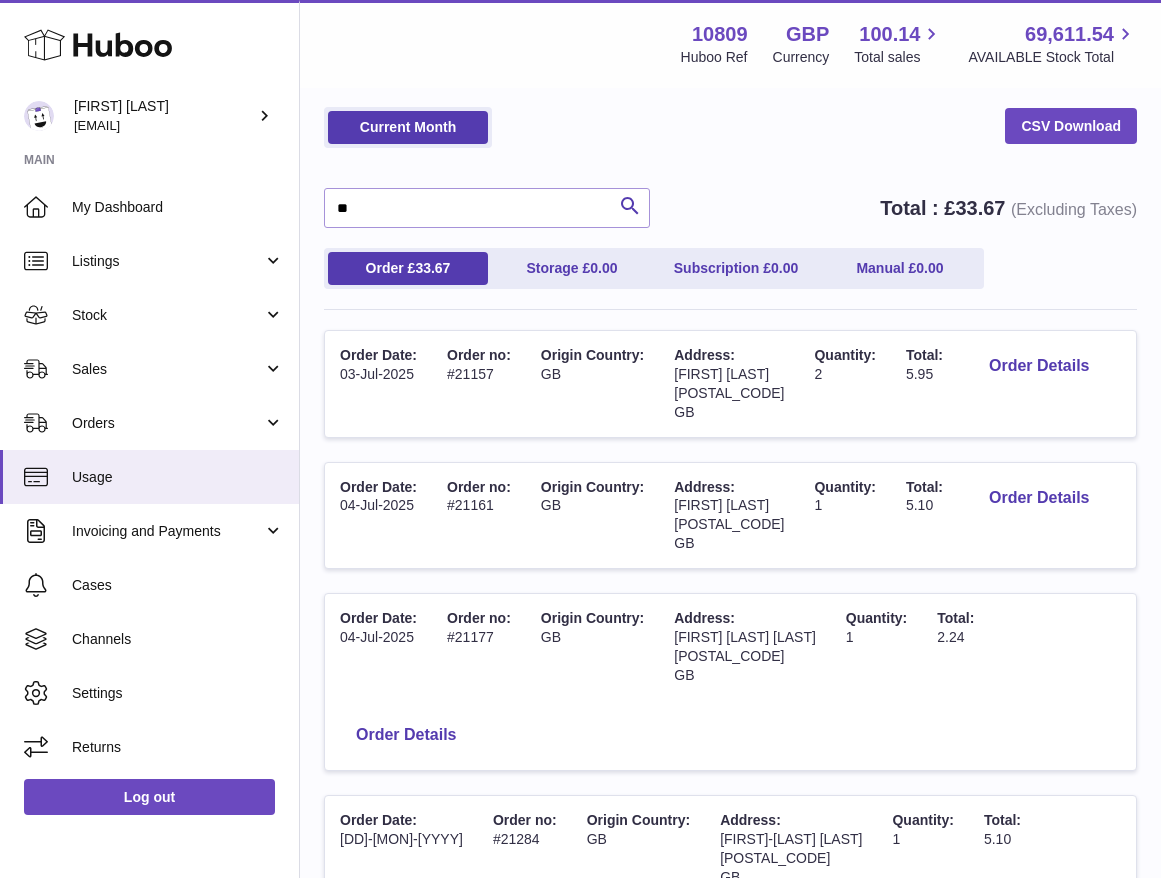 scroll, scrollTop: 0, scrollLeft: 0, axis: both 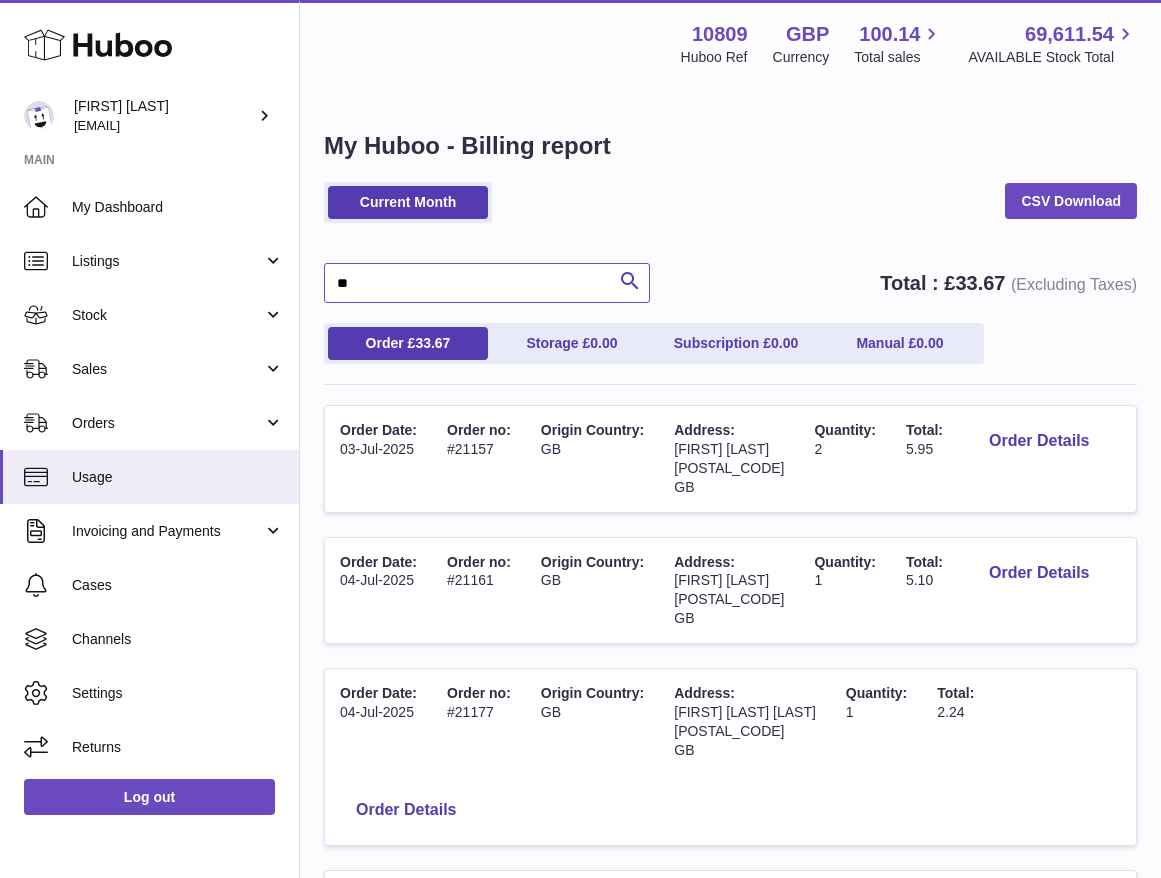 click on "**" at bounding box center [487, 283] 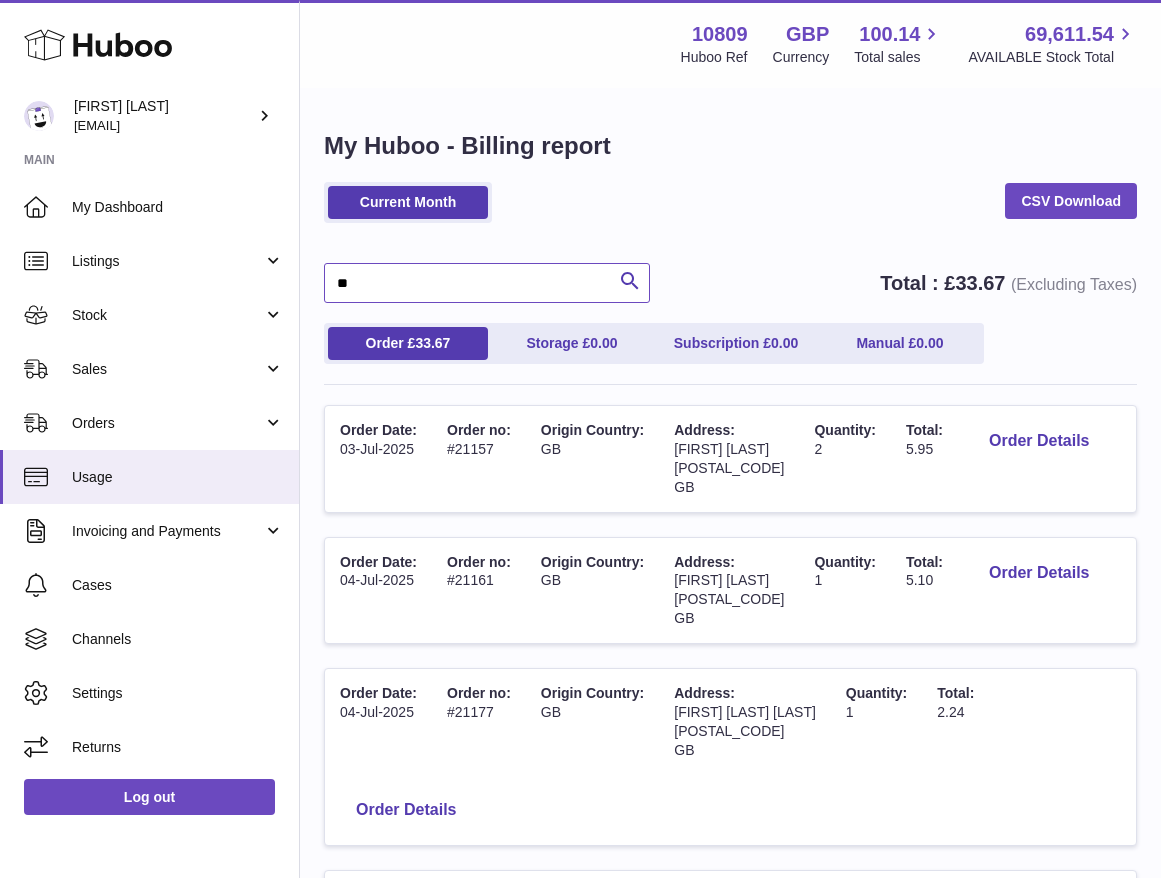 drag, startPoint x: 490, startPoint y: 276, endPoint x: 378, endPoint y: 291, distance: 113 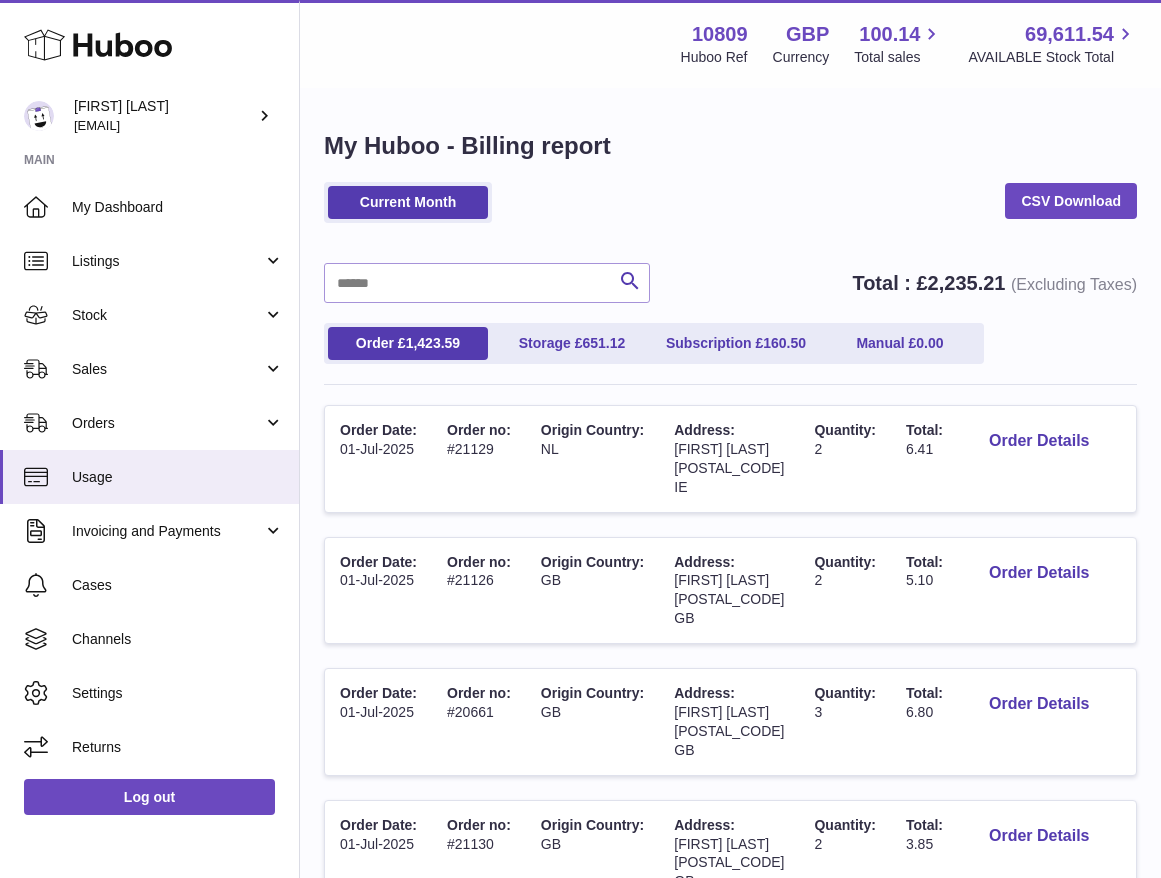 drag, startPoint x: 561, startPoint y: 445, endPoint x: 529, endPoint y: 439, distance: 32.55764 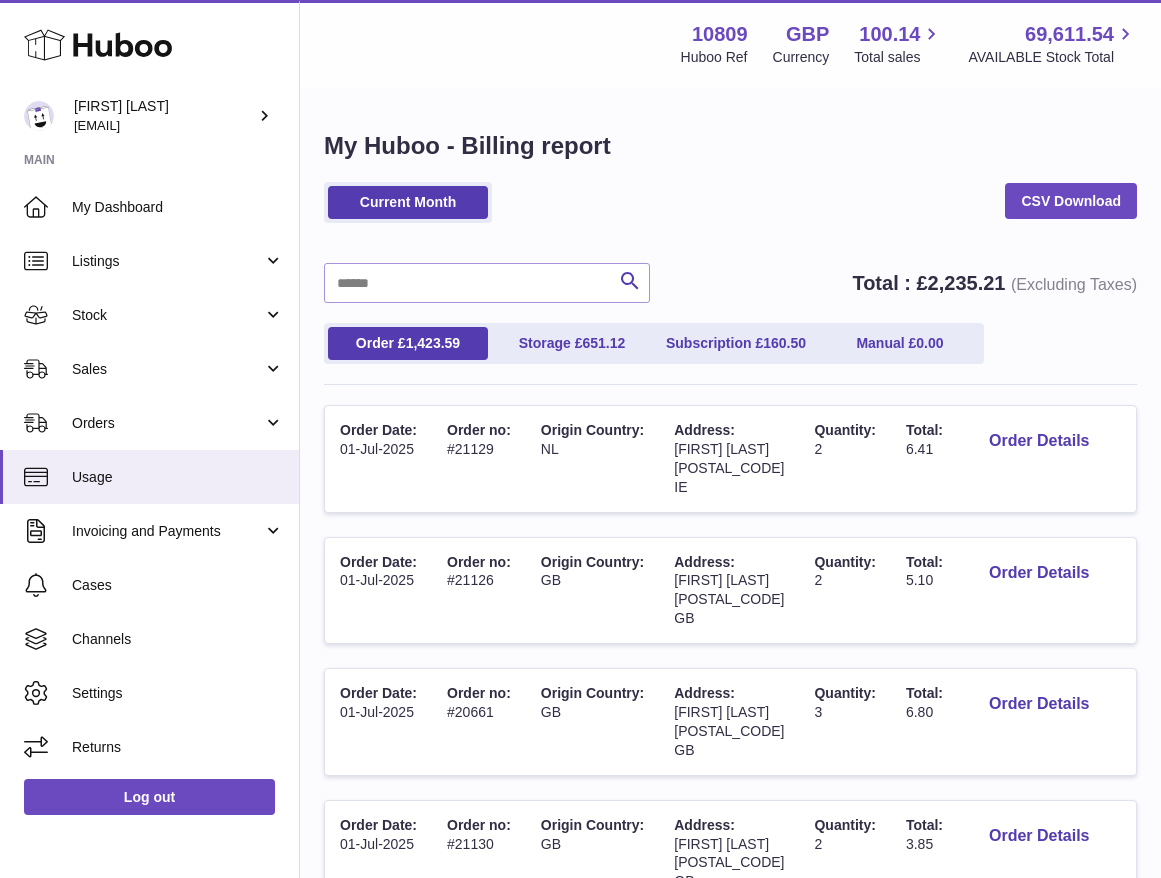 click on "Order Date: 01-Jul-2025
Order no: #21129
Origin Country: NL
Address:
Alan Malynn
N37 W440
IE   Quantity:
2
Total:   6.41
Order Details" at bounding box center (730, 459) 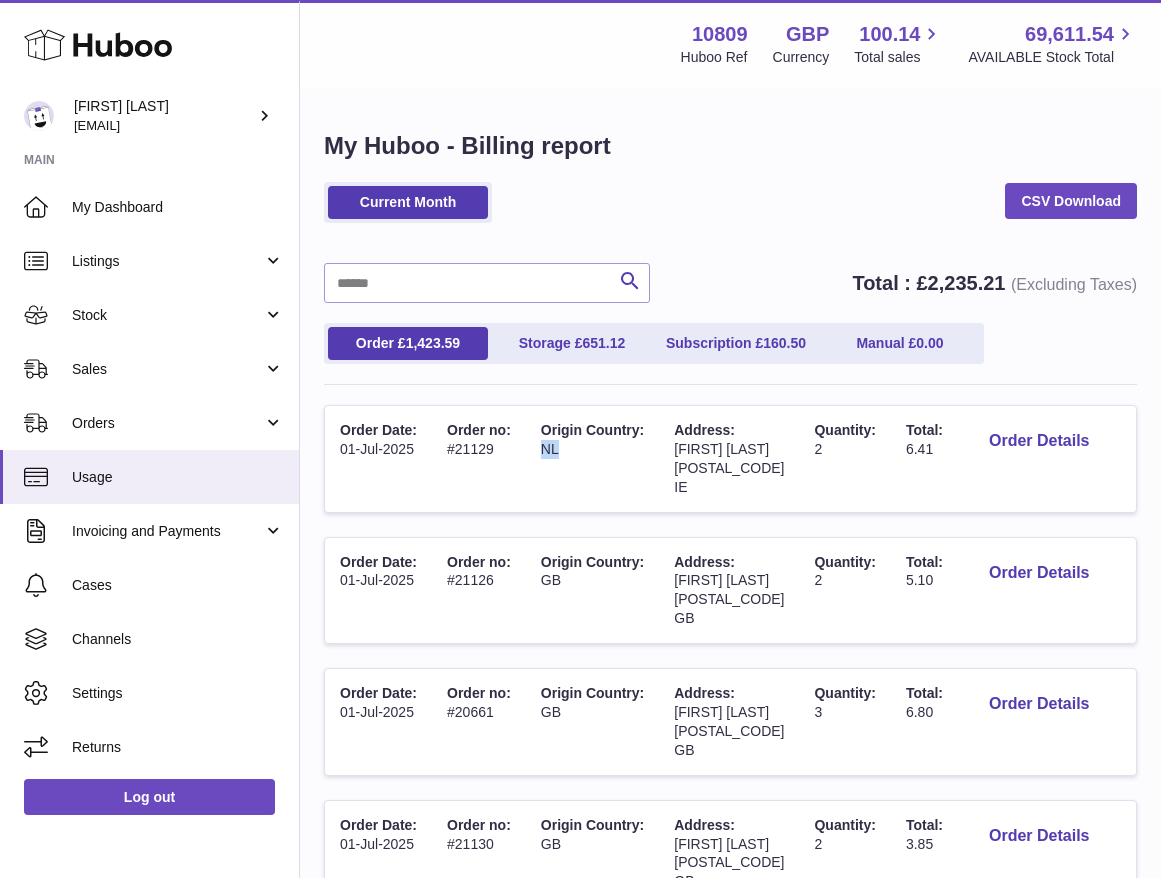 click on "Origin Country: NL" at bounding box center (592, 459) 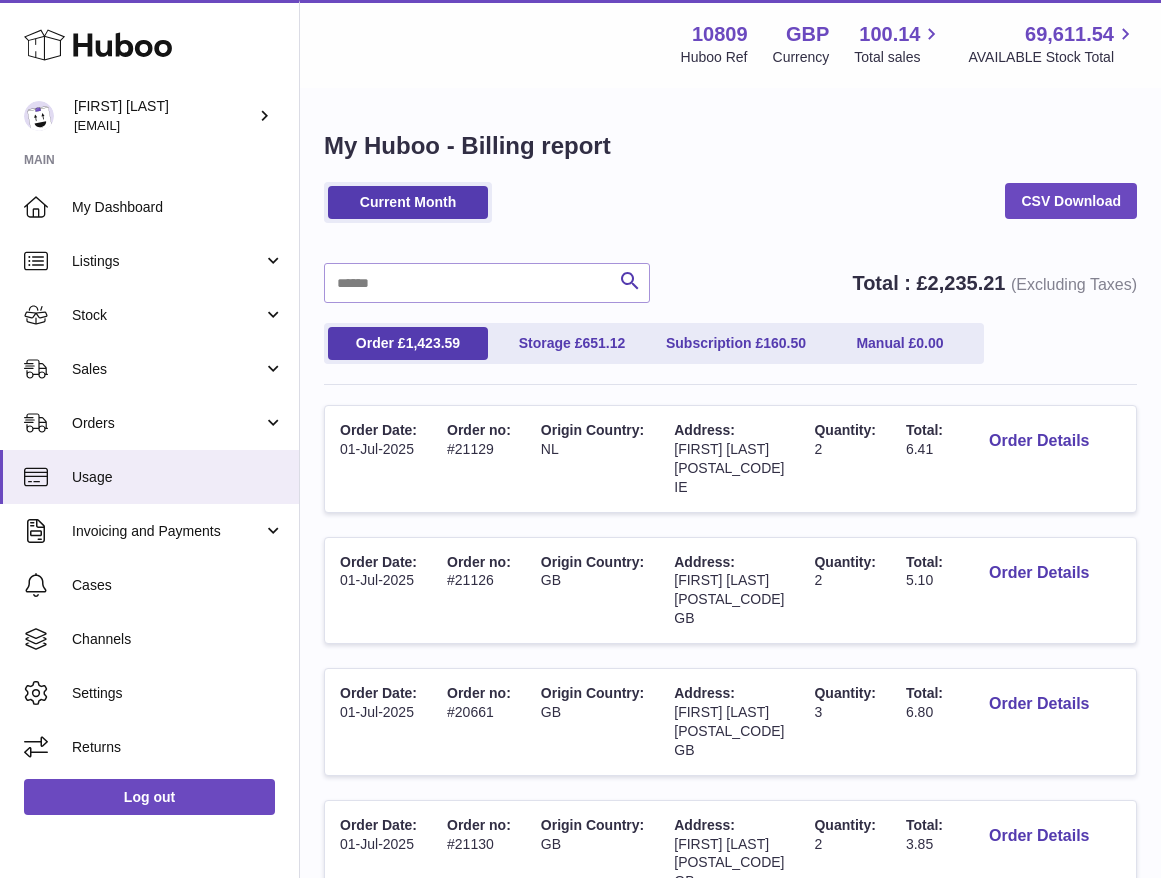 click on "[POSTAL_CODE]" at bounding box center [729, 468] 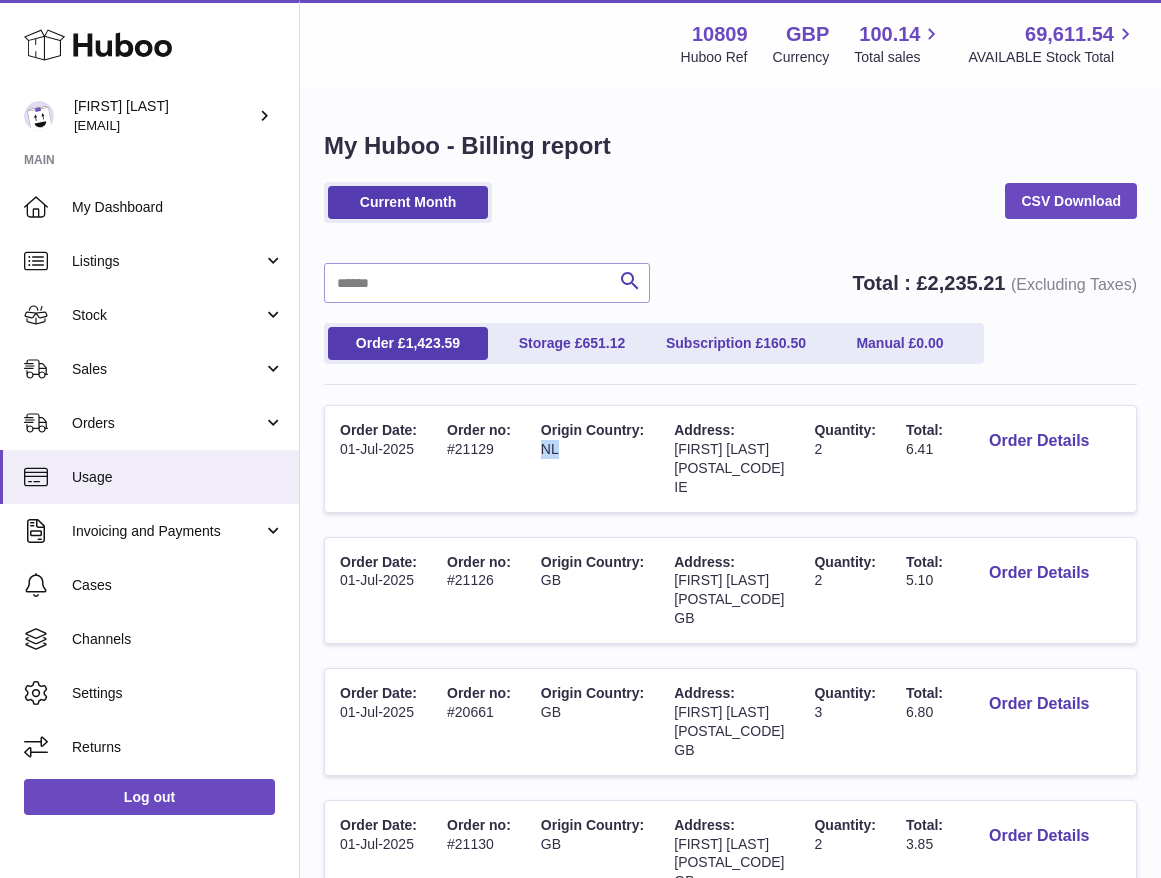 click on "Origin Country: NL" at bounding box center (592, 459) 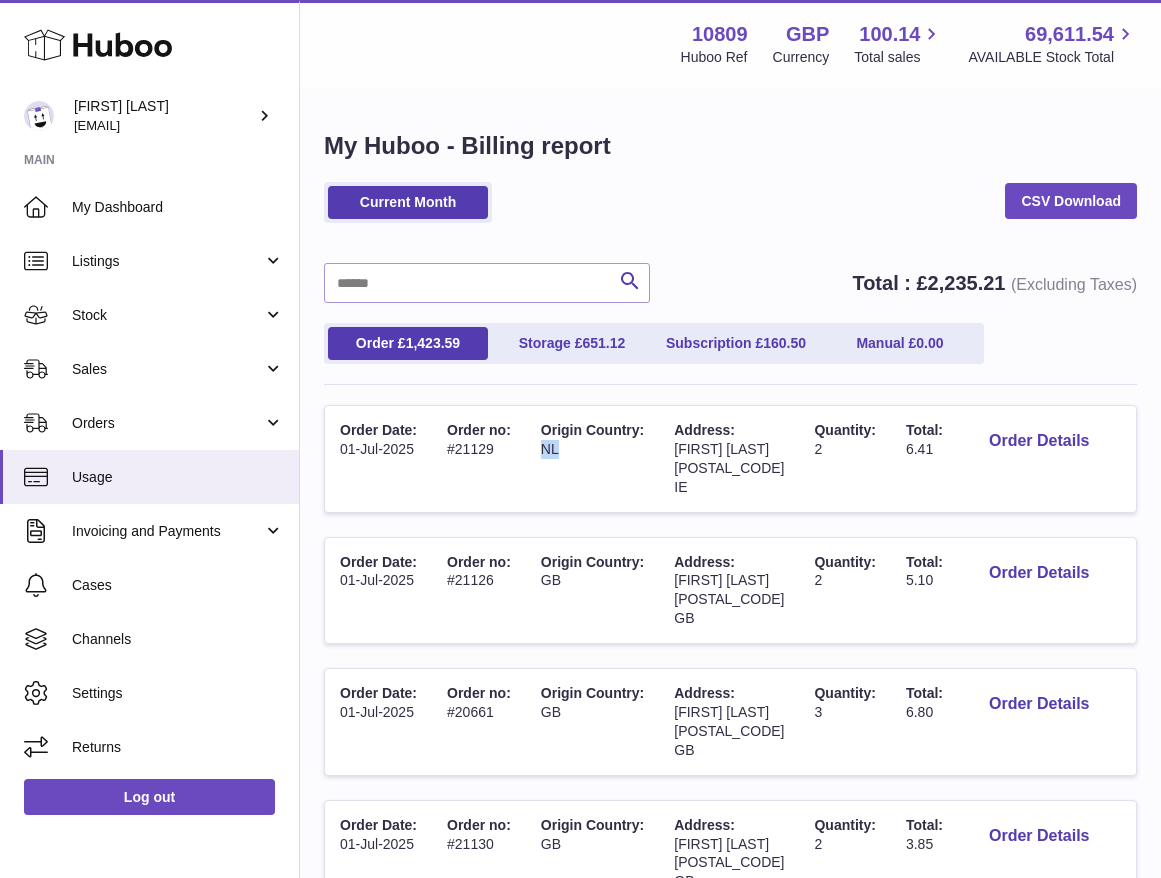 copy on "NL" 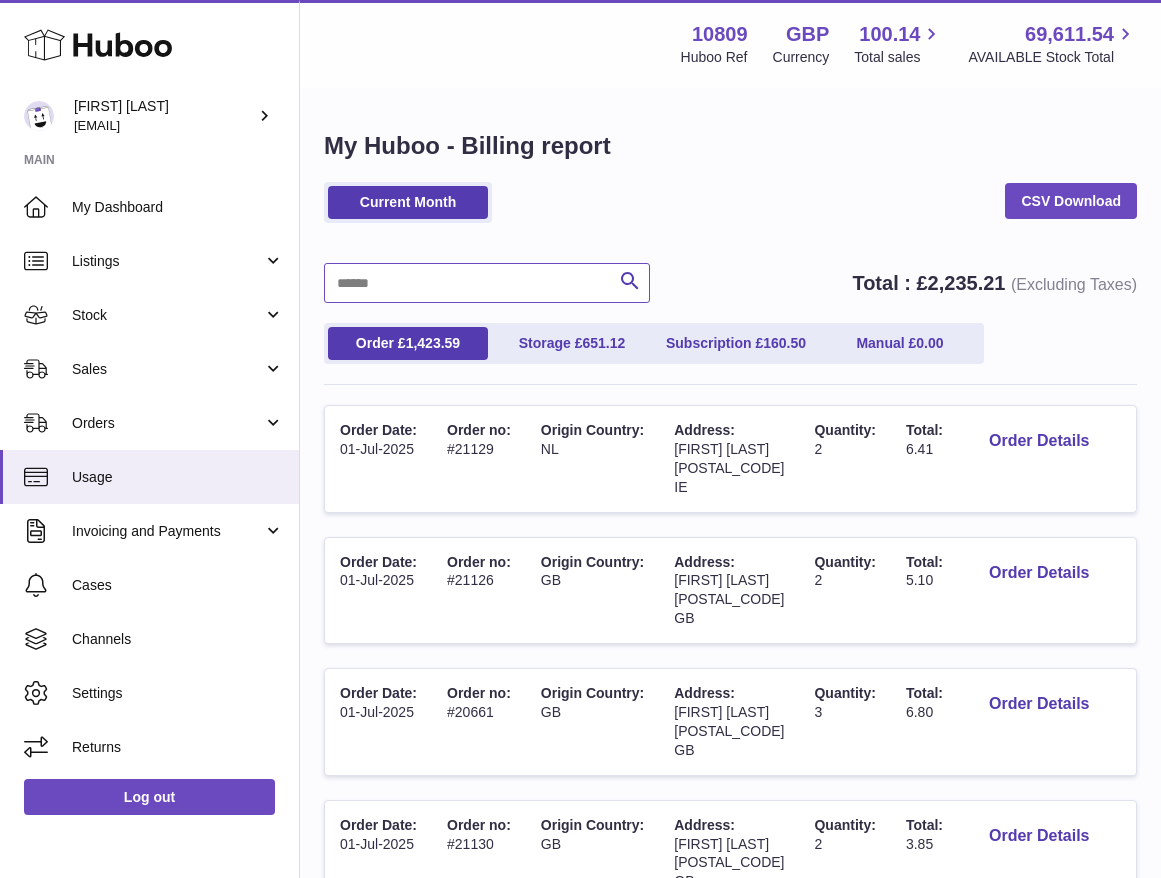 click at bounding box center (487, 283) 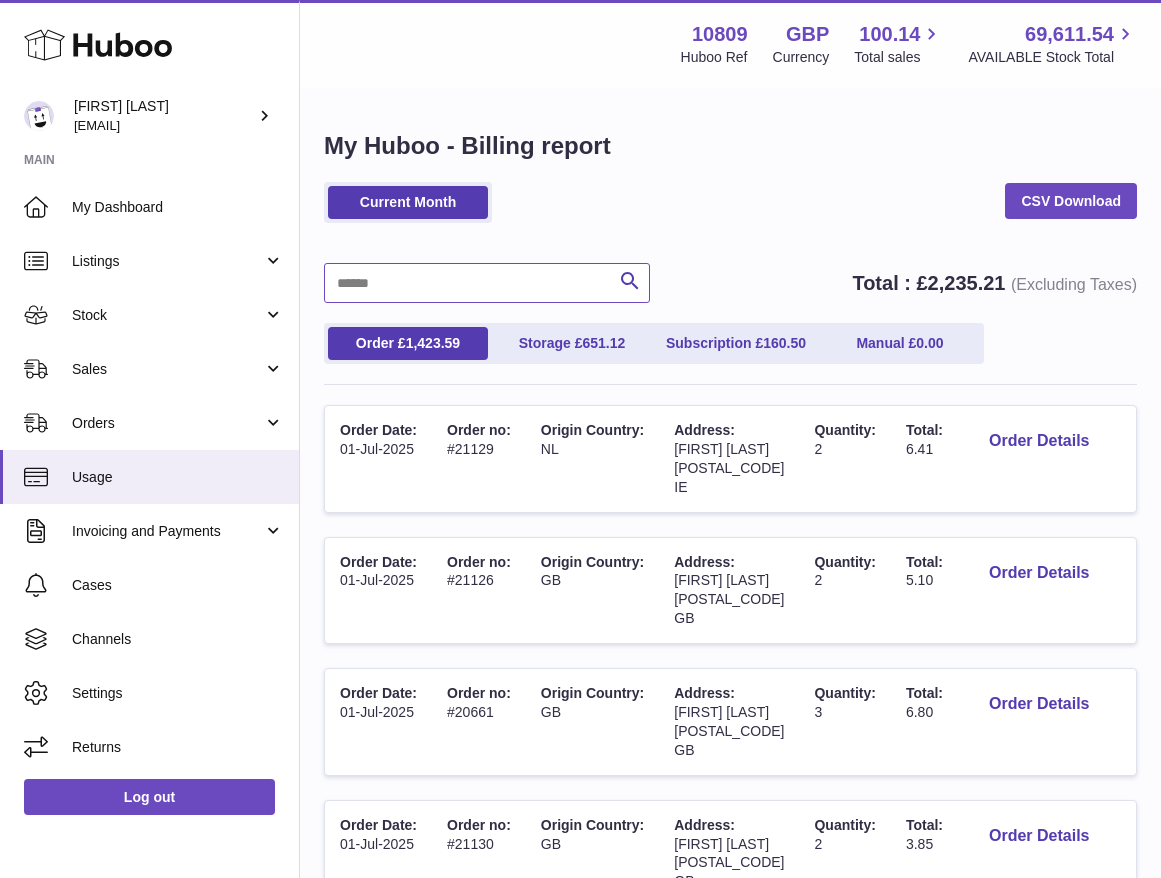 paste on "**" 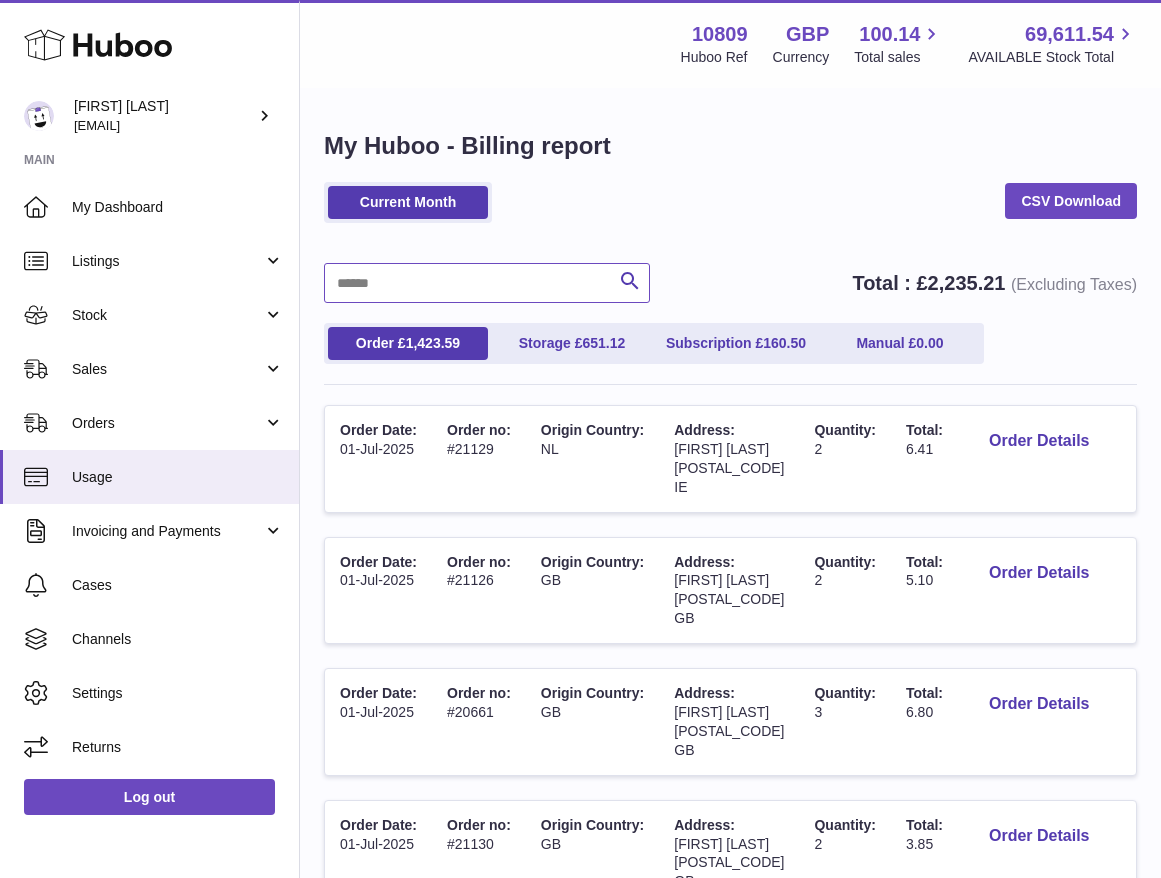 type on "**" 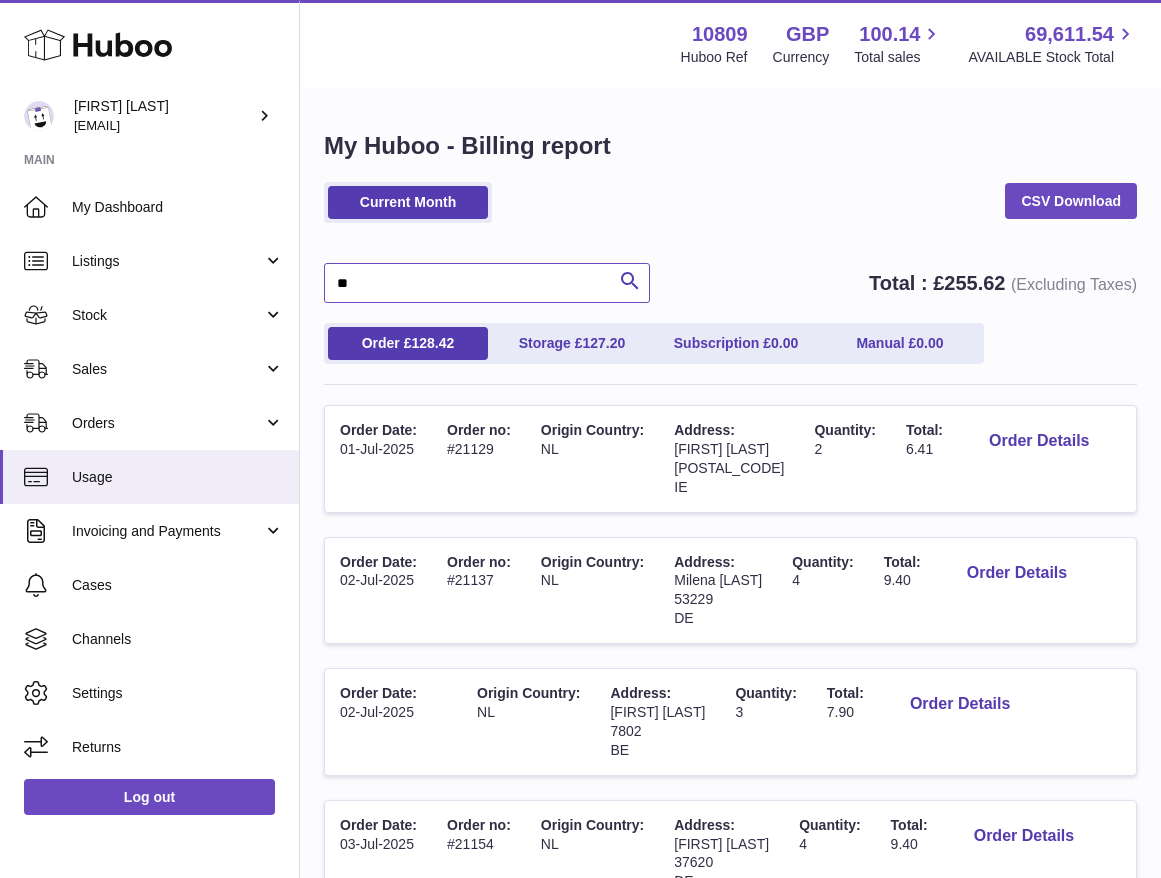 drag, startPoint x: 506, startPoint y: 275, endPoint x: 371, endPoint y: 288, distance: 135.62448 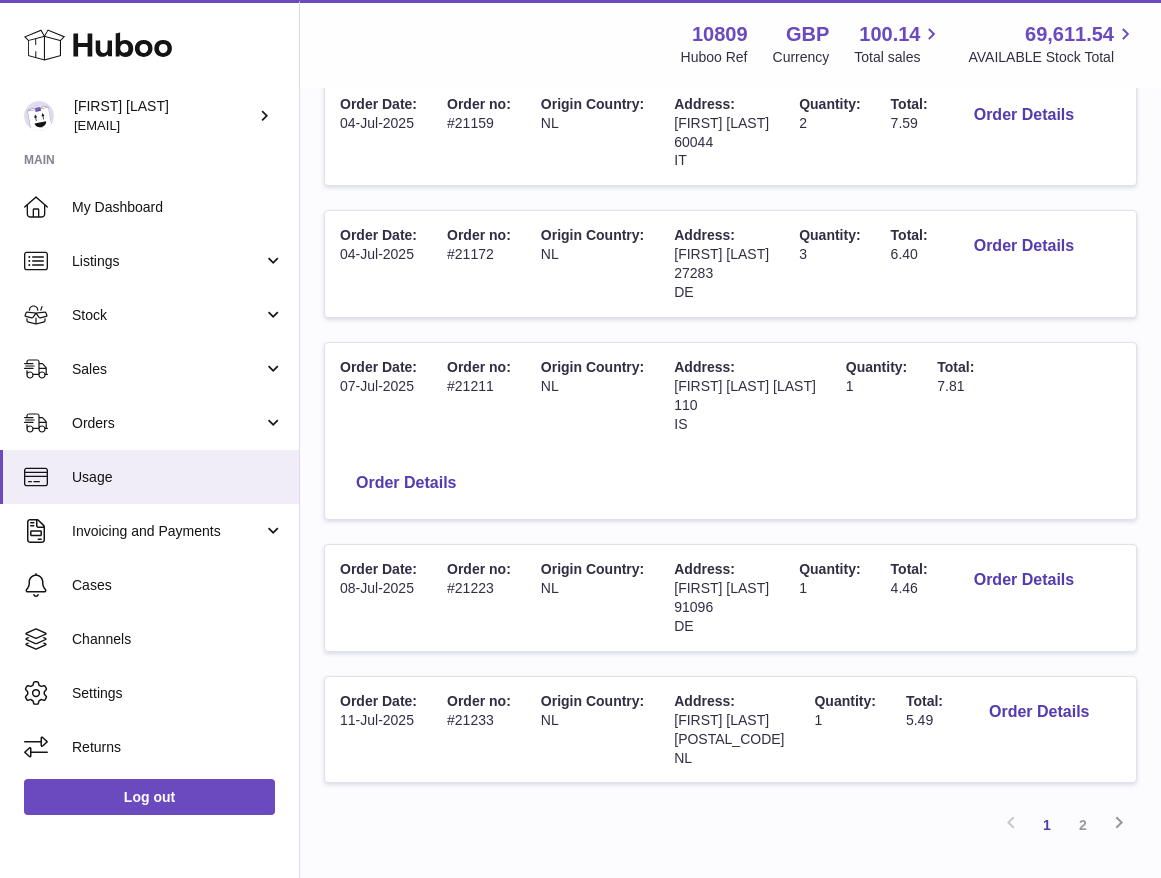 scroll, scrollTop: 992, scrollLeft: 0, axis: vertical 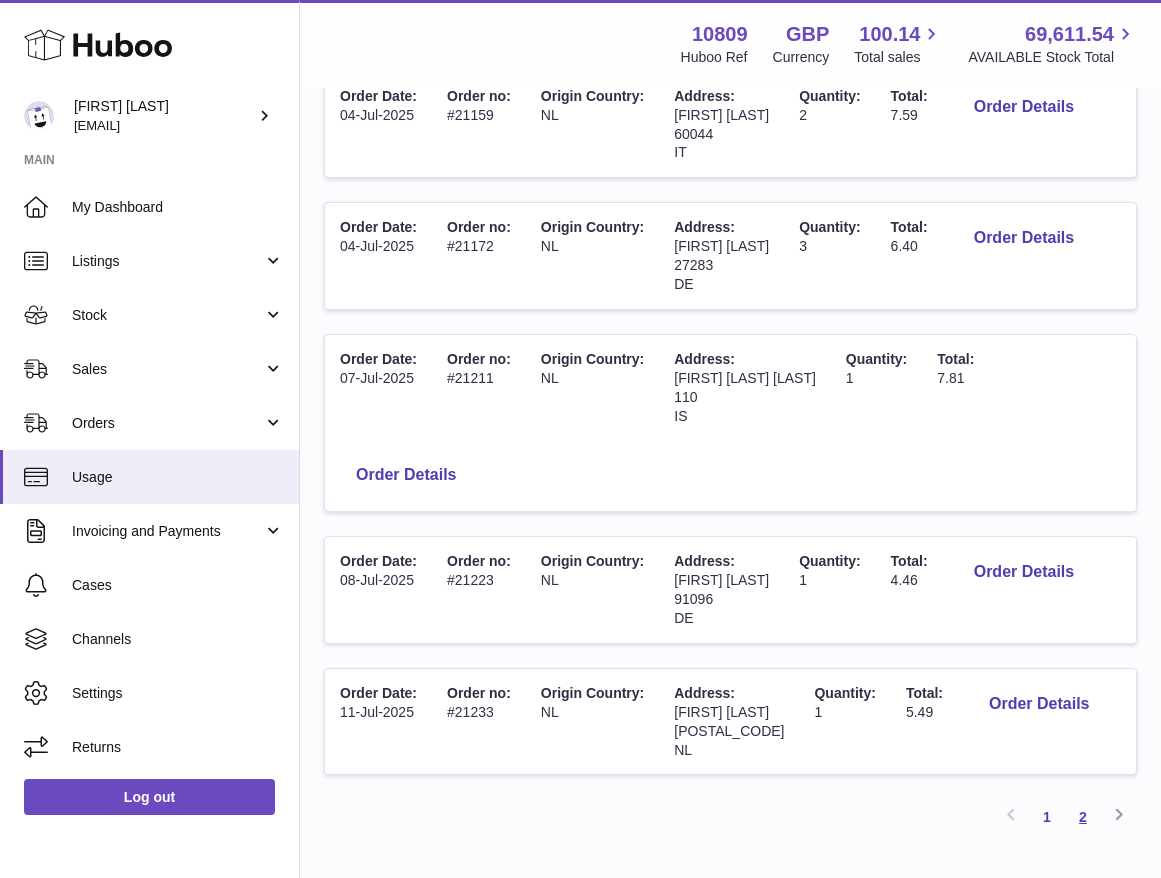 type on "**" 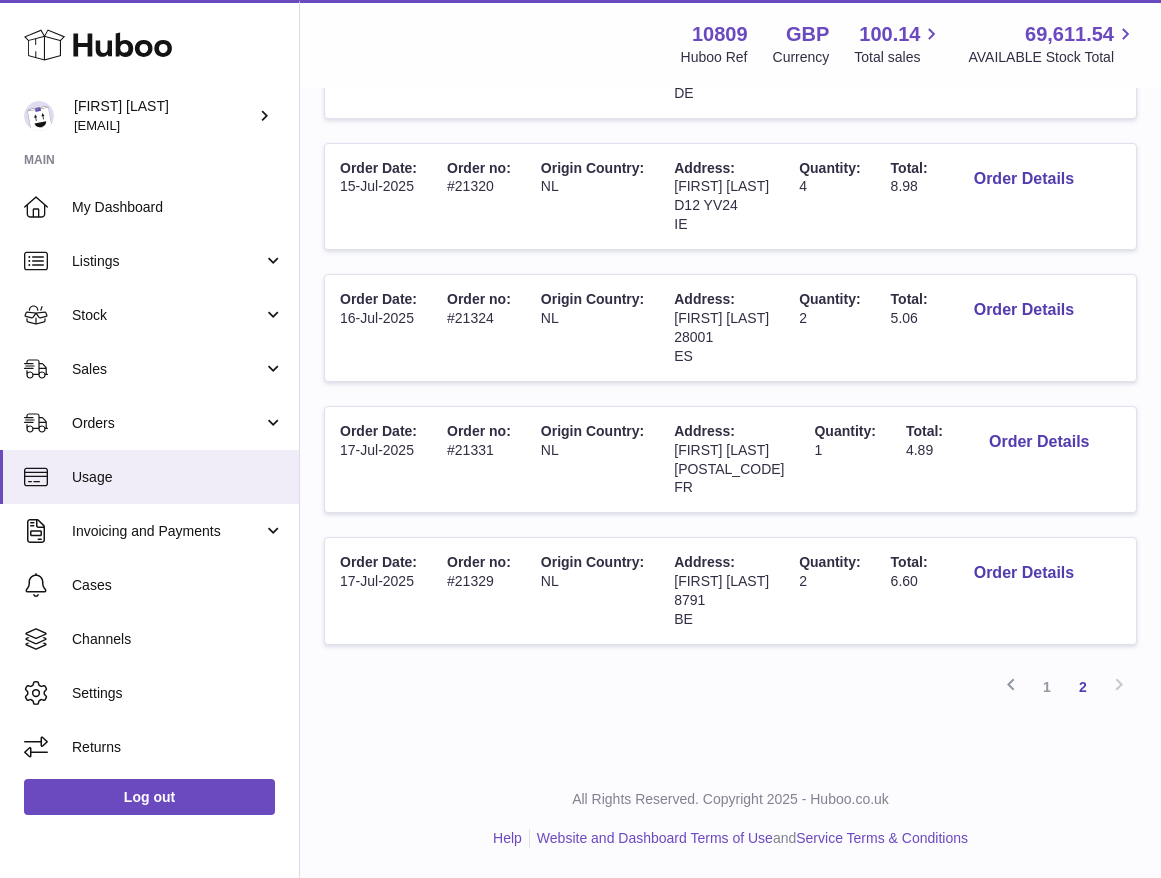 scroll, scrollTop: 1019, scrollLeft: 0, axis: vertical 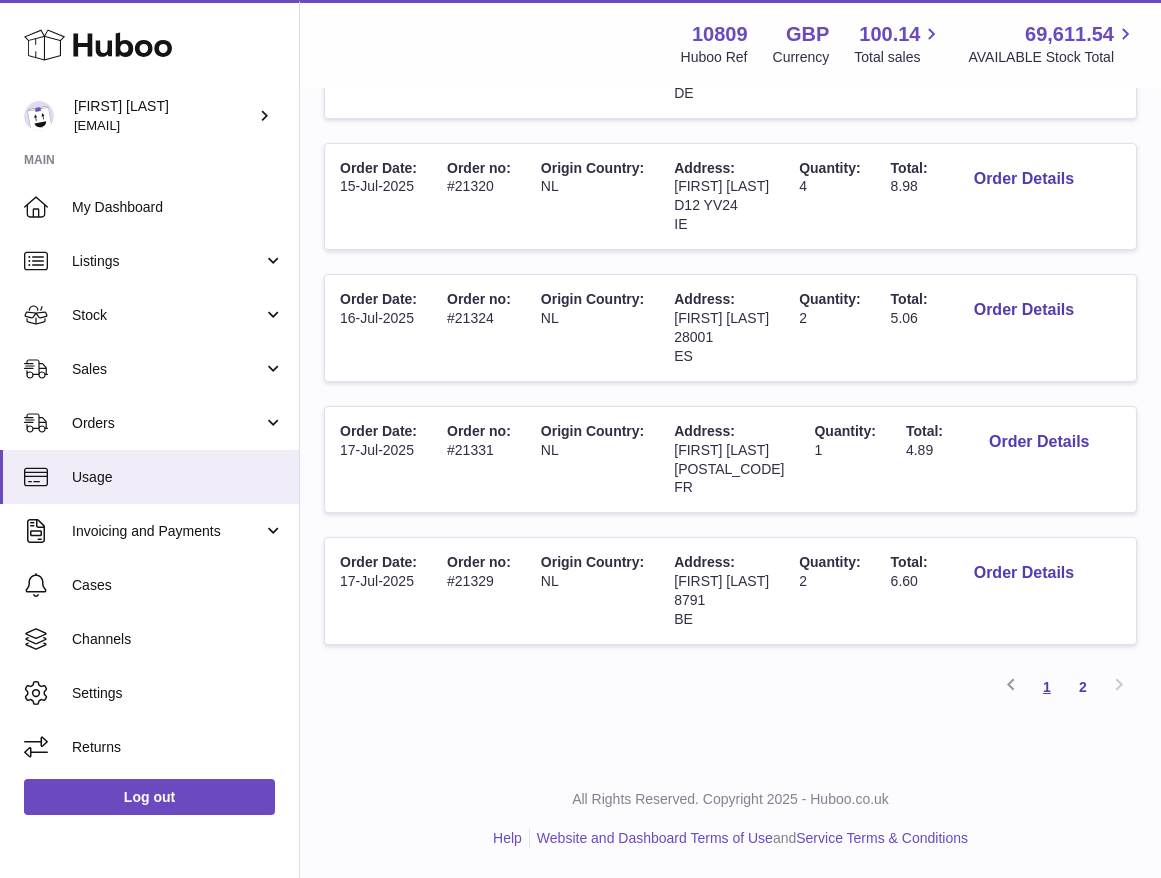 click on "1" at bounding box center [1047, 687] 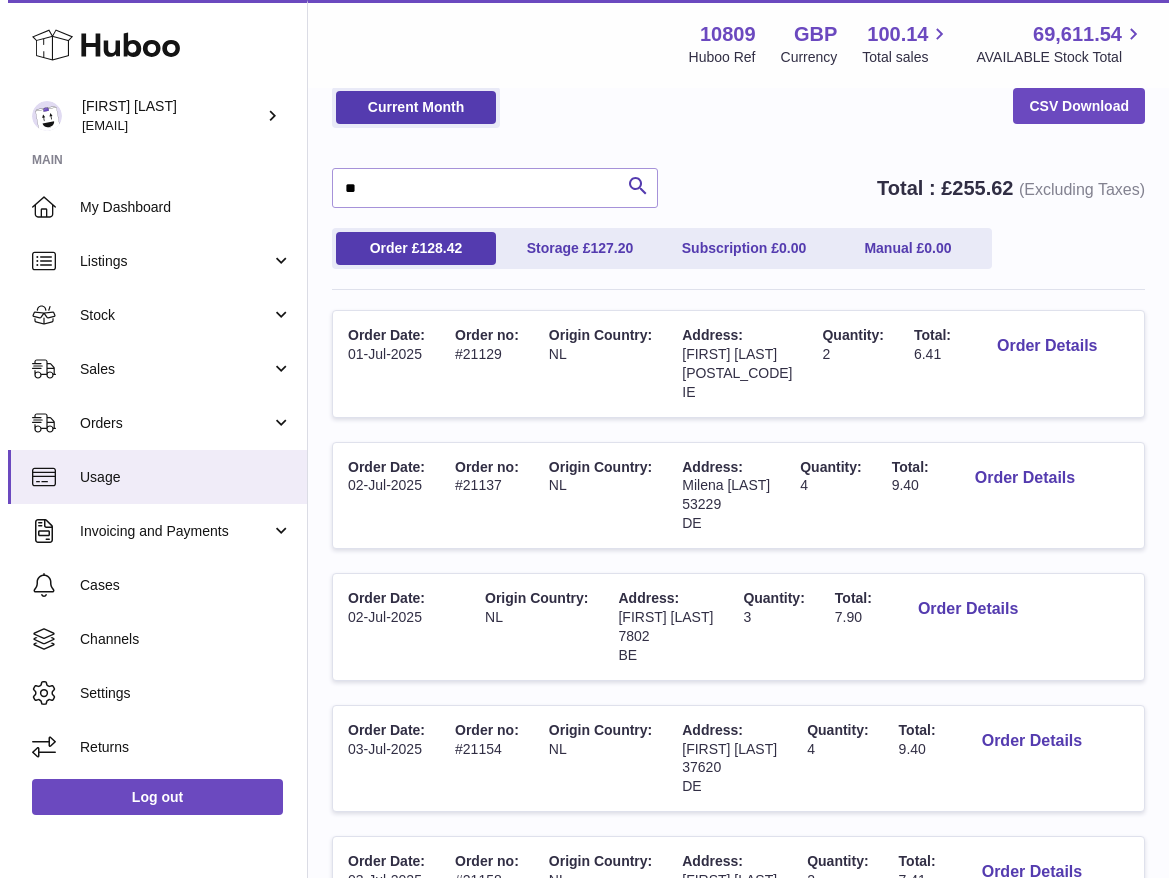 scroll, scrollTop: 0, scrollLeft: 0, axis: both 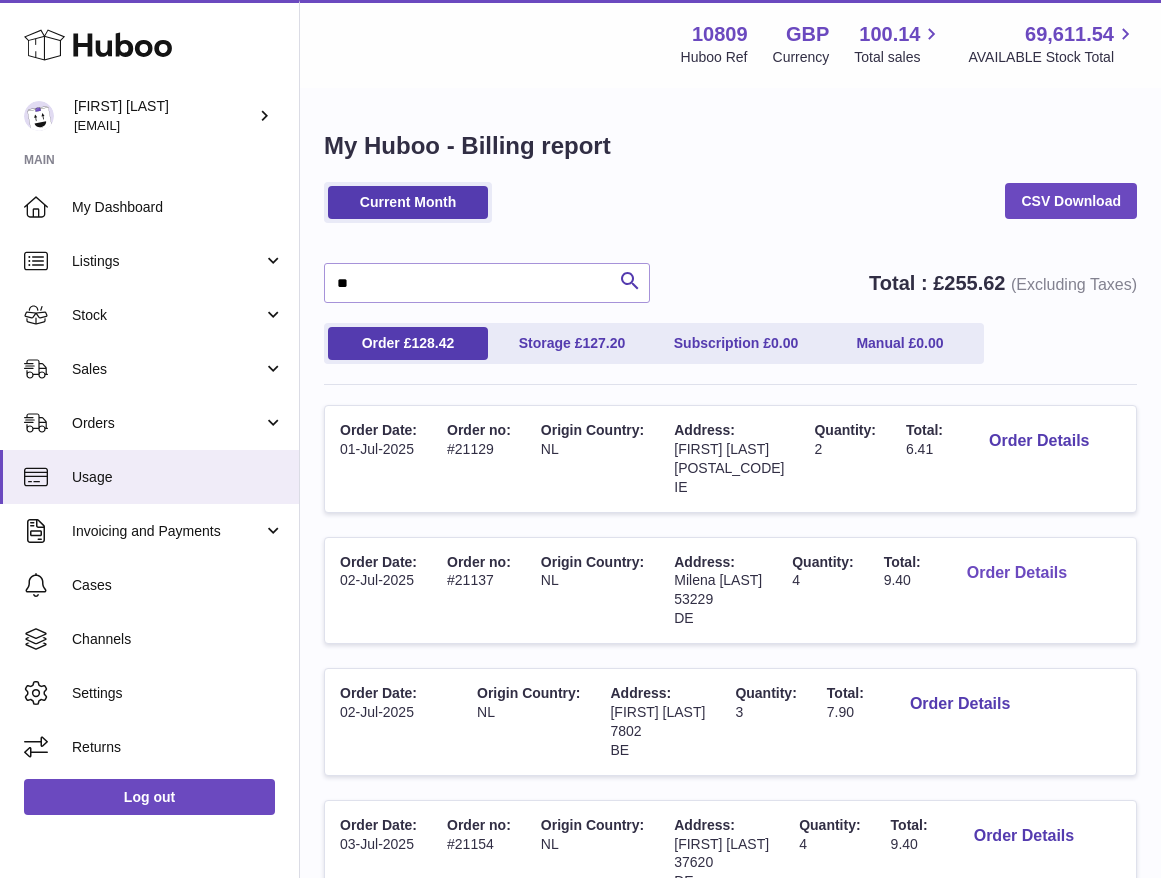 click on "Order Details" at bounding box center [1017, 573] 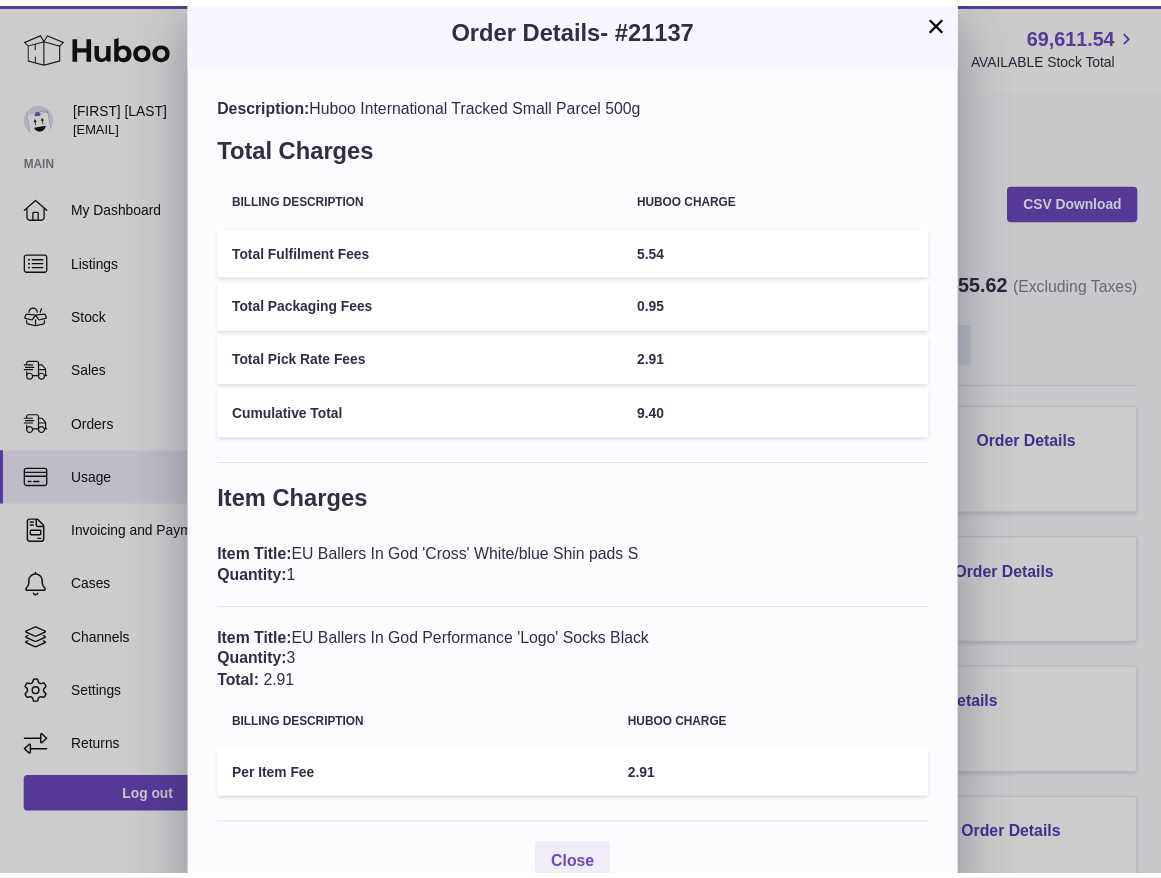scroll, scrollTop: 23, scrollLeft: 0, axis: vertical 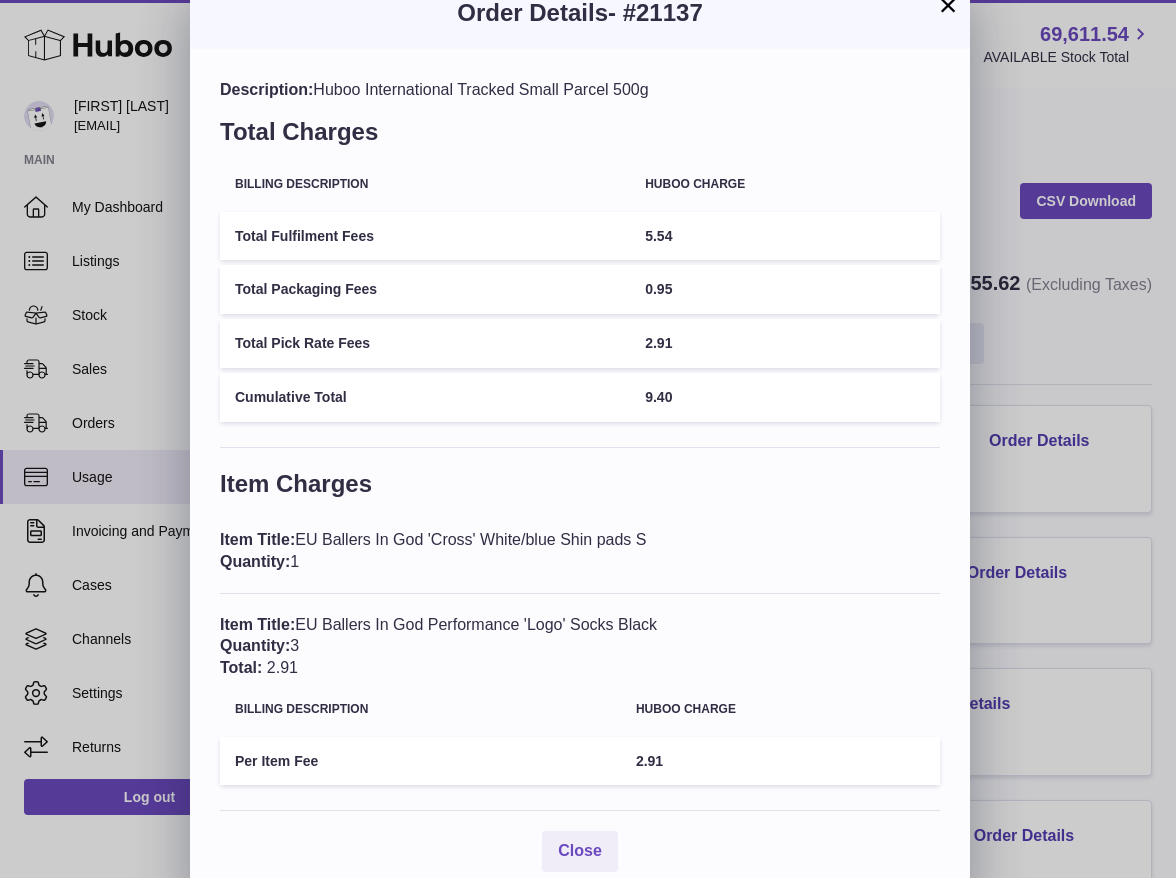 click on "×" at bounding box center [948, 5] 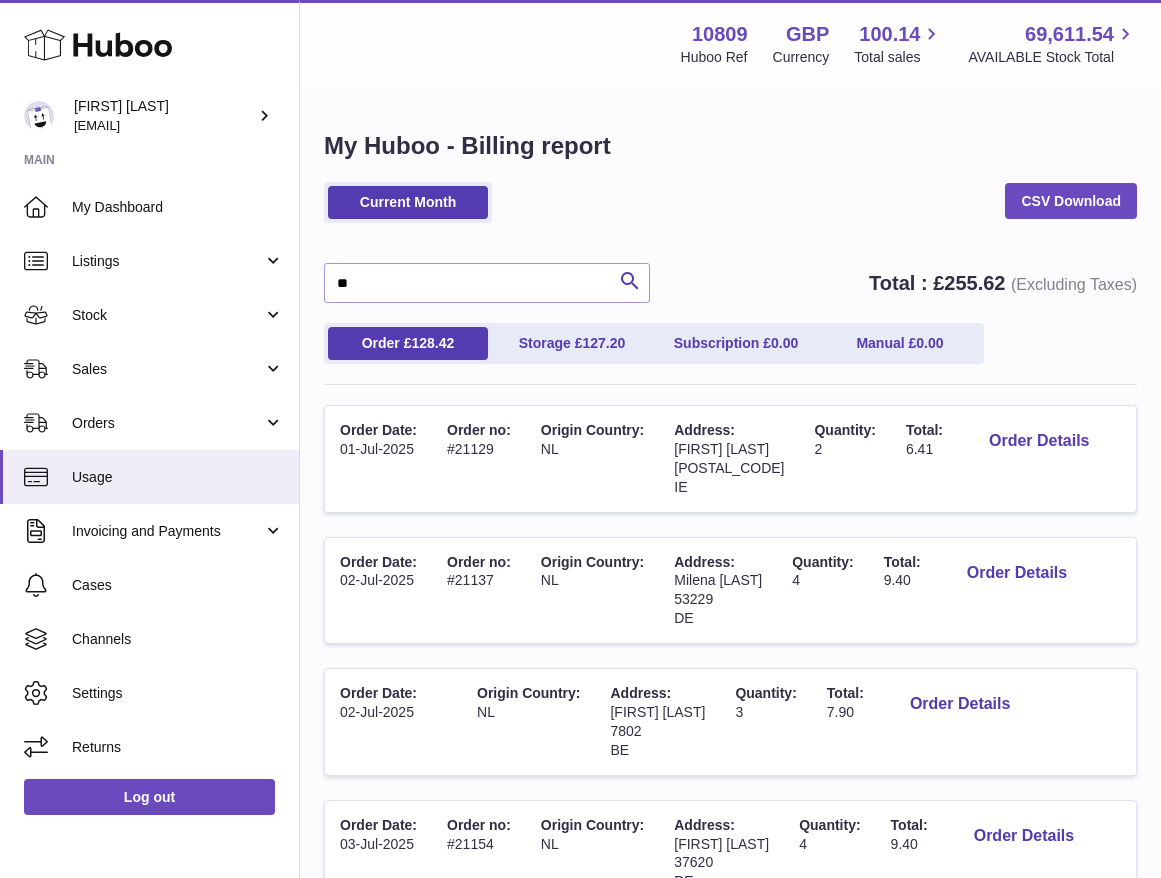 scroll, scrollTop: 0, scrollLeft: 0, axis: both 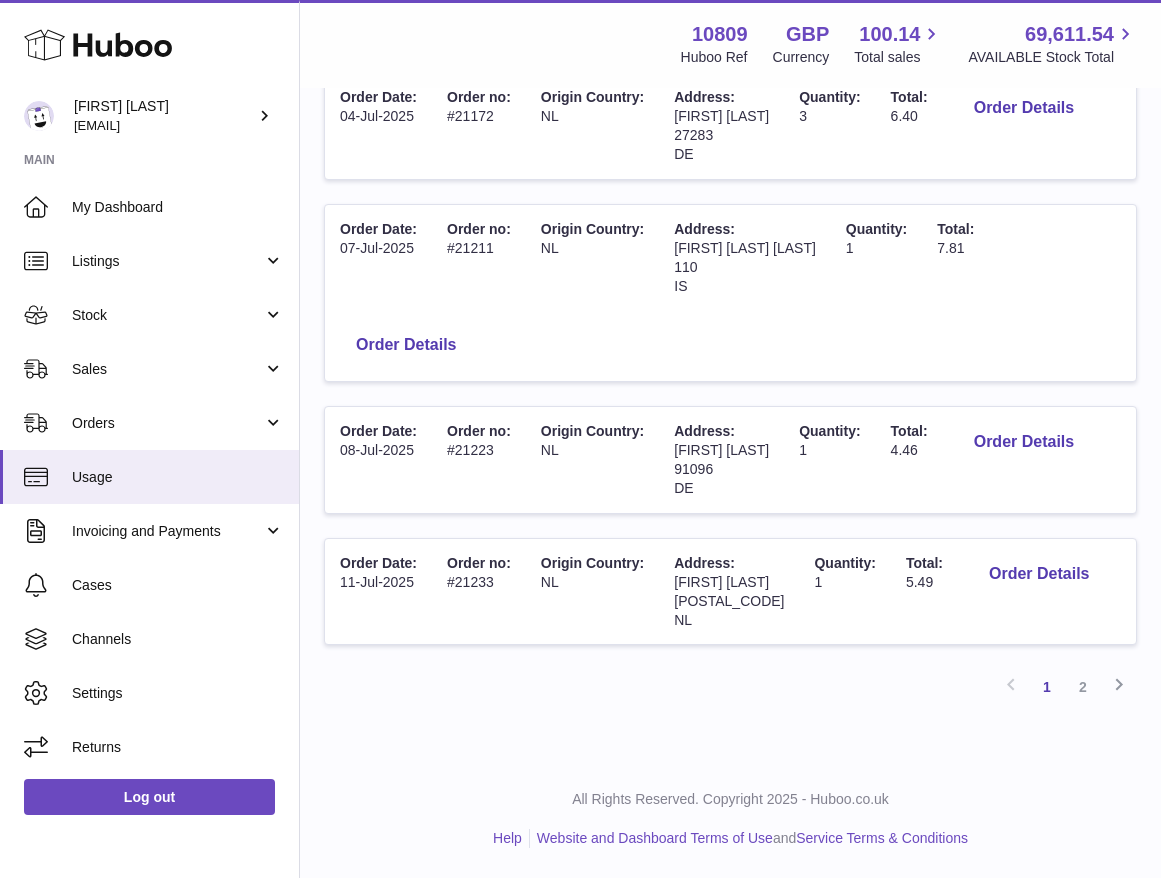 click on "2" at bounding box center (1083, 687) 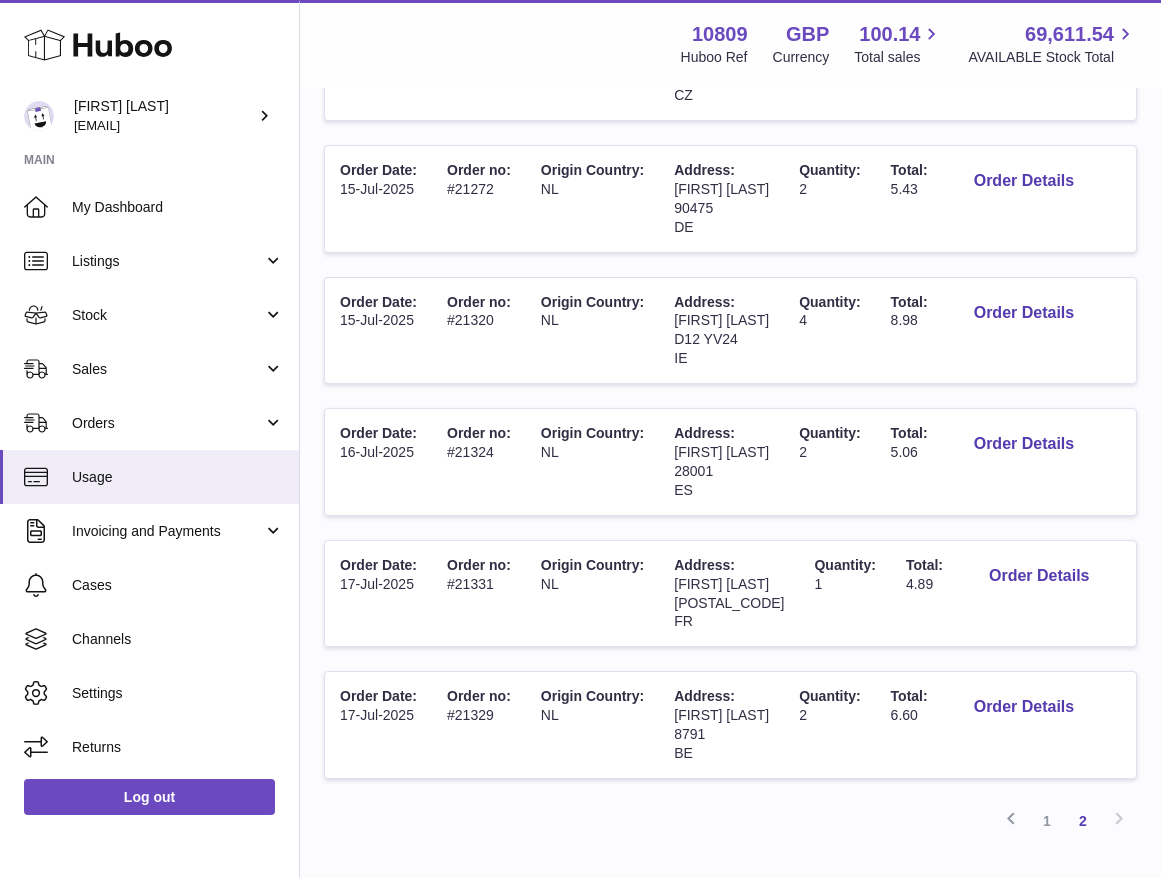 scroll, scrollTop: 869, scrollLeft: 0, axis: vertical 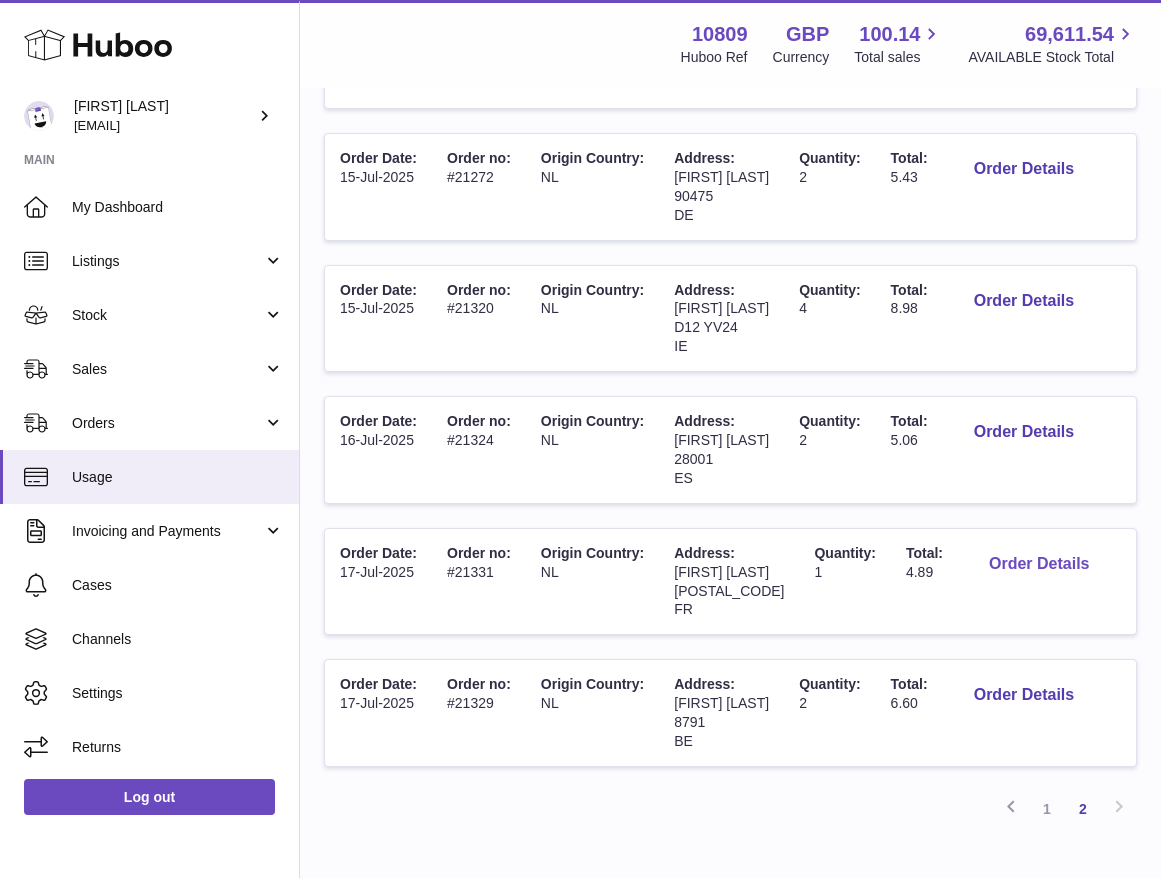 click on "Order Details" at bounding box center (1039, 564) 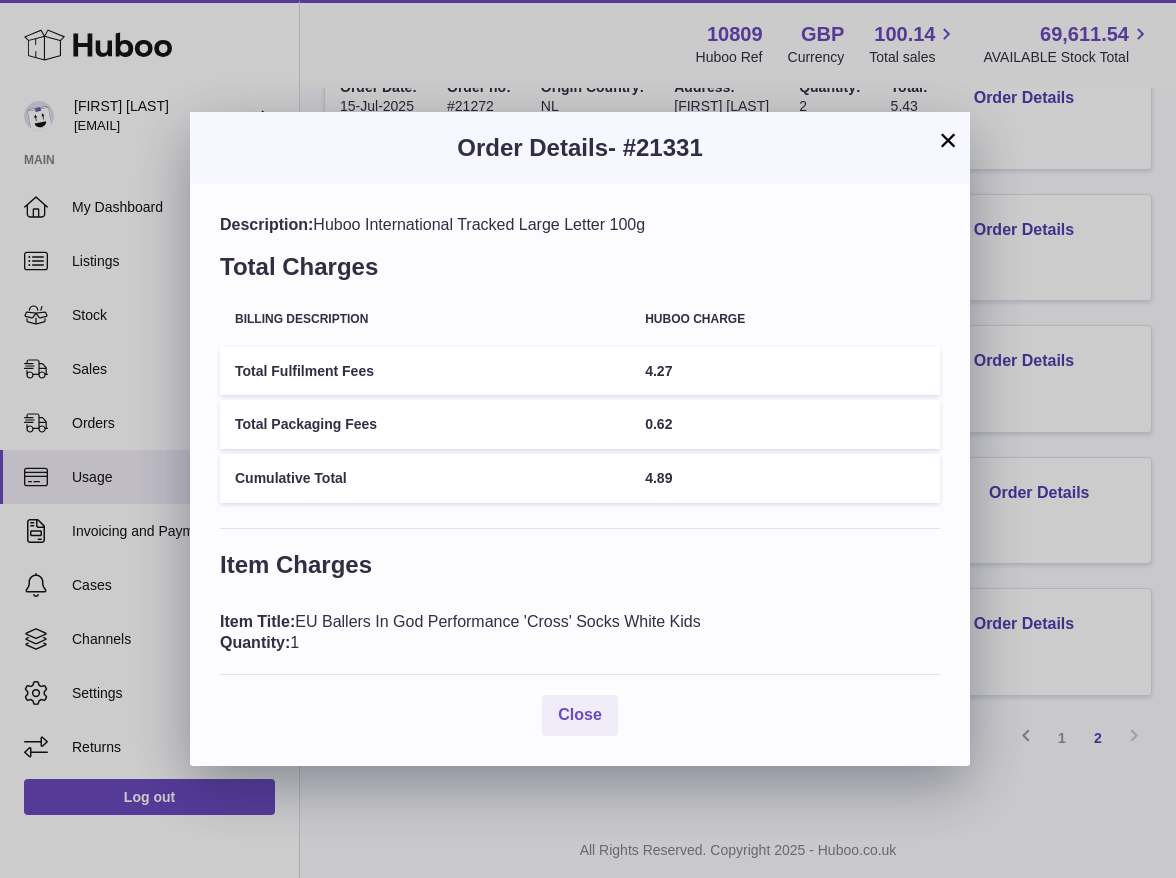 drag, startPoint x: 410, startPoint y: 234, endPoint x: 613, endPoint y: 231, distance: 203.02217 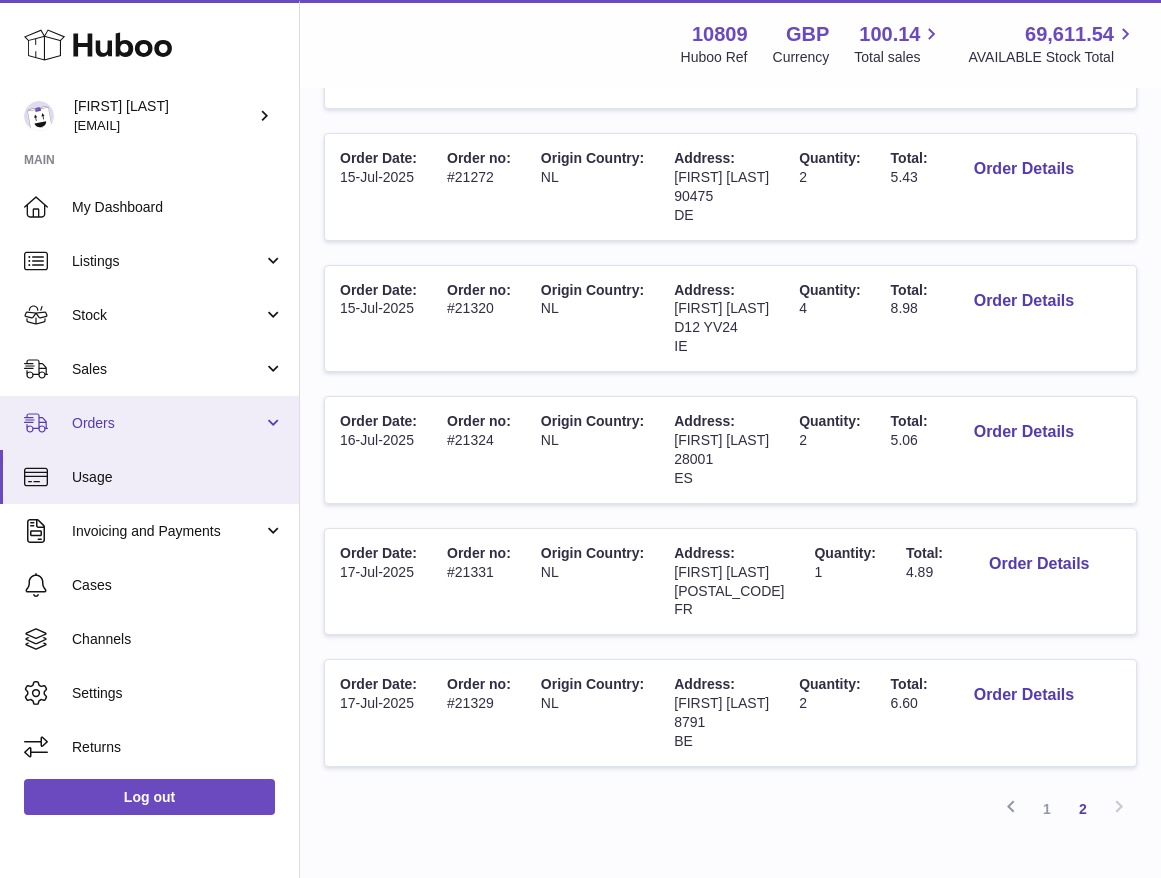 click on "Orders" at bounding box center [167, 423] 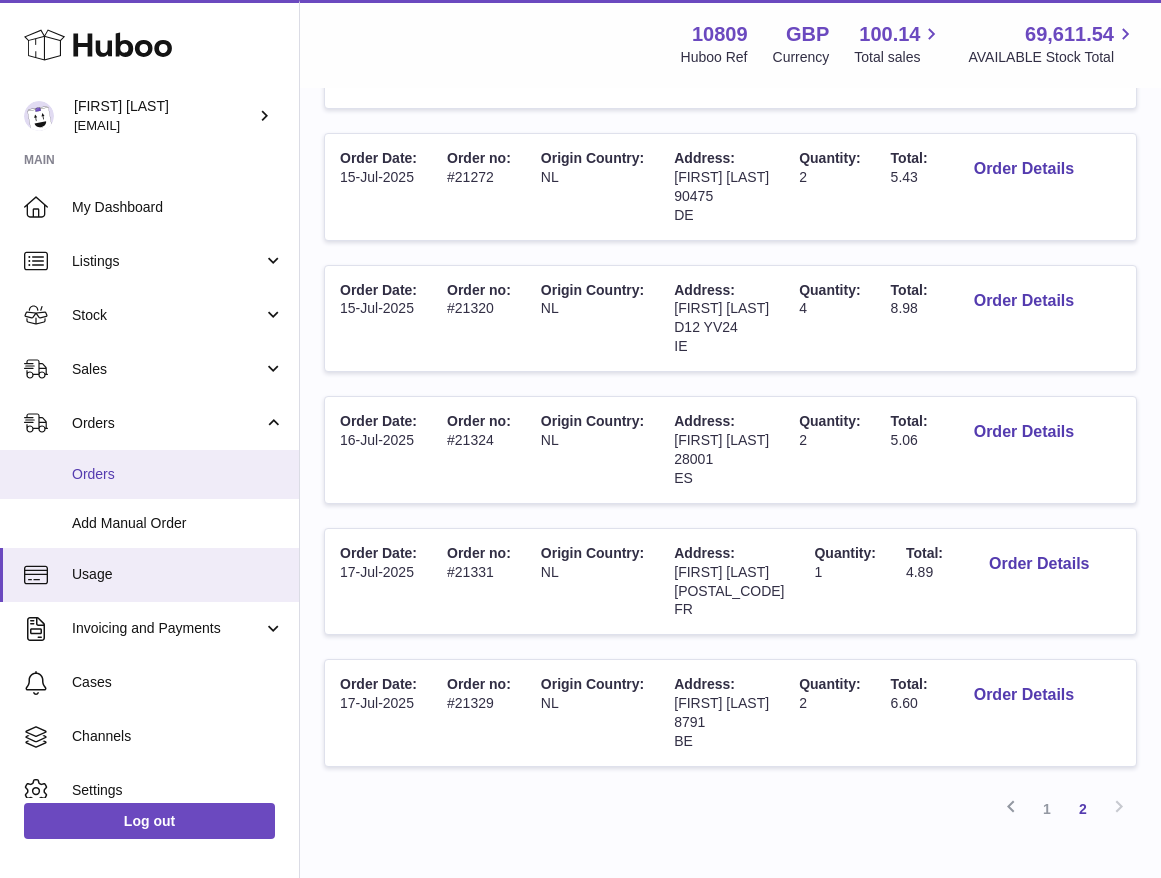 click on "Orders" at bounding box center (178, 474) 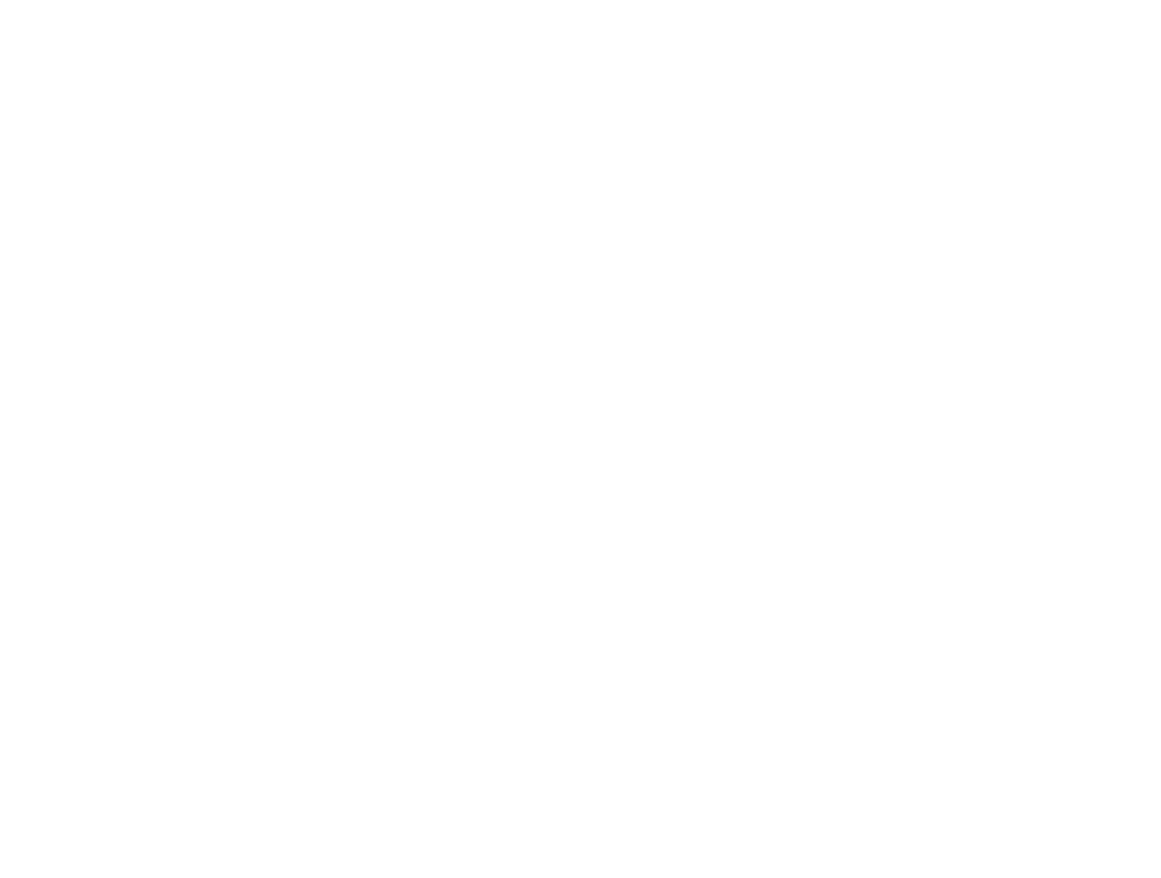 scroll, scrollTop: 0, scrollLeft: 0, axis: both 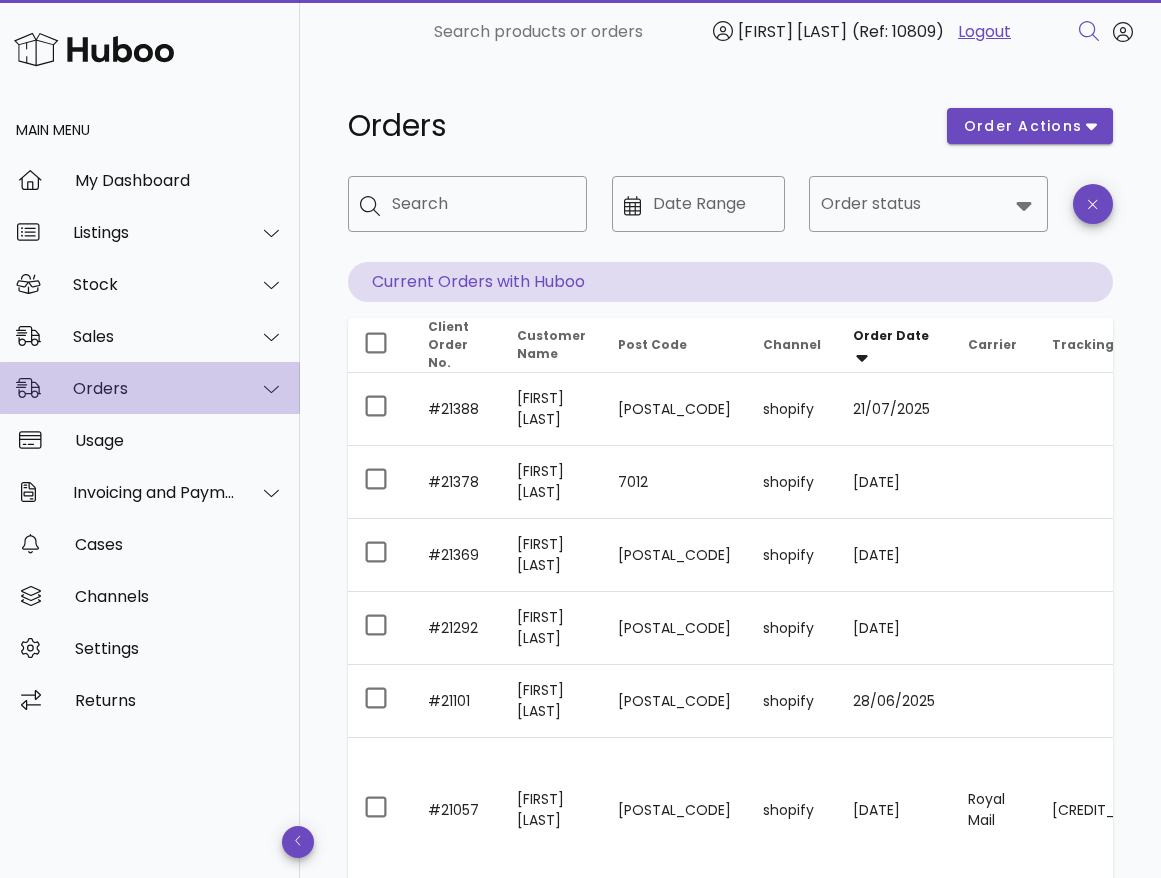 click on "Orders" at bounding box center [150, 388] 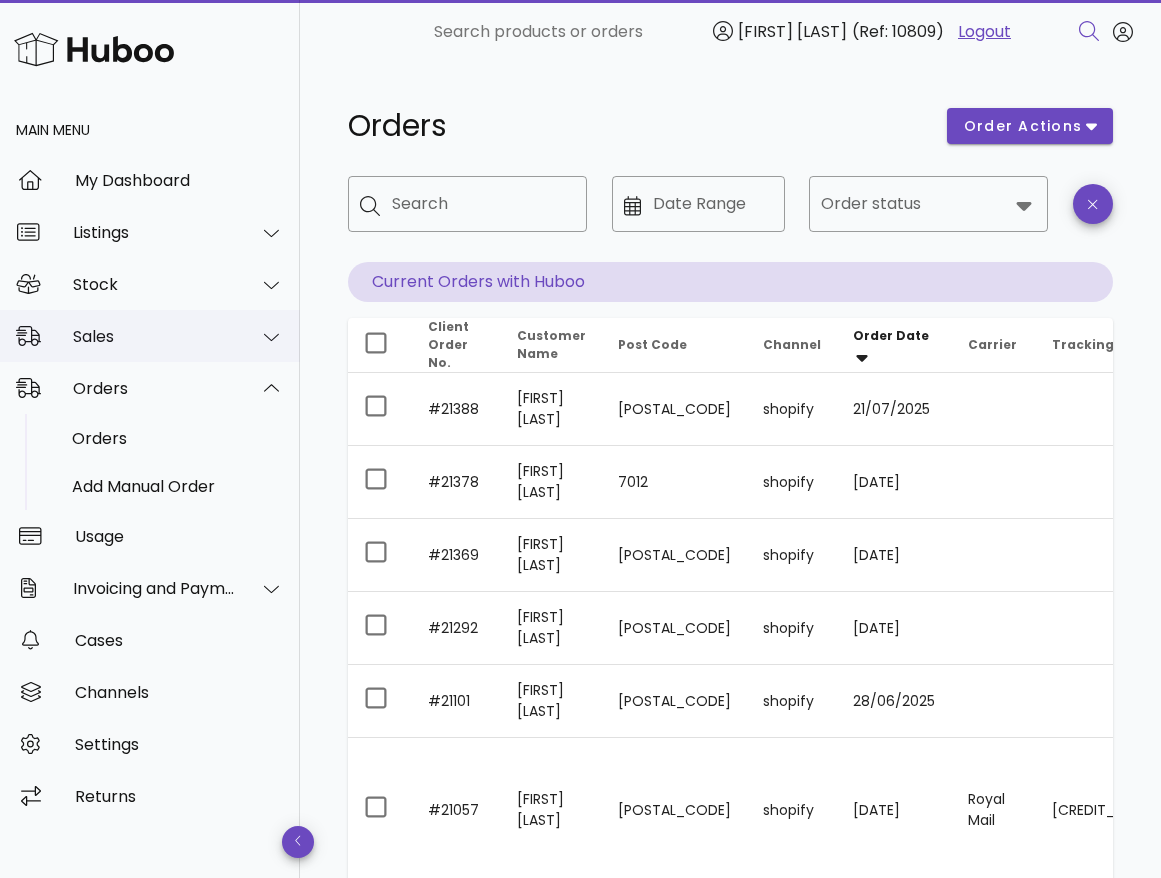 click on "Sales" at bounding box center (154, 336) 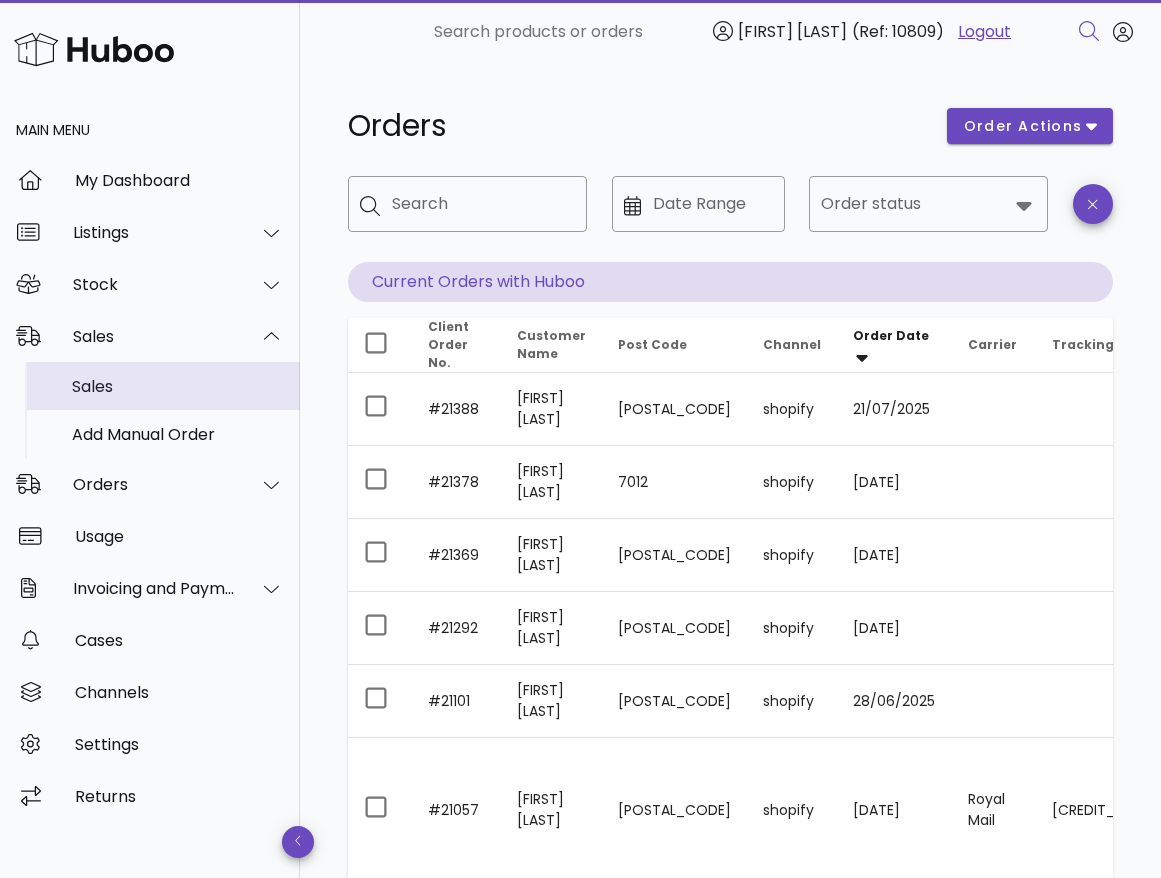 click on "Sales" at bounding box center [178, 386] 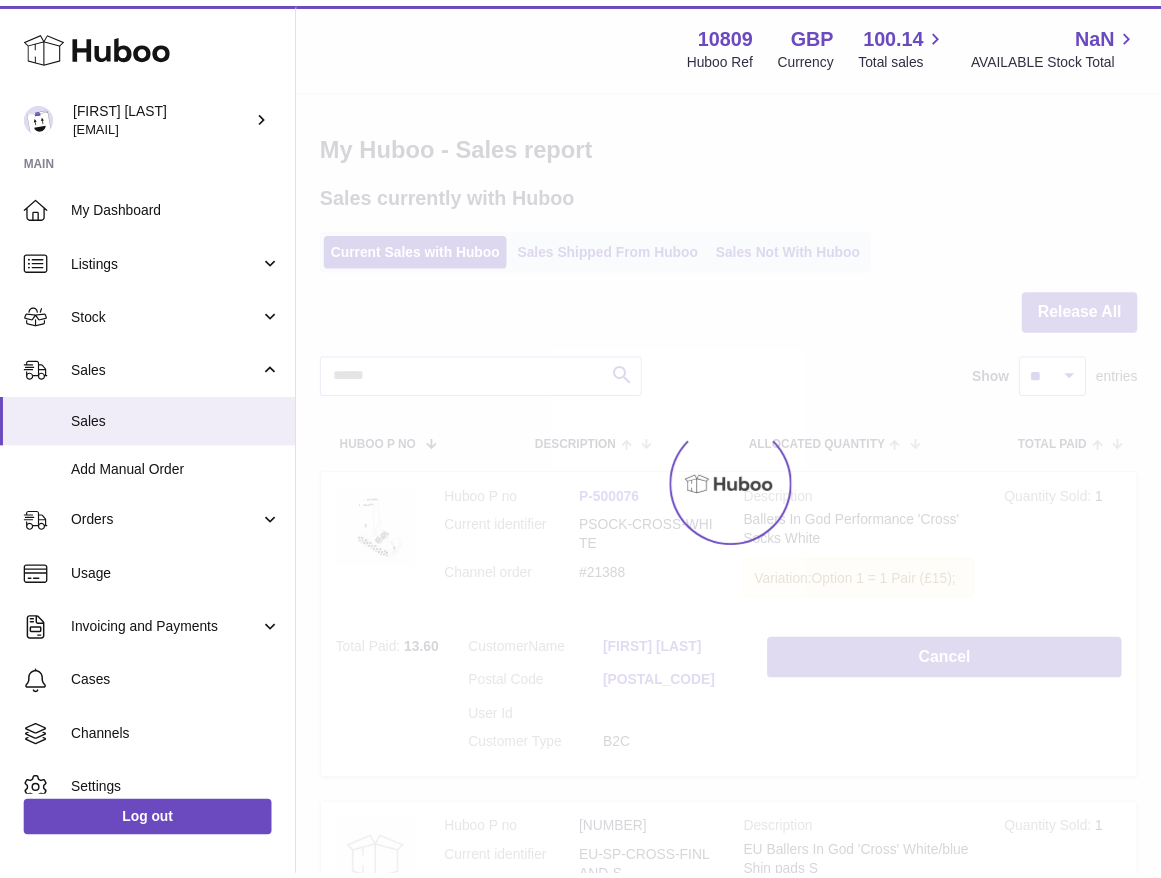 scroll, scrollTop: 0, scrollLeft: 0, axis: both 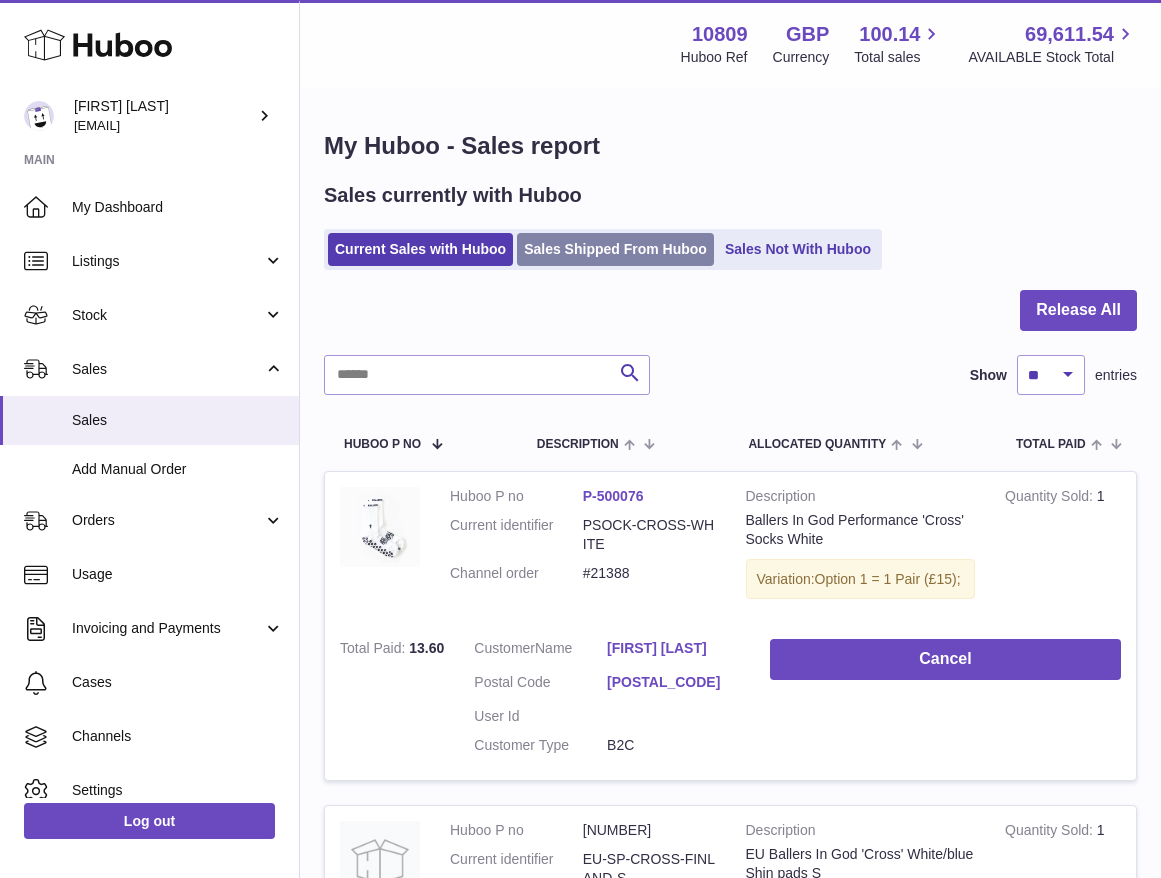 click on "Sales Shipped From Huboo" at bounding box center [615, 249] 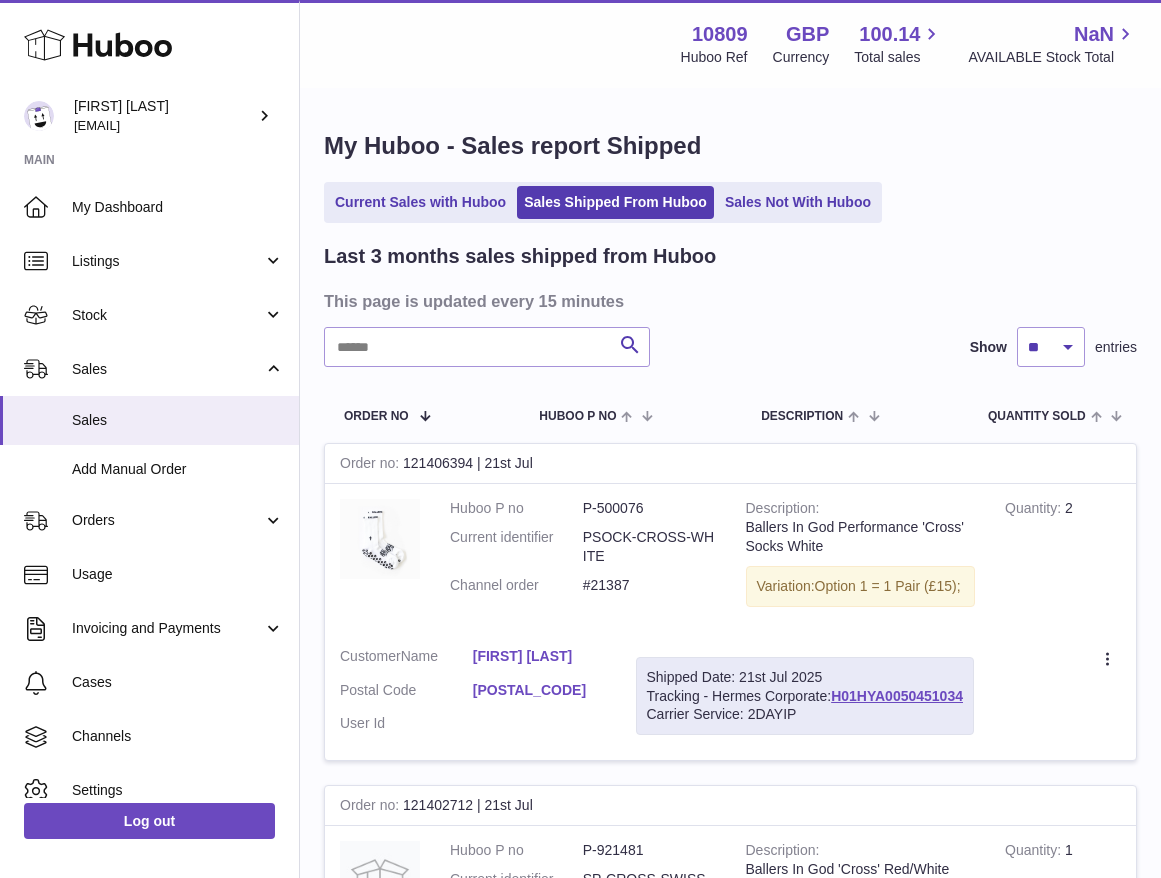 scroll, scrollTop: 0, scrollLeft: 0, axis: both 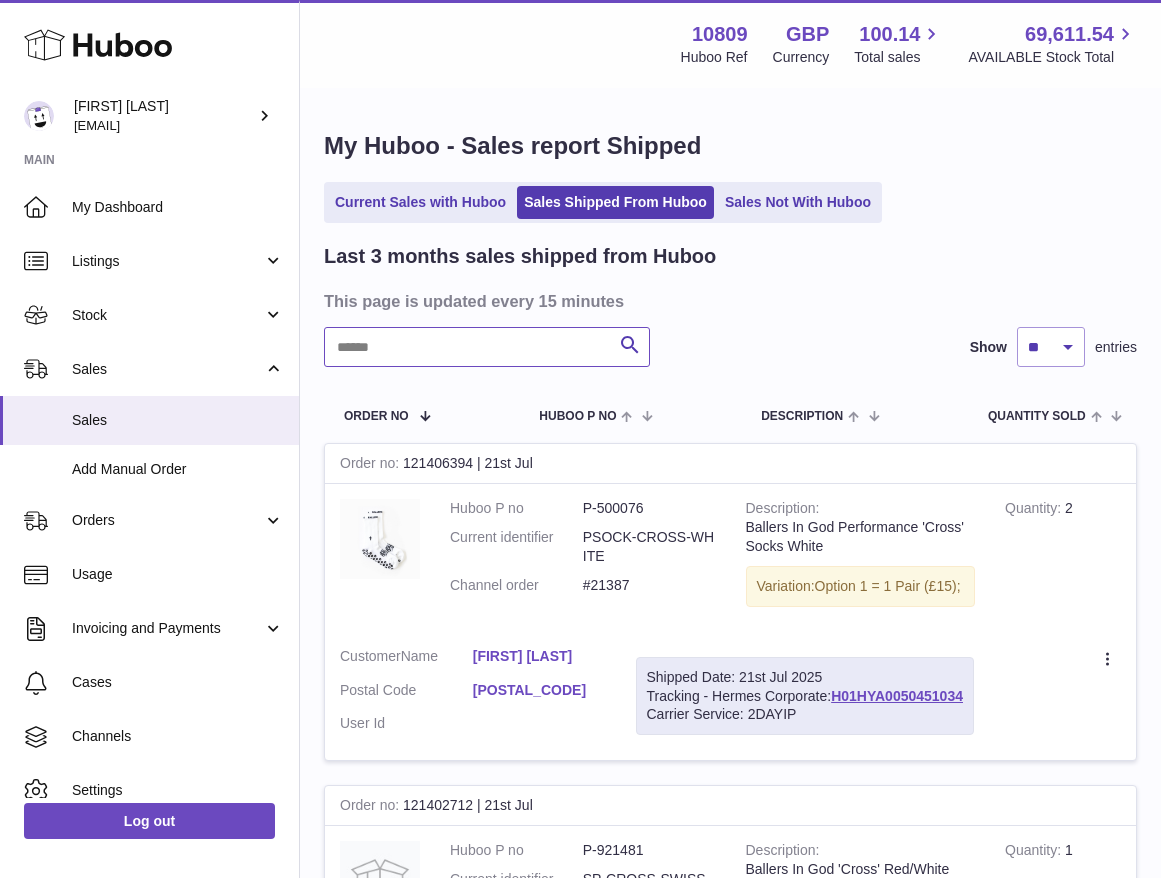click at bounding box center [487, 347] 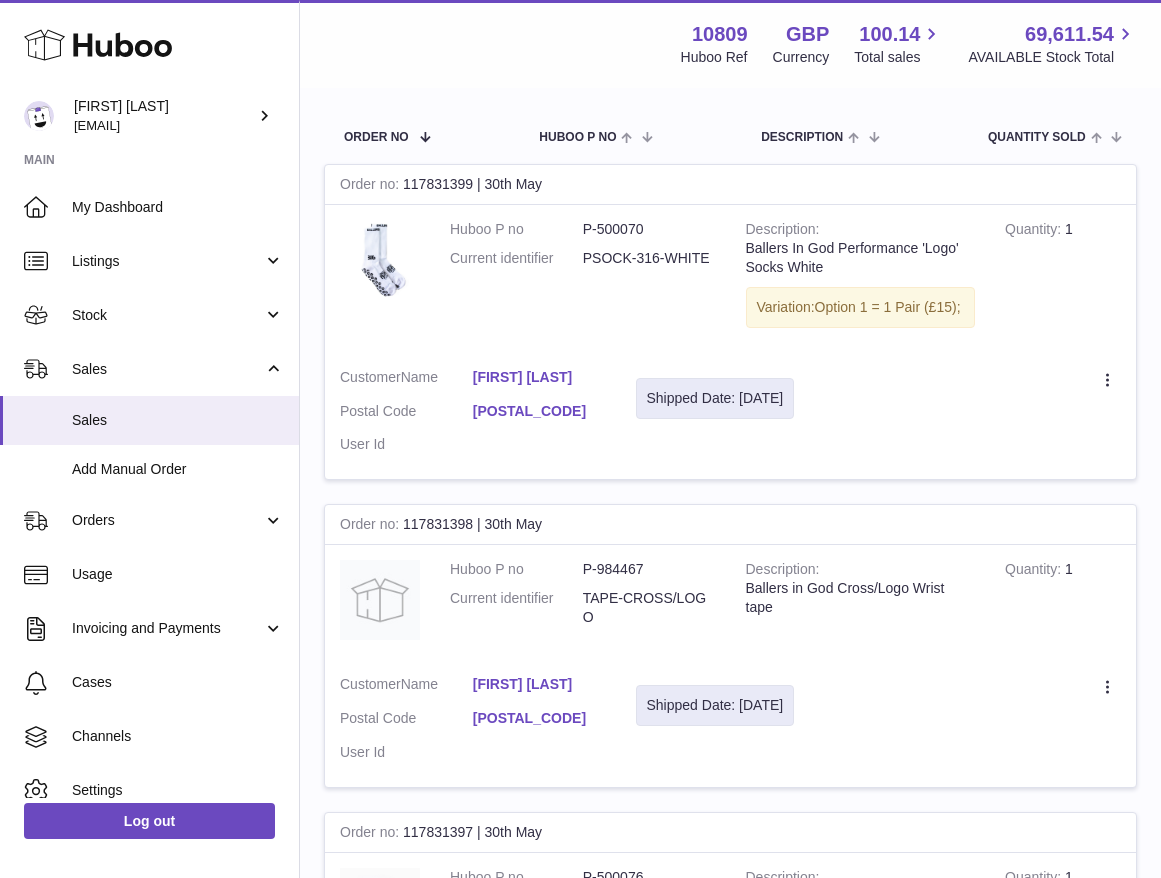 scroll, scrollTop: 280, scrollLeft: 0, axis: vertical 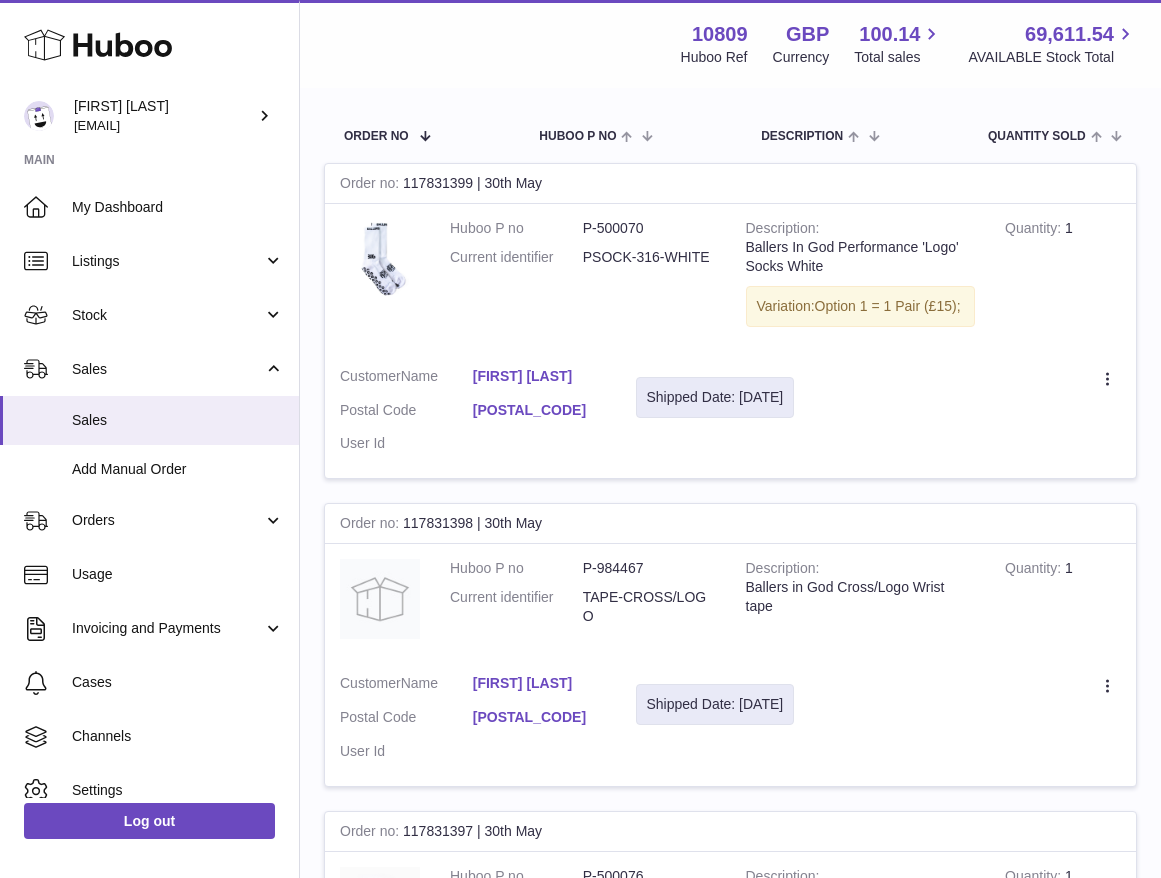 type on "******" 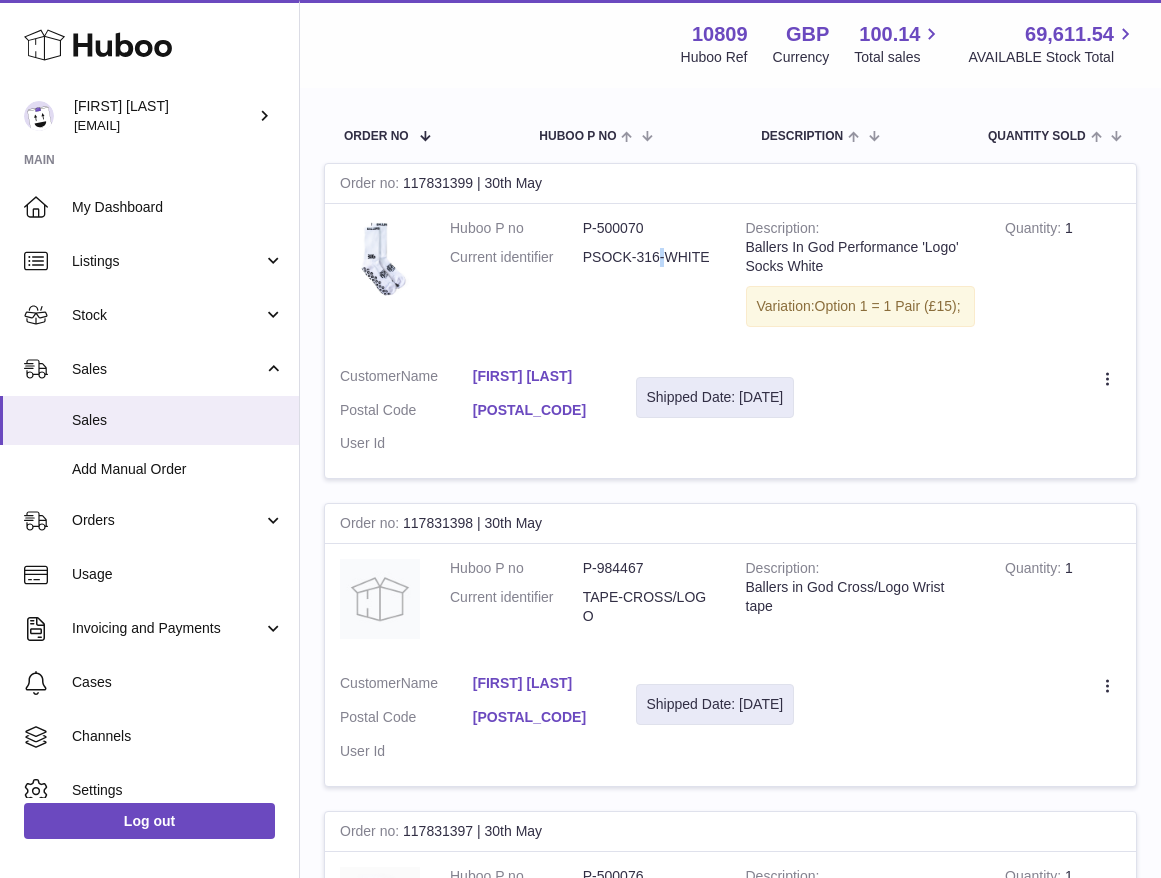 click on "PSOCK-316-WHITE" at bounding box center (649, 257) 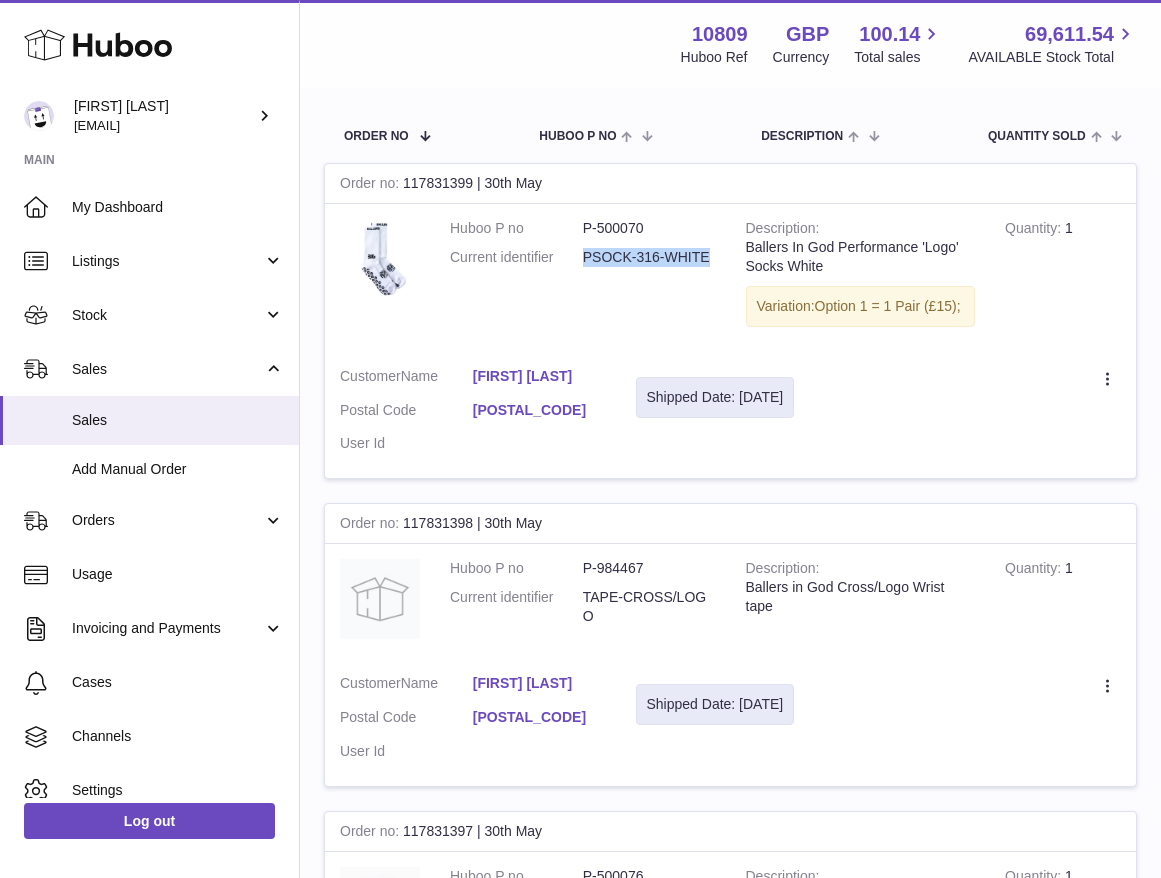 click on "PSOCK-316-WHITE" at bounding box center (649, 257) 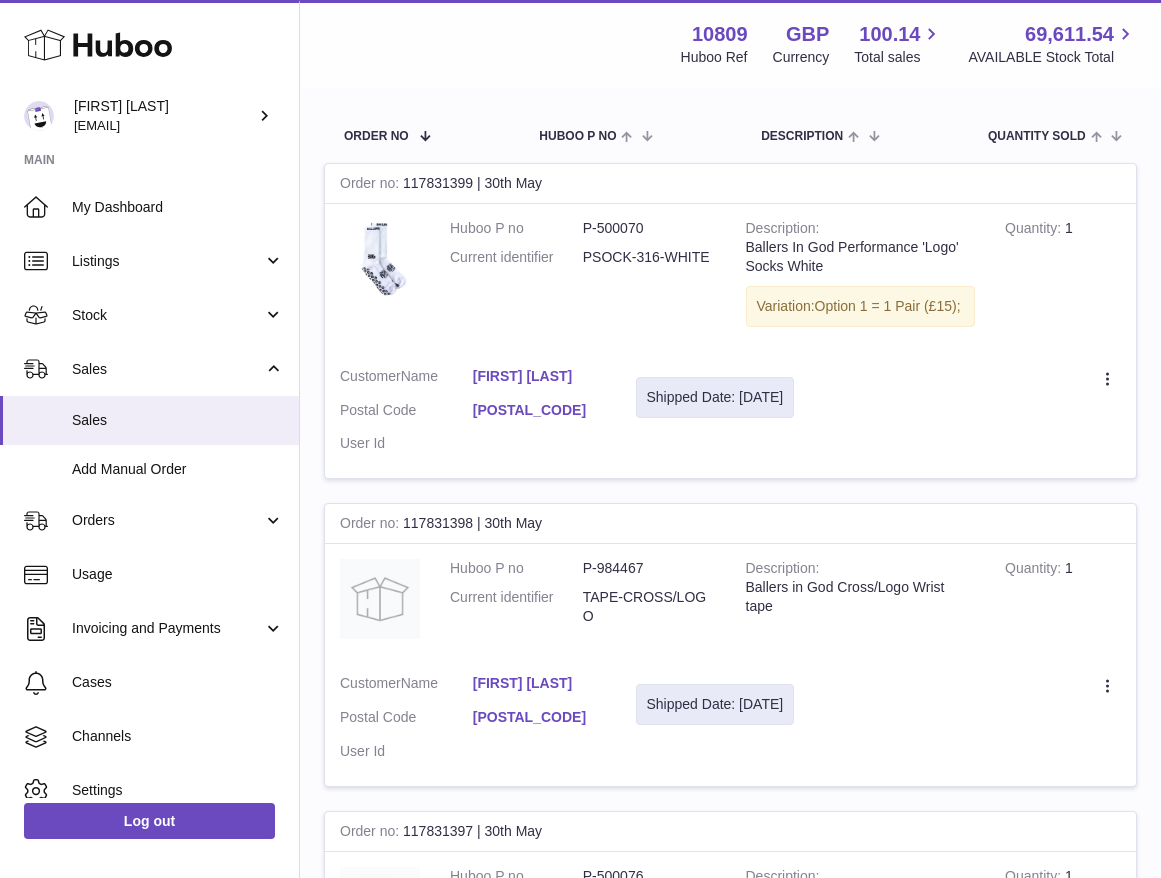 click on "Description
Ballers In God Performance 'Logo' Socks White
Variation:
Option 1 = 1 Pair (£15);" at bounding box center [861, 278] 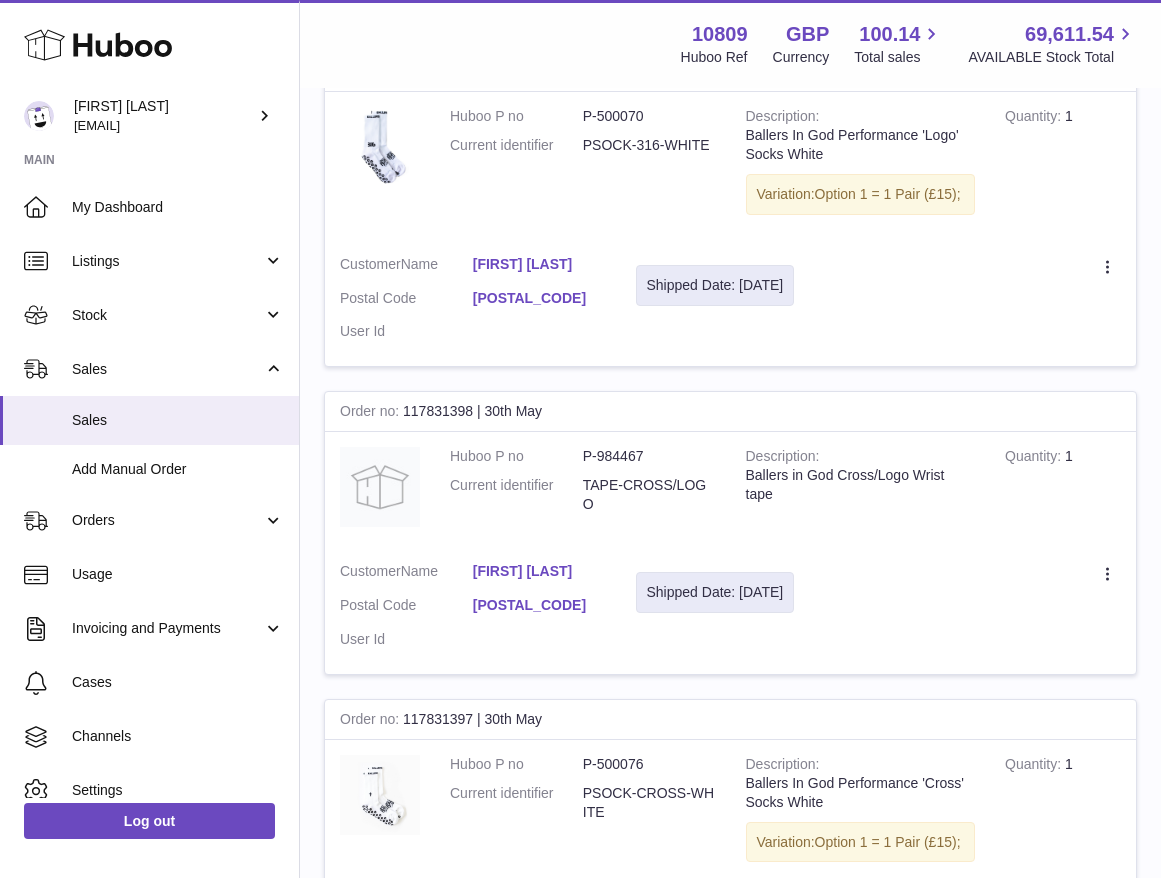 scroll, scrollTop: 414, scrollLeft: 0, axis: vertical 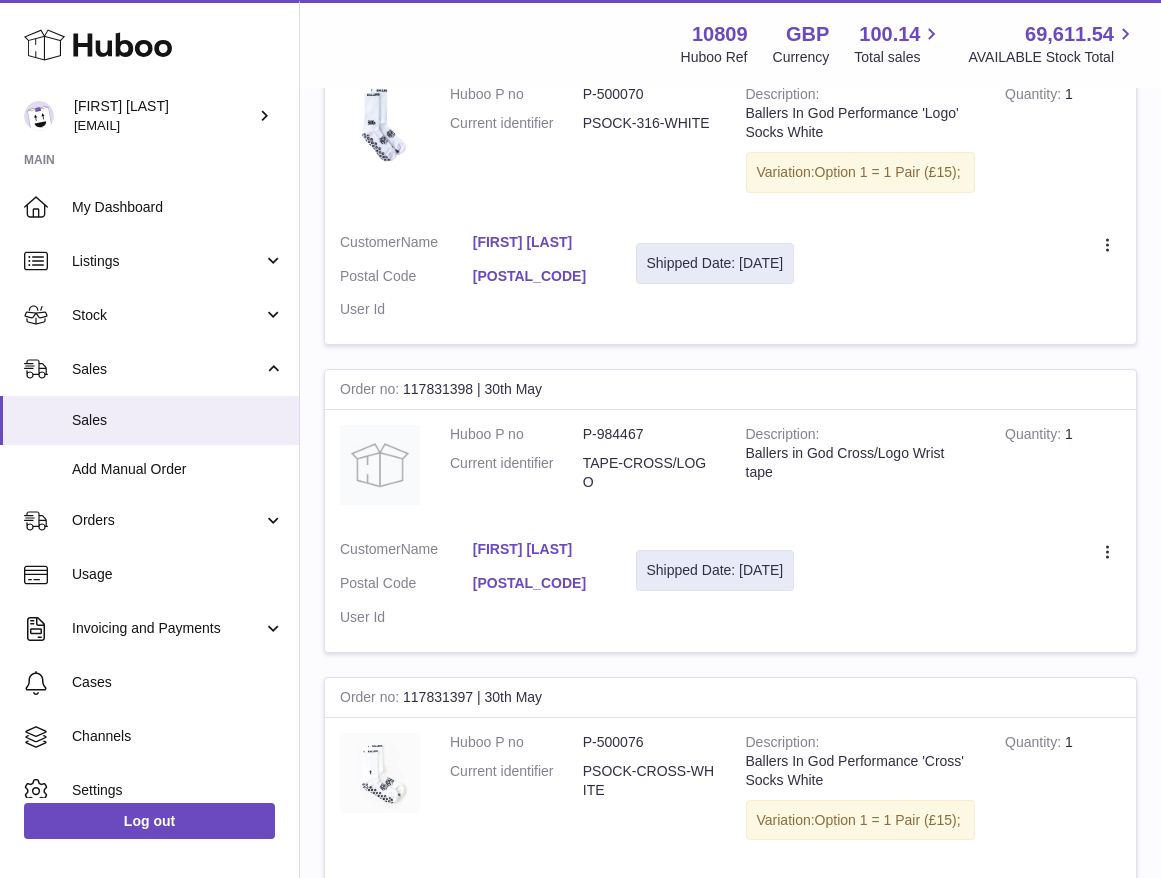 click on "TAPE-CROSS/LOGO" at bounding box center [649, 473] 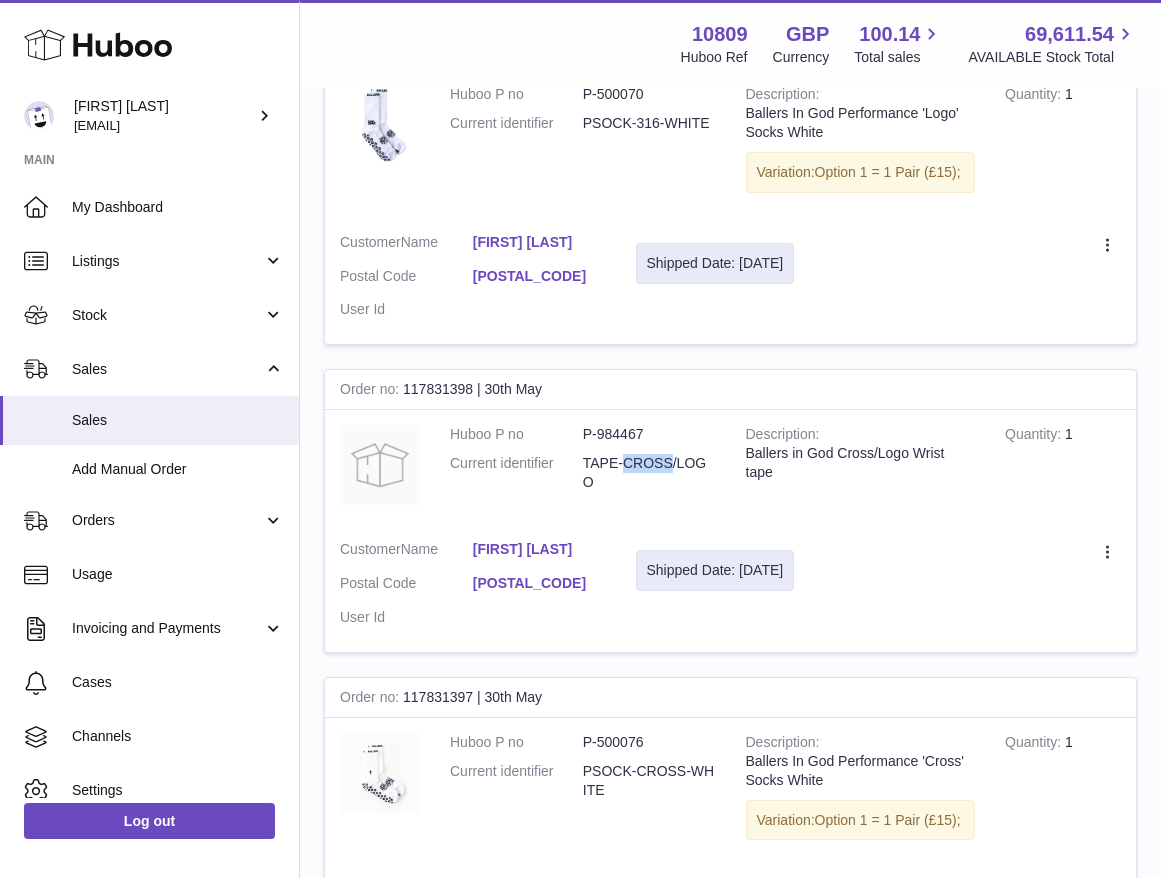 click on "TAPE-CROSS/LOGO" at bounding box center [649, 473] 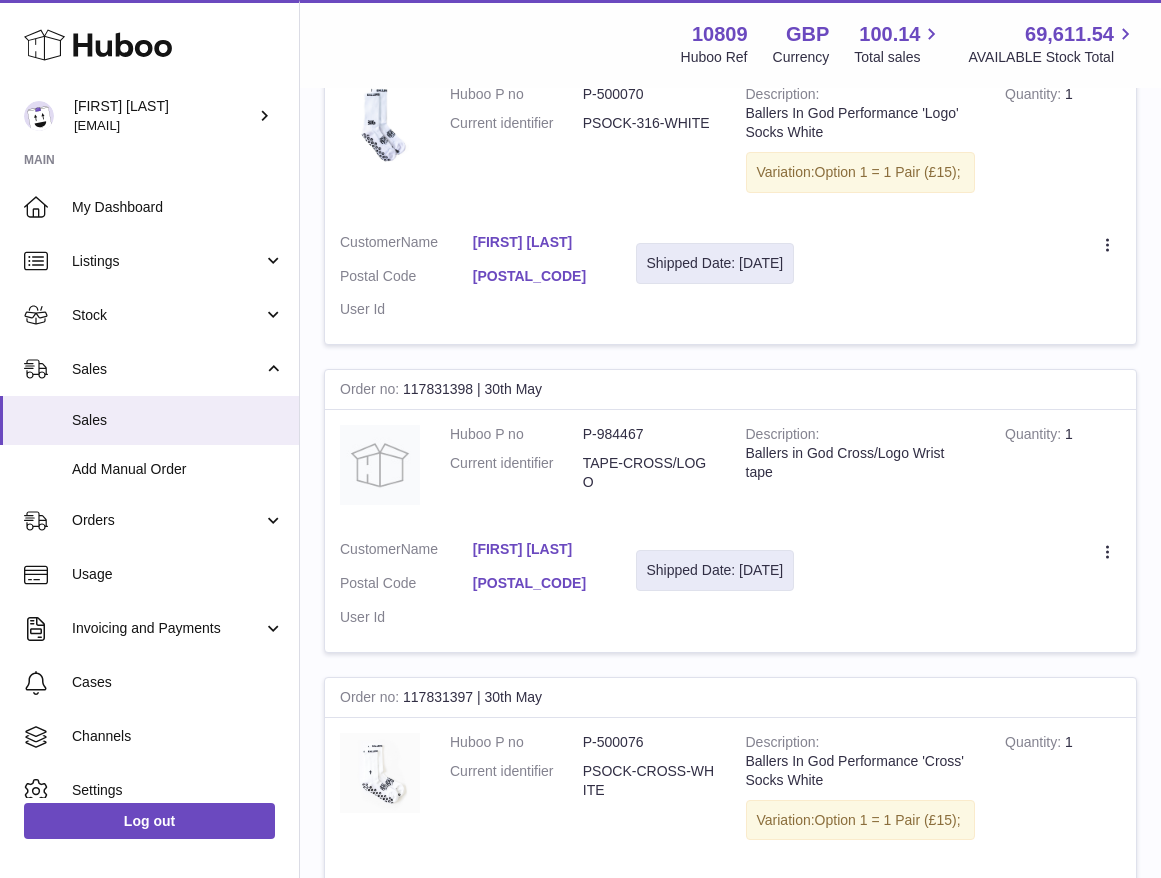 click on "Ballers in God Cross/Logo Wrist tape" at bounding box center (861, 463) 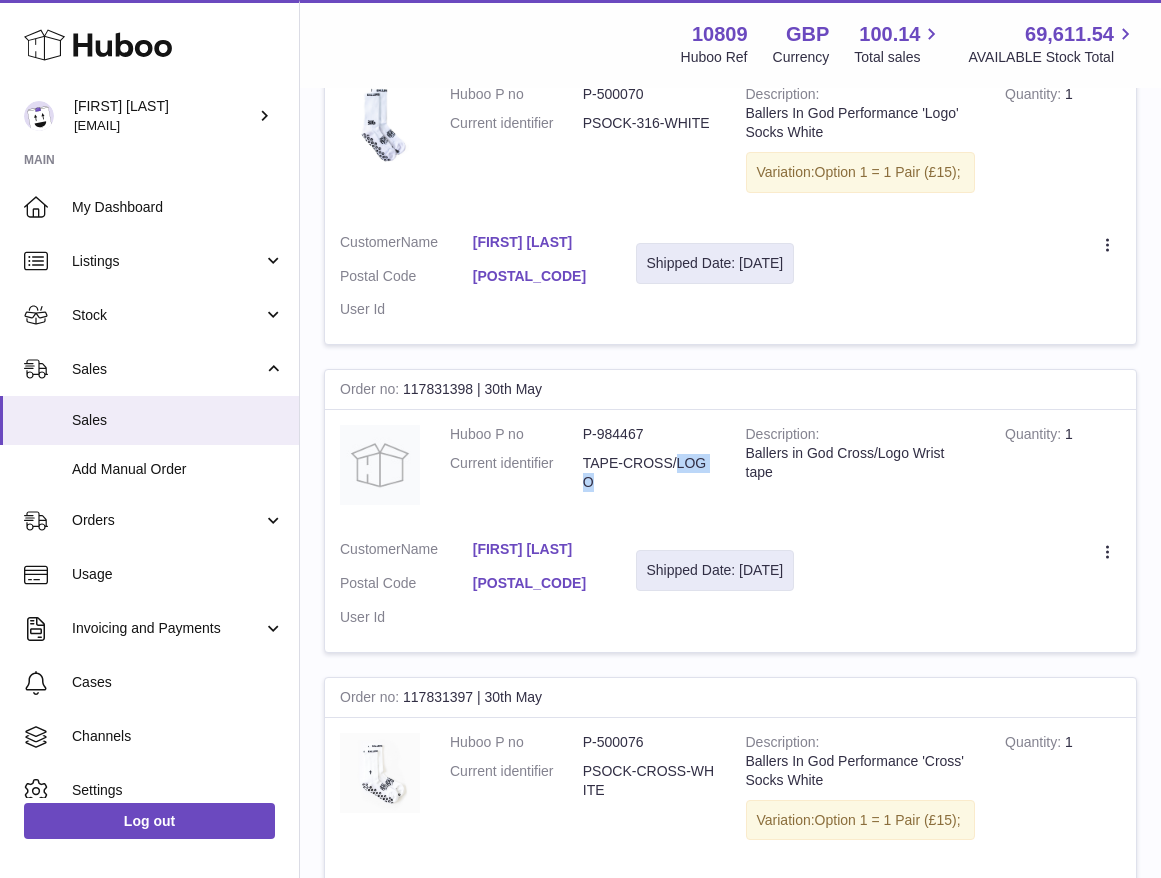 drag, startPoint x: 678, startPoint y: 479, endPoint x: 694, endPoint y: 500, distance: 26.400757 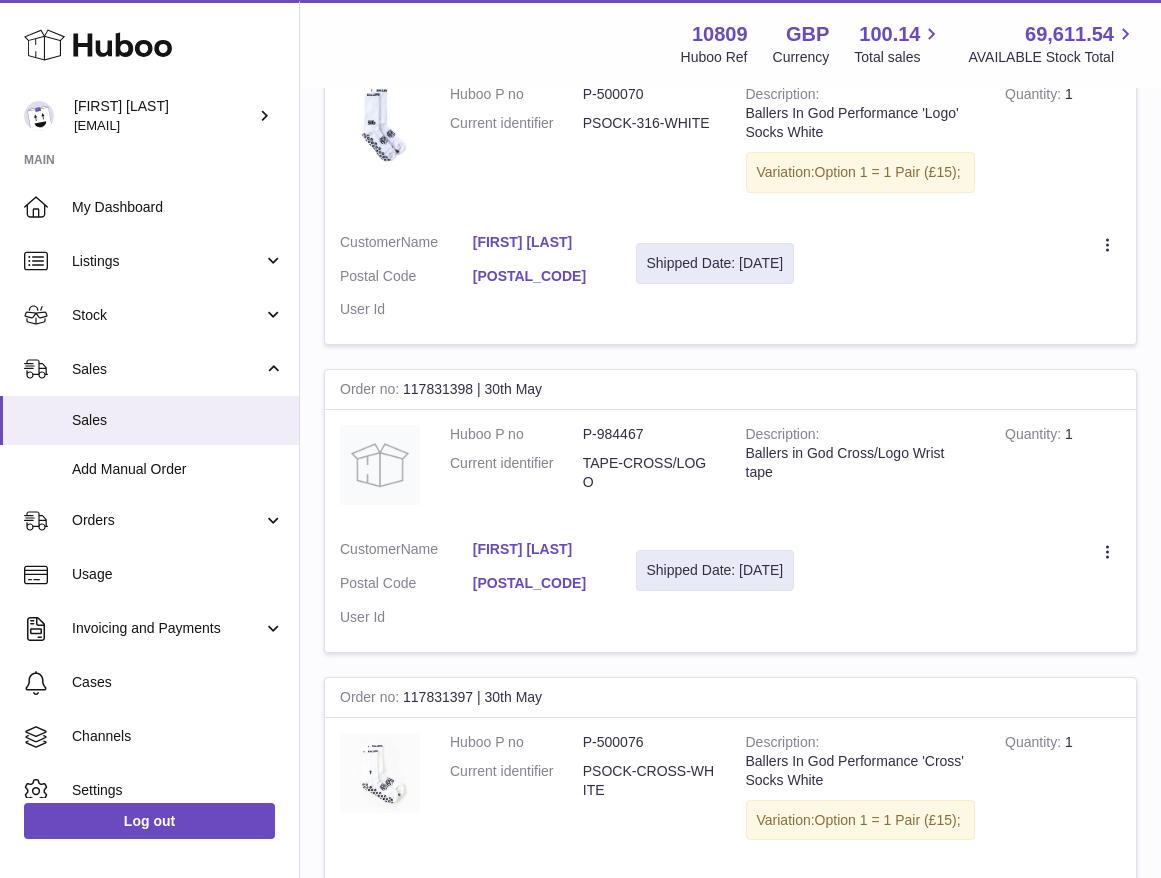 click on "Ballers in God Cross/Logo Wrist tape" at bounding box center [861, 463] 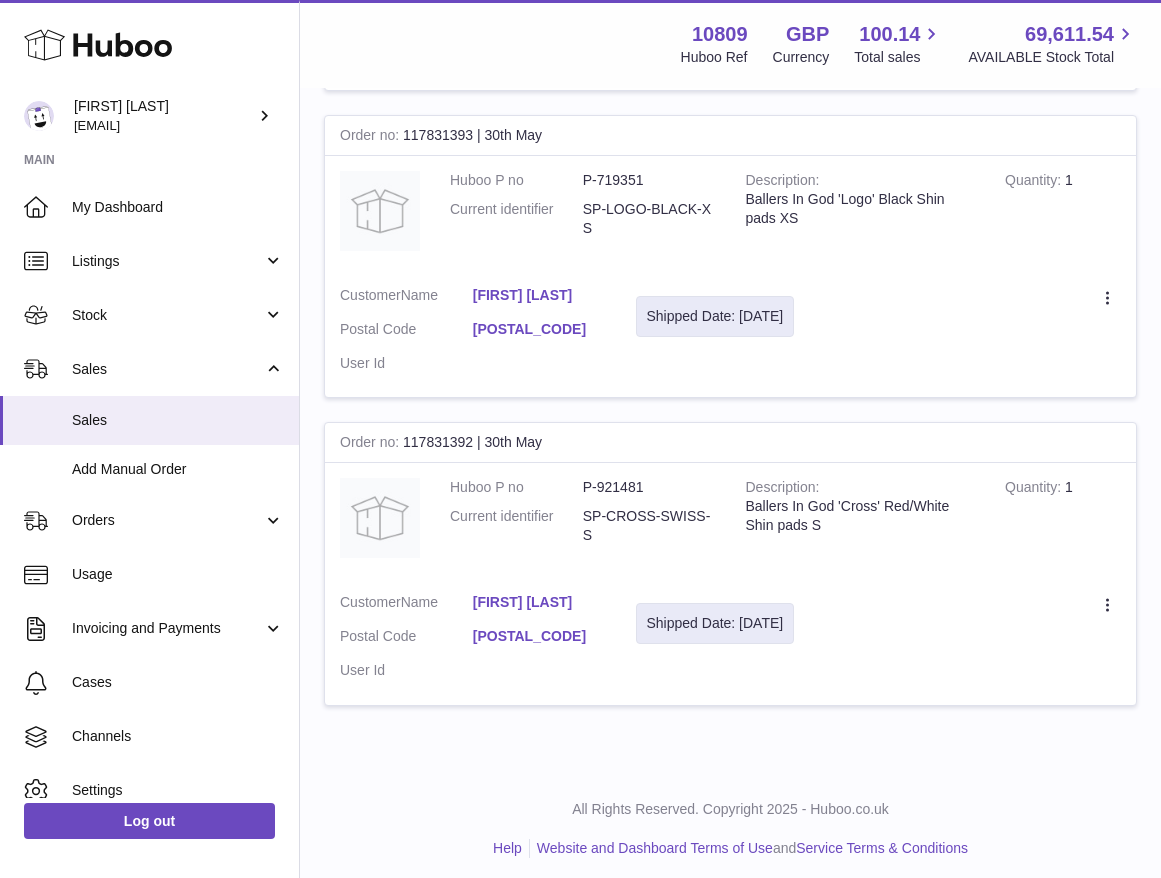 scroll, scrollTop: 2229, scrollLeft: 0, axis: vertical 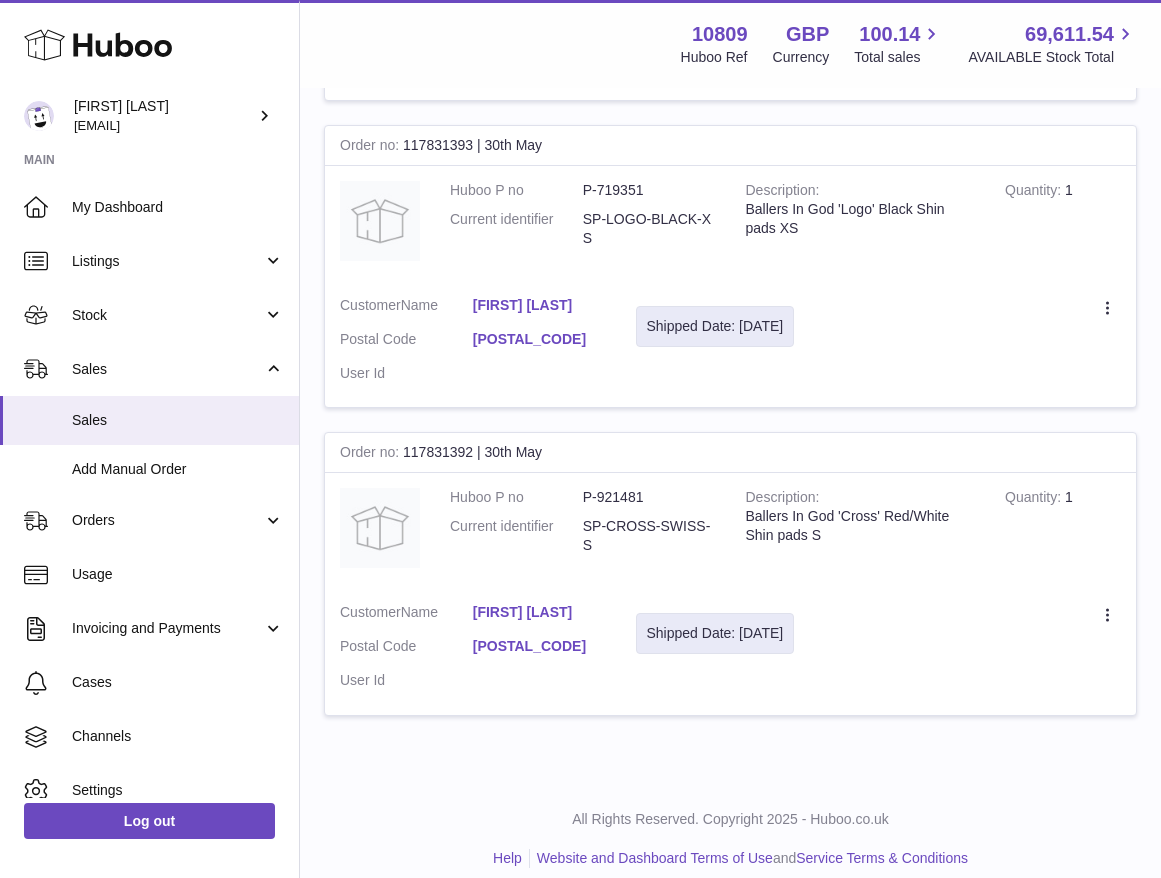 drag, startPoint x: 816, startPoint y: 267, endPoint x: 733, endPoint y: 235, distance: 88.95505 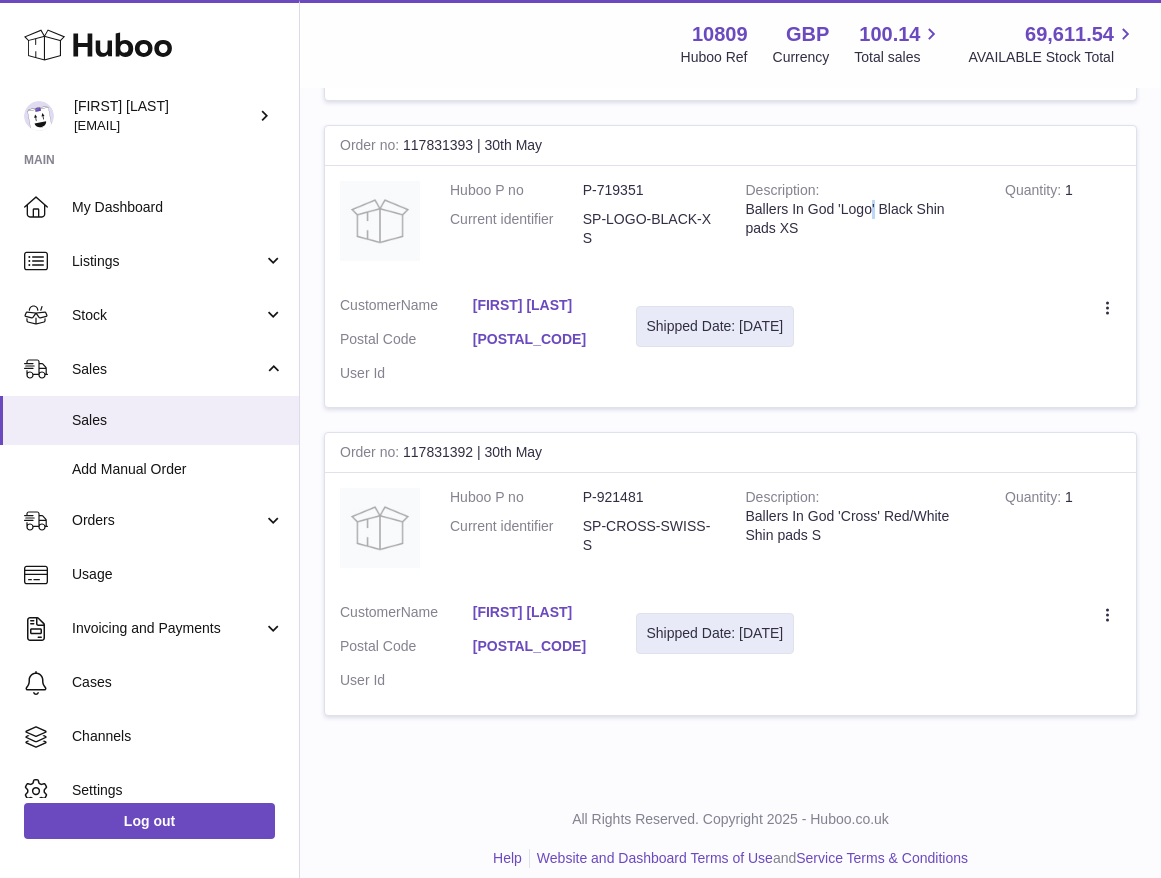 click on "Ballers In God 'Logo' Black Shin pads XS" at bounding box center (861, 219) 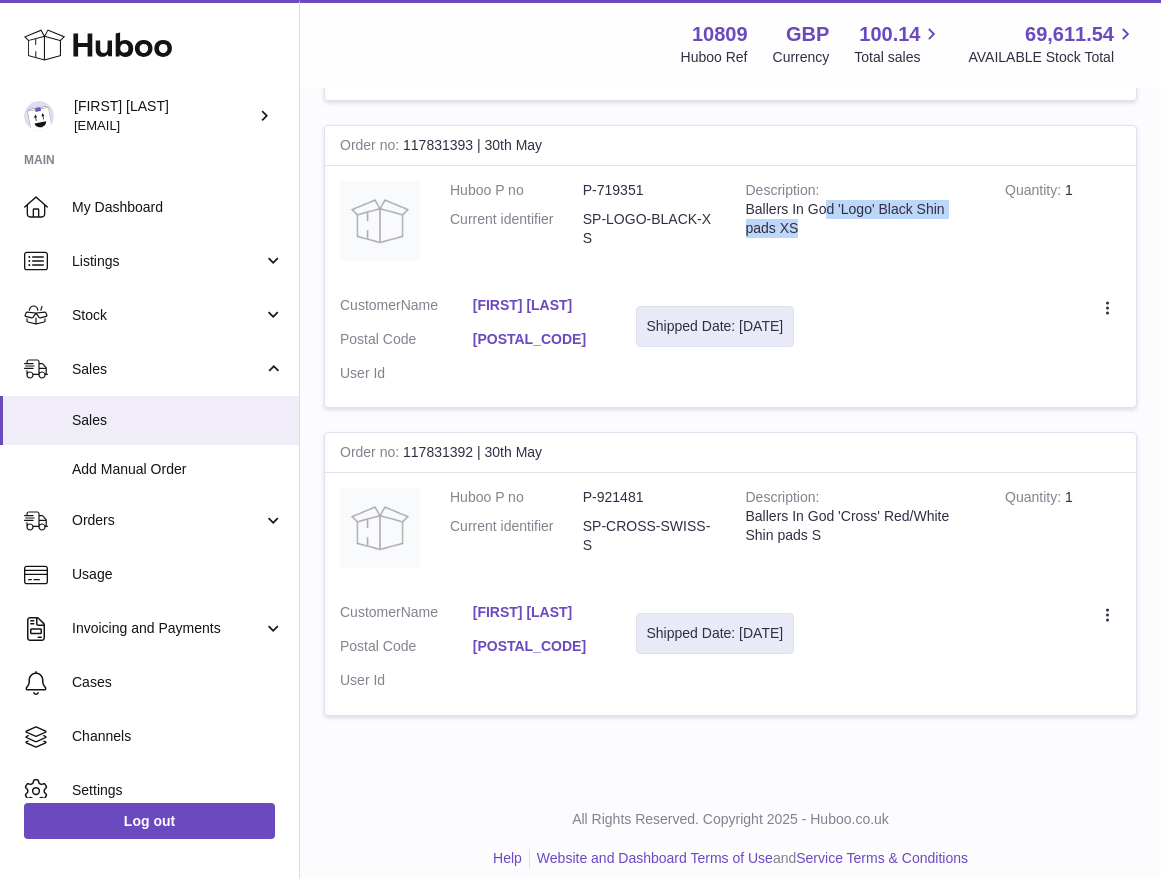 click on "Ballers In God 'Logo' Black Shin pads XS" at bounding box center [861, 219] 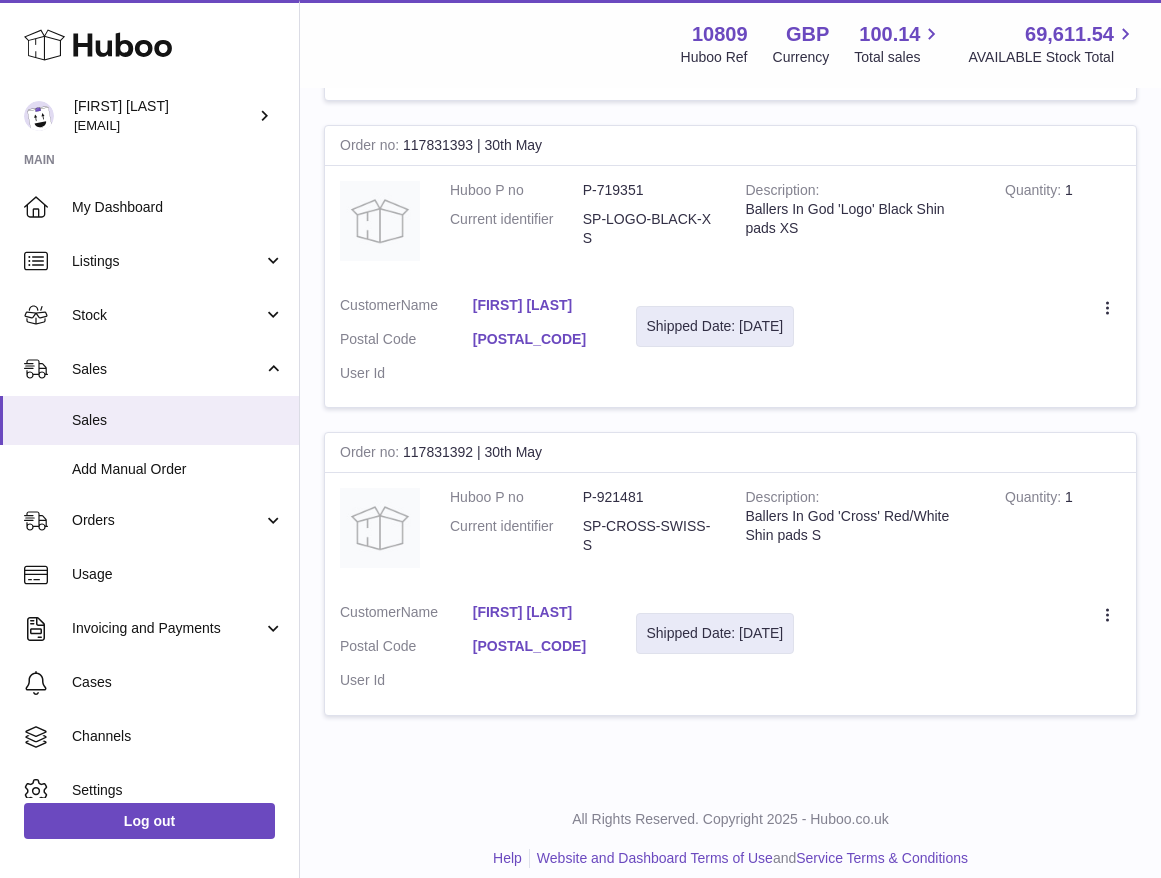 click on "Description
Ballers In God 'Cross' Red/White Shin pads S" at bounding box center (861, 530) 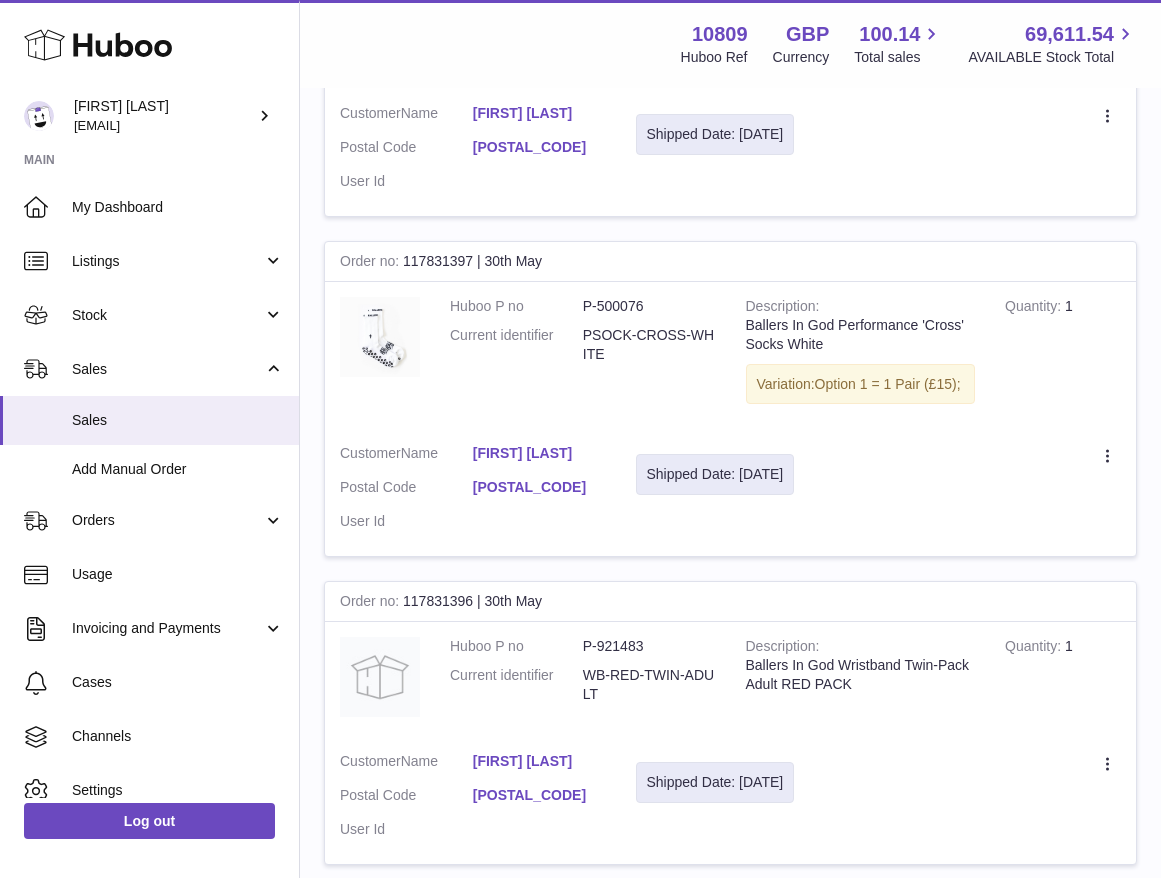 scroll, scrollTop: 167, scrollLeft: 0, axis: vertical 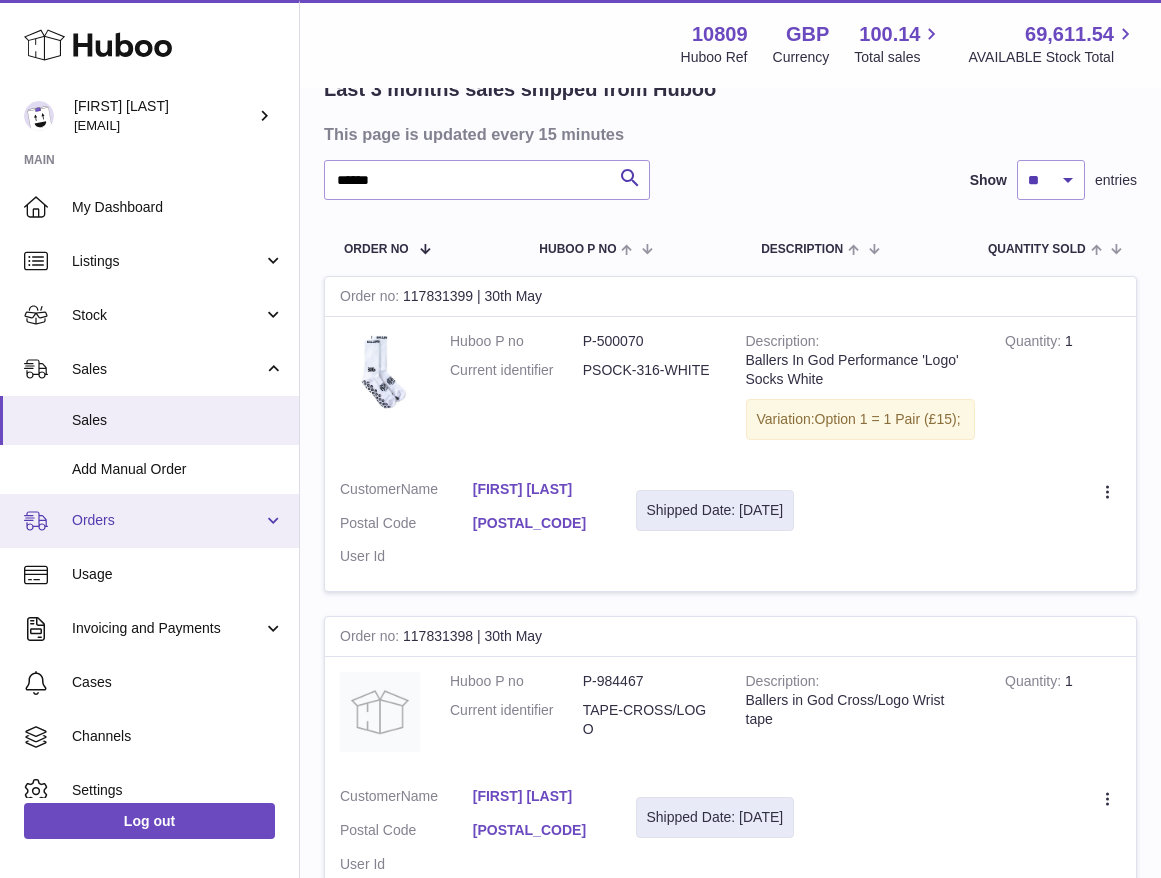 click on "Orders" at bounding box center (167, 520) 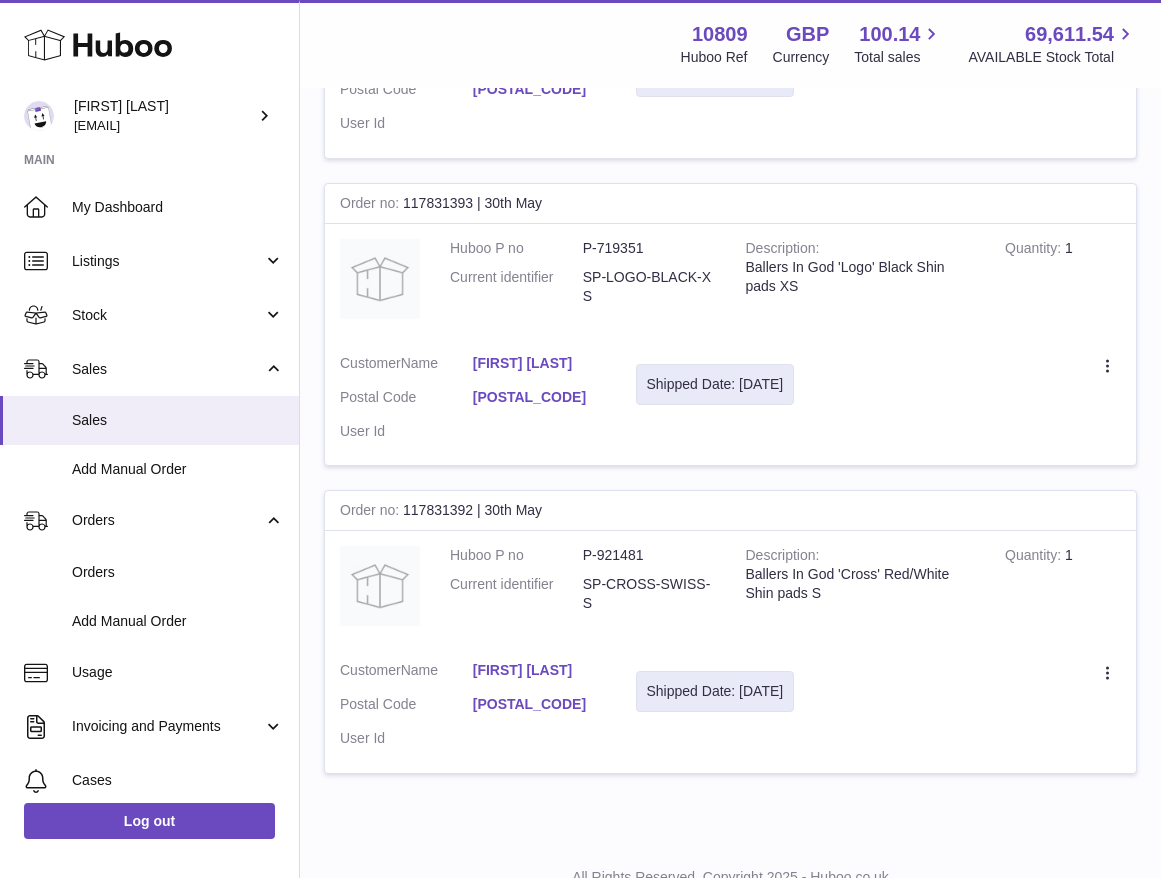 scroll, scrollTop: 2287, scrollLeft: 0, axis: vertical 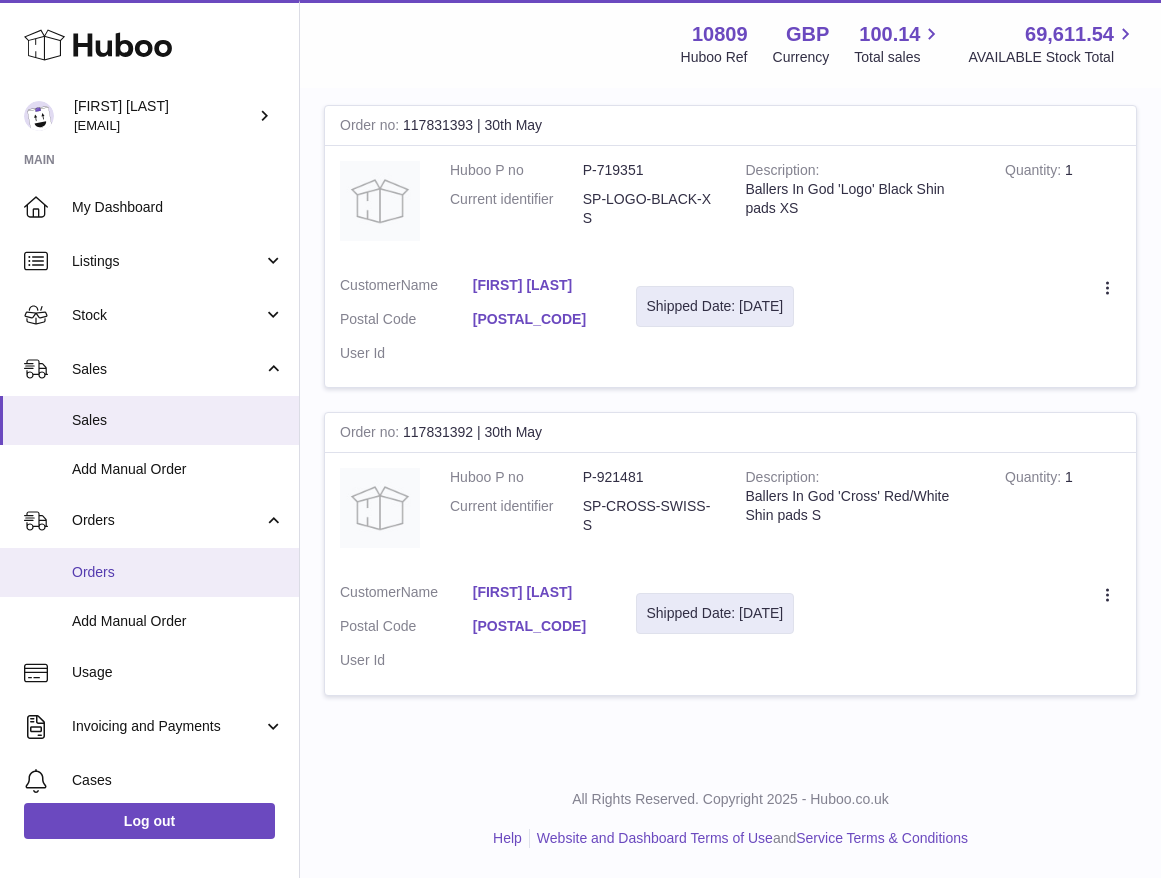 click on "Orders" at bounding box center (178, 572) 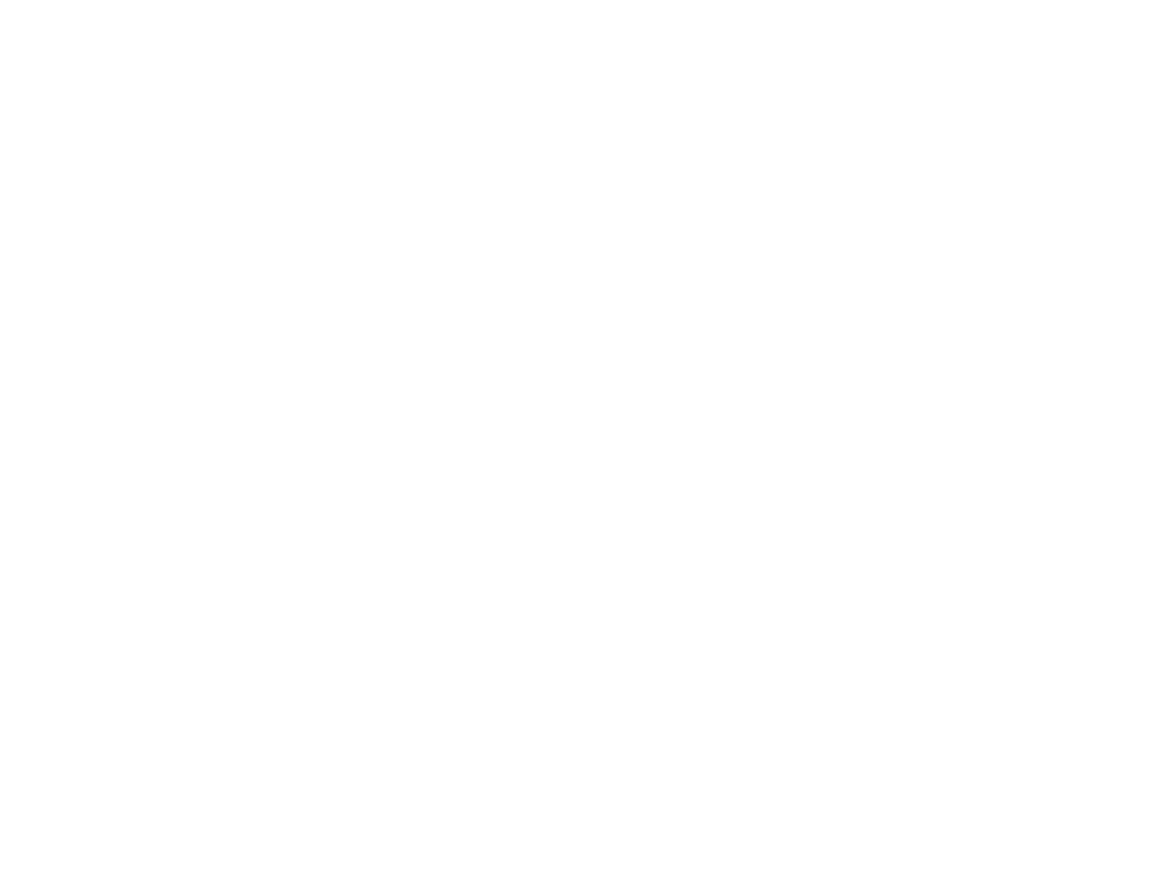 scroll, scrollTop: 0, scrollLeft: 0, axis: both 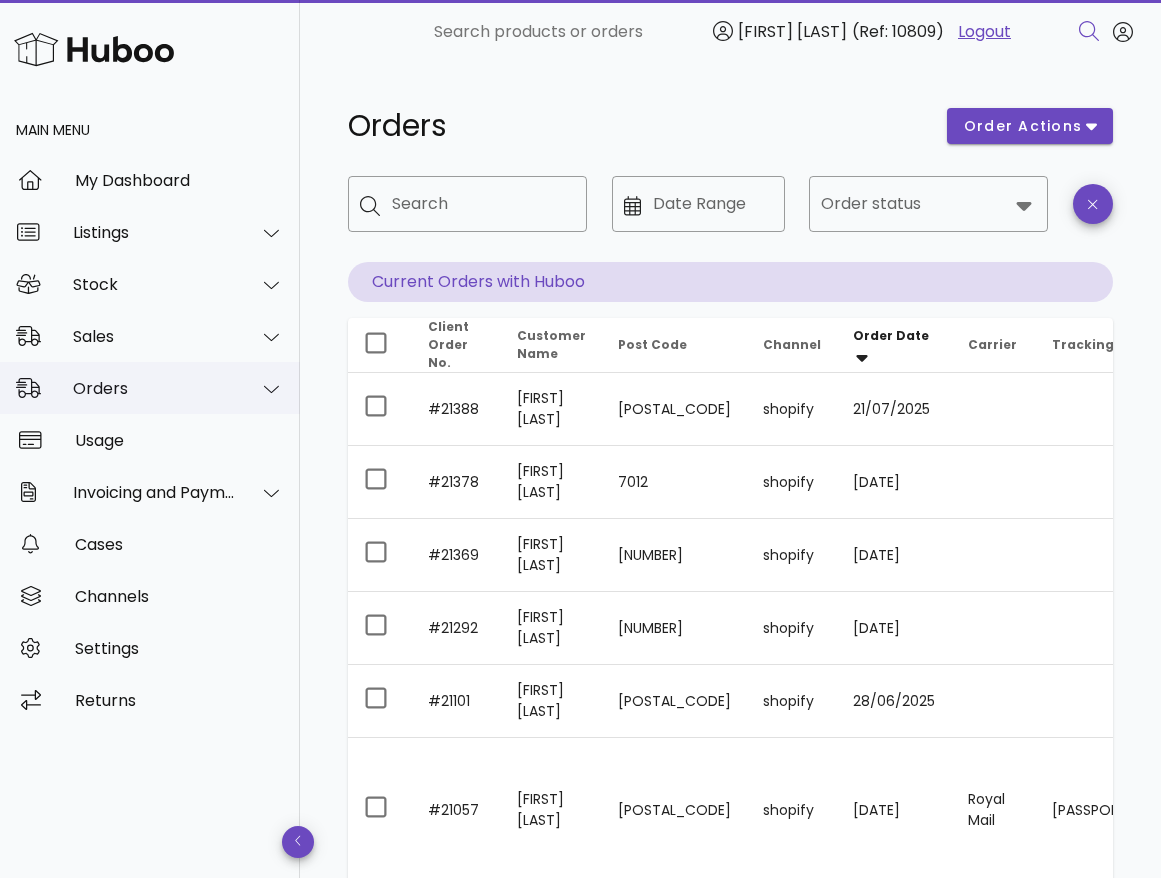 click on "Orders" at bounding box center [154, 388] 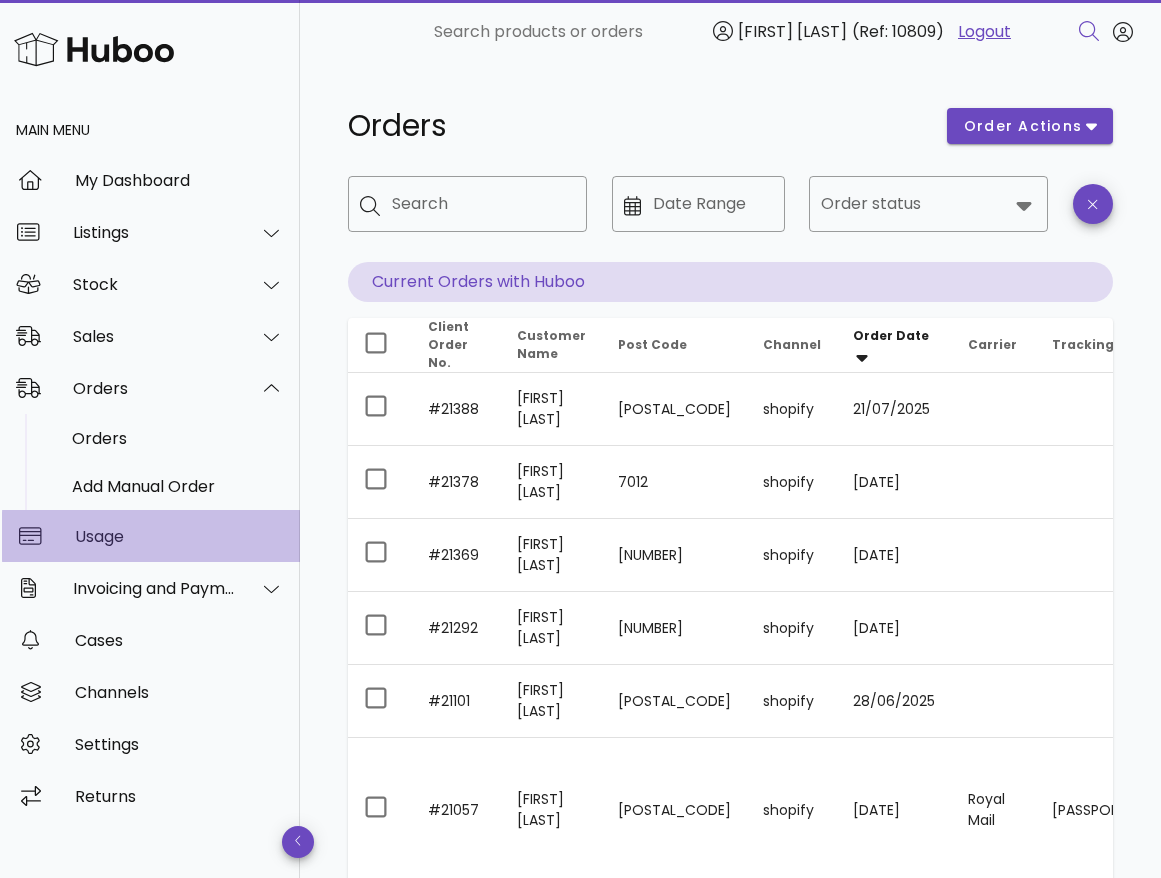 click on "Usage" at bounding box center [179, 536] 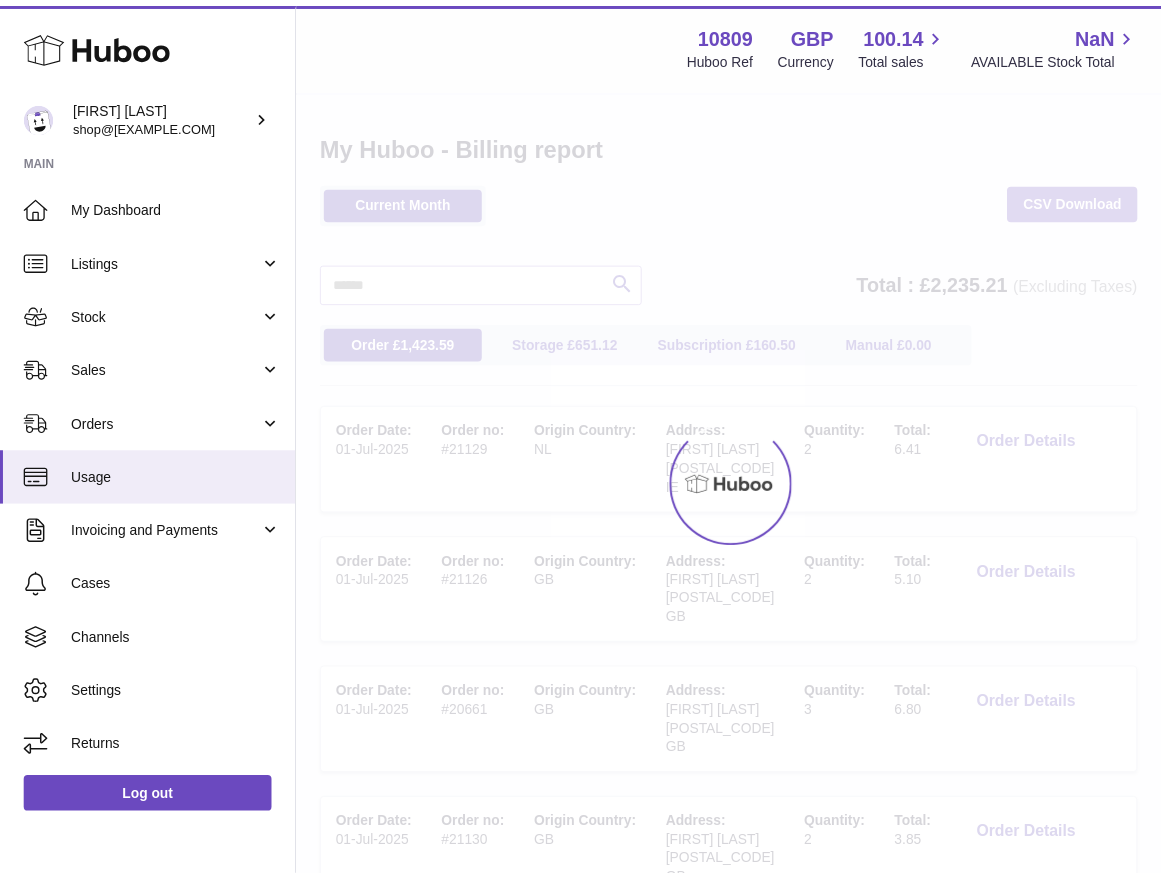scroll, scrollTop: 0, scrollLeft: 0, axis: both 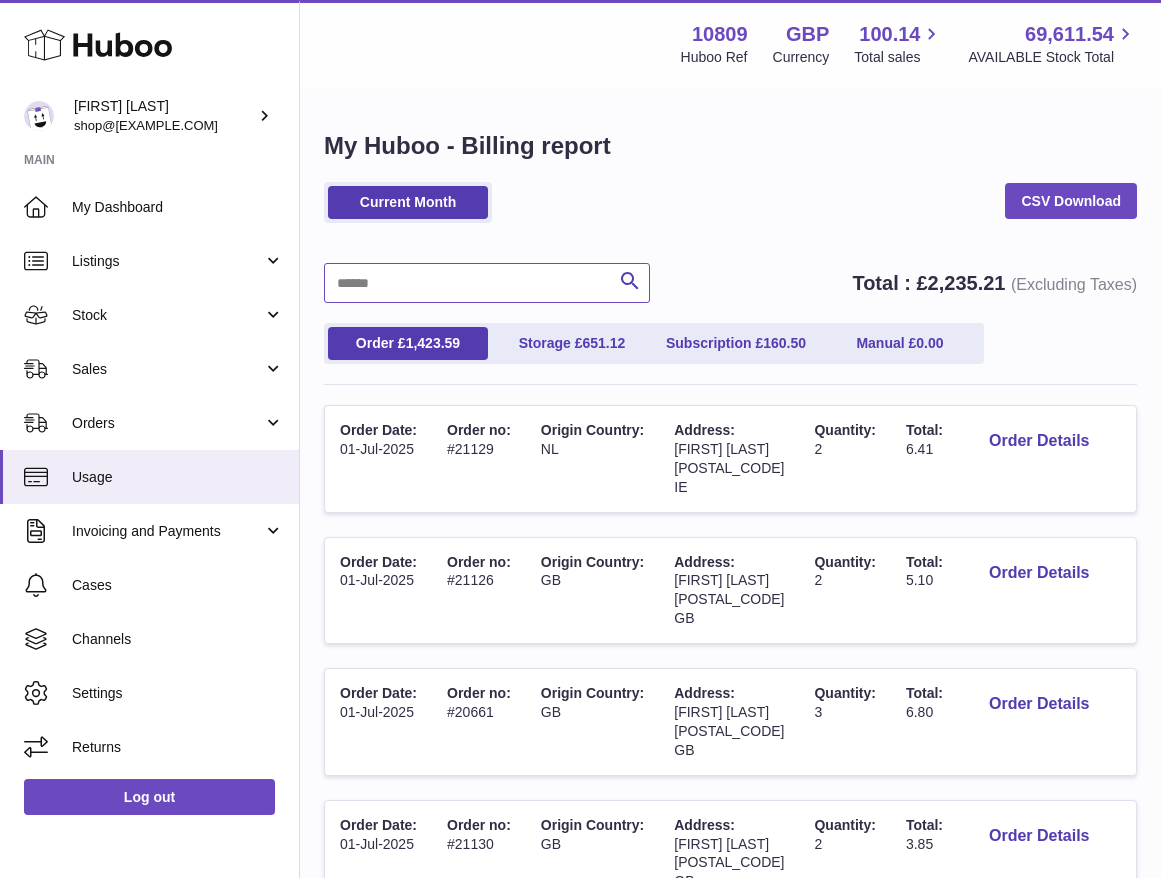 click at bounding box center (487, 283) 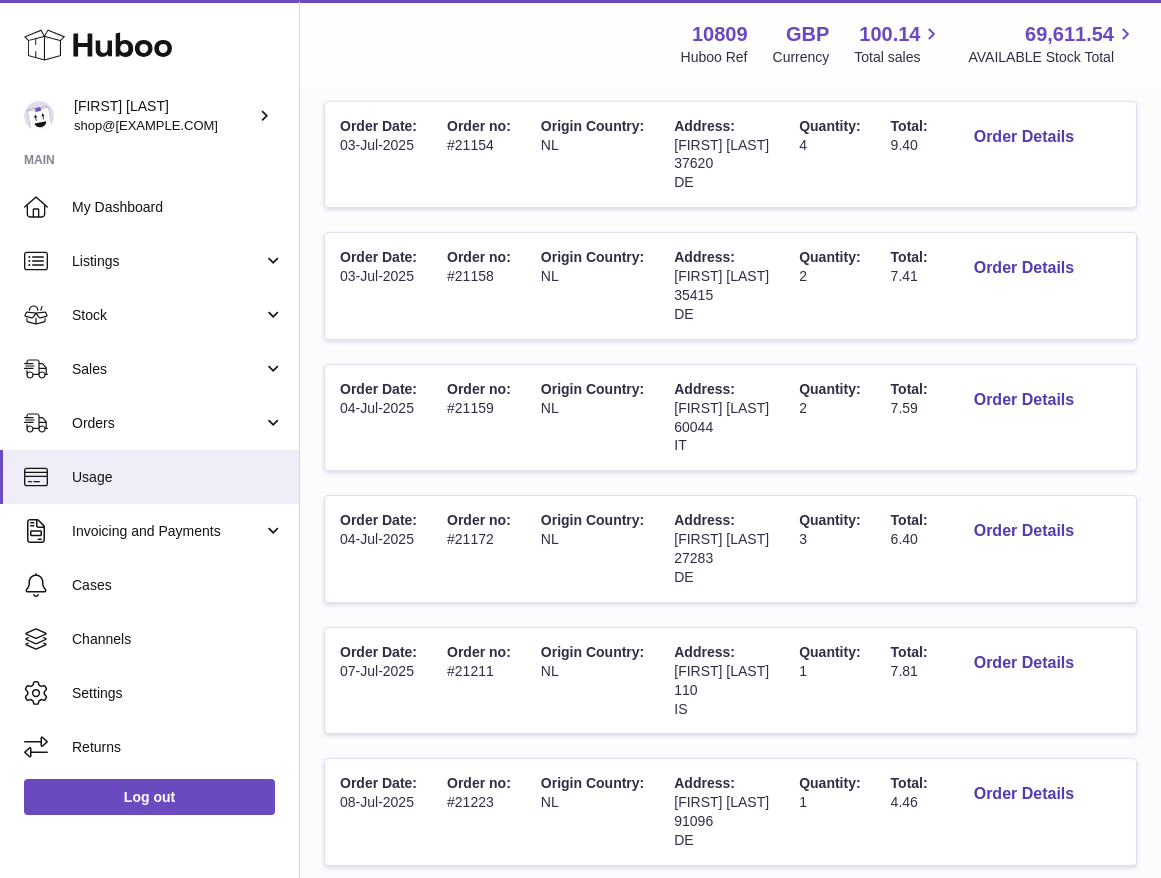 scroll, scrollTop: 1088, scrollLeft: 0, axis: vertical 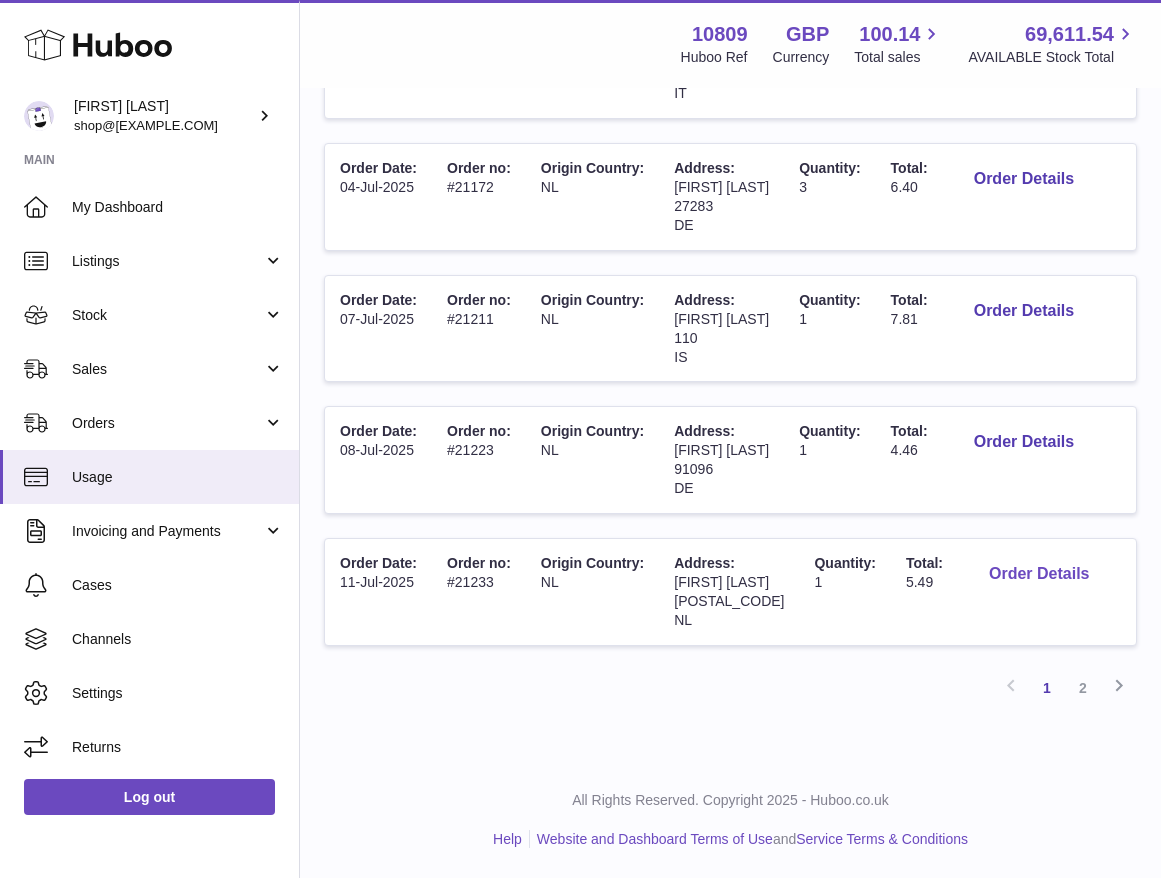 type on "**" 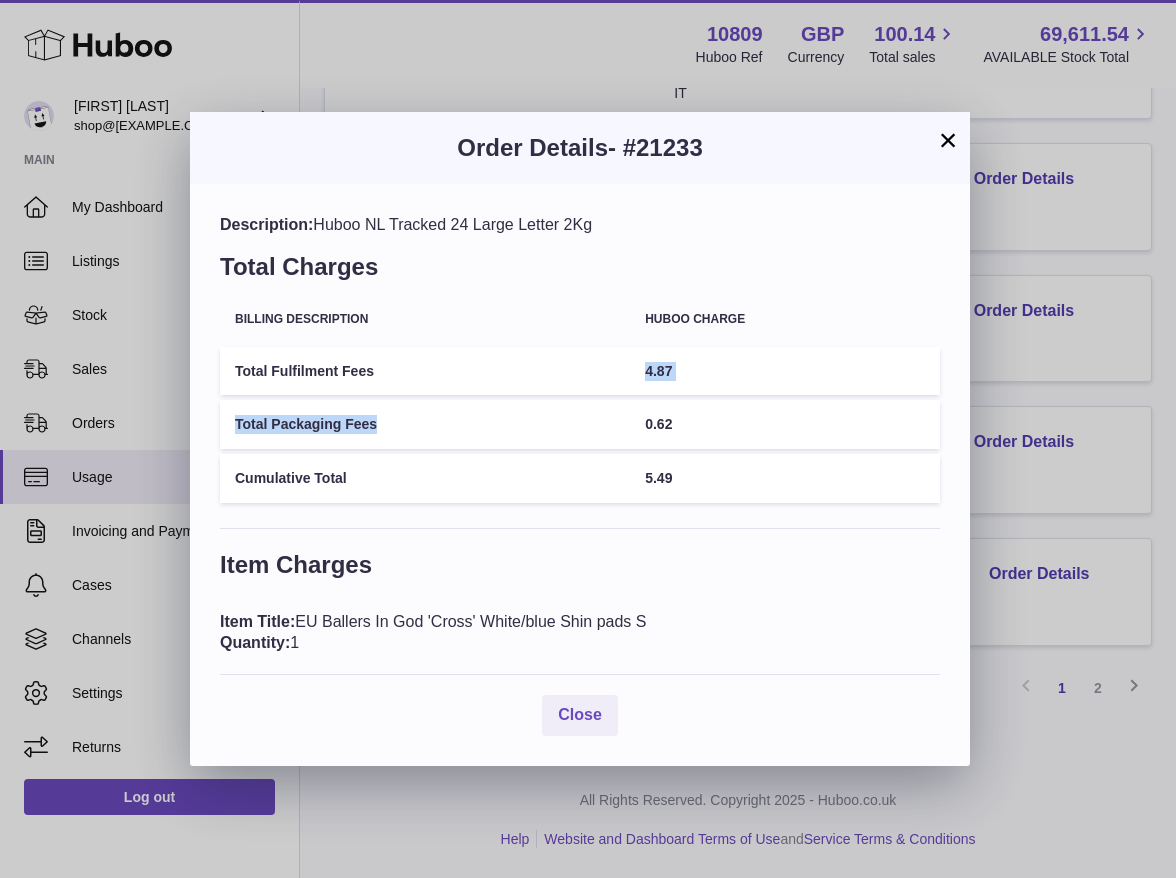 drag, startPoint x: 643, startPoint y: 355, endPoint x: 737, endPoint y: 398, distance: 103.36827 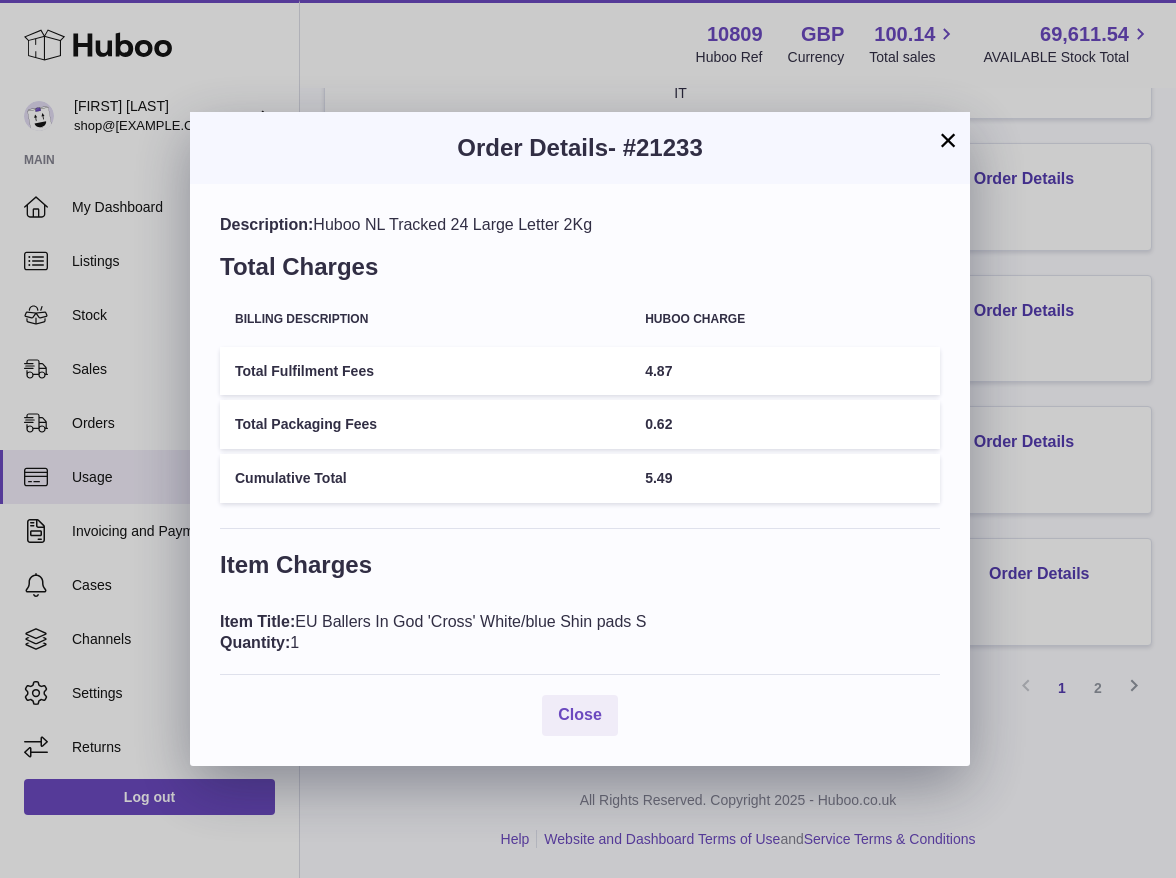 click on "Billing Description   Huboo charge   Total Fulfilment Fees   4.87 Total Packaging Fees   0.62 Cumulative Total   5.49" at bounding box center [580, 400] 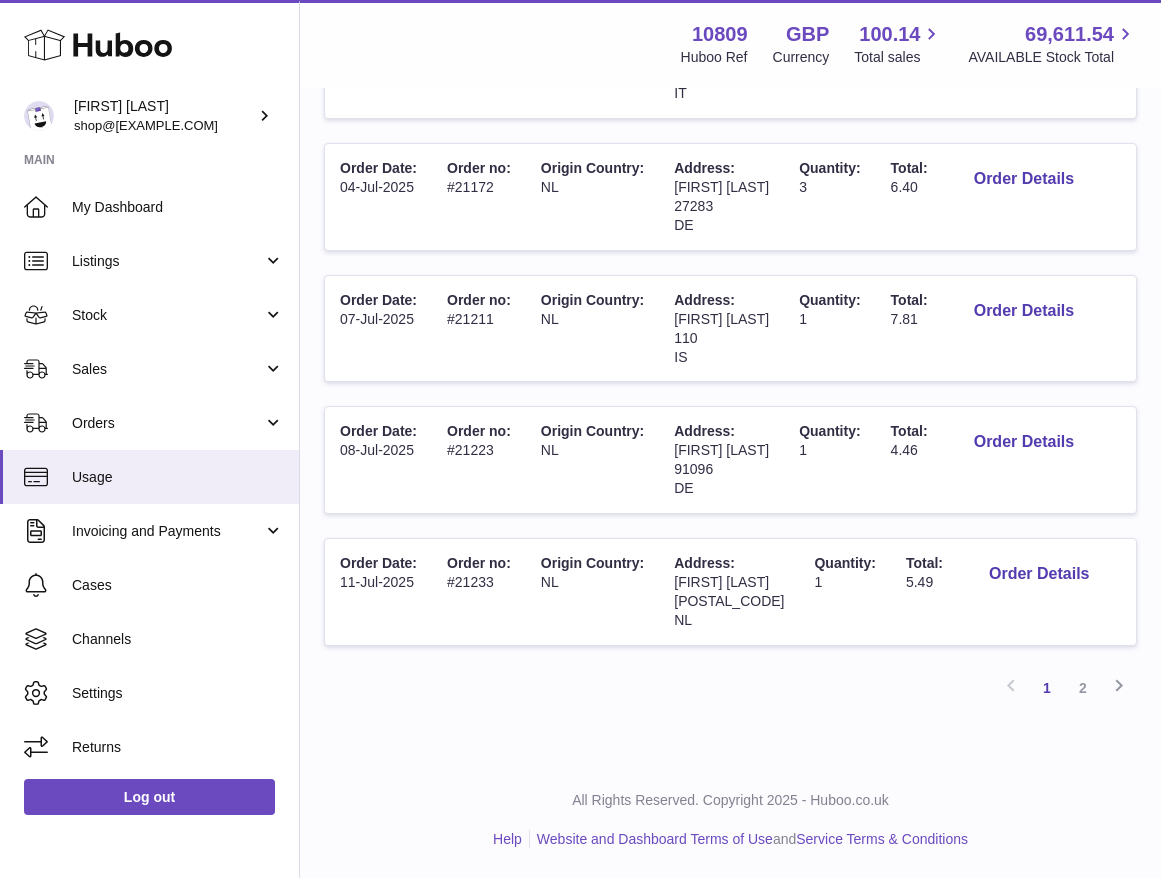 click on "2" at bounding box center [1083, 688] 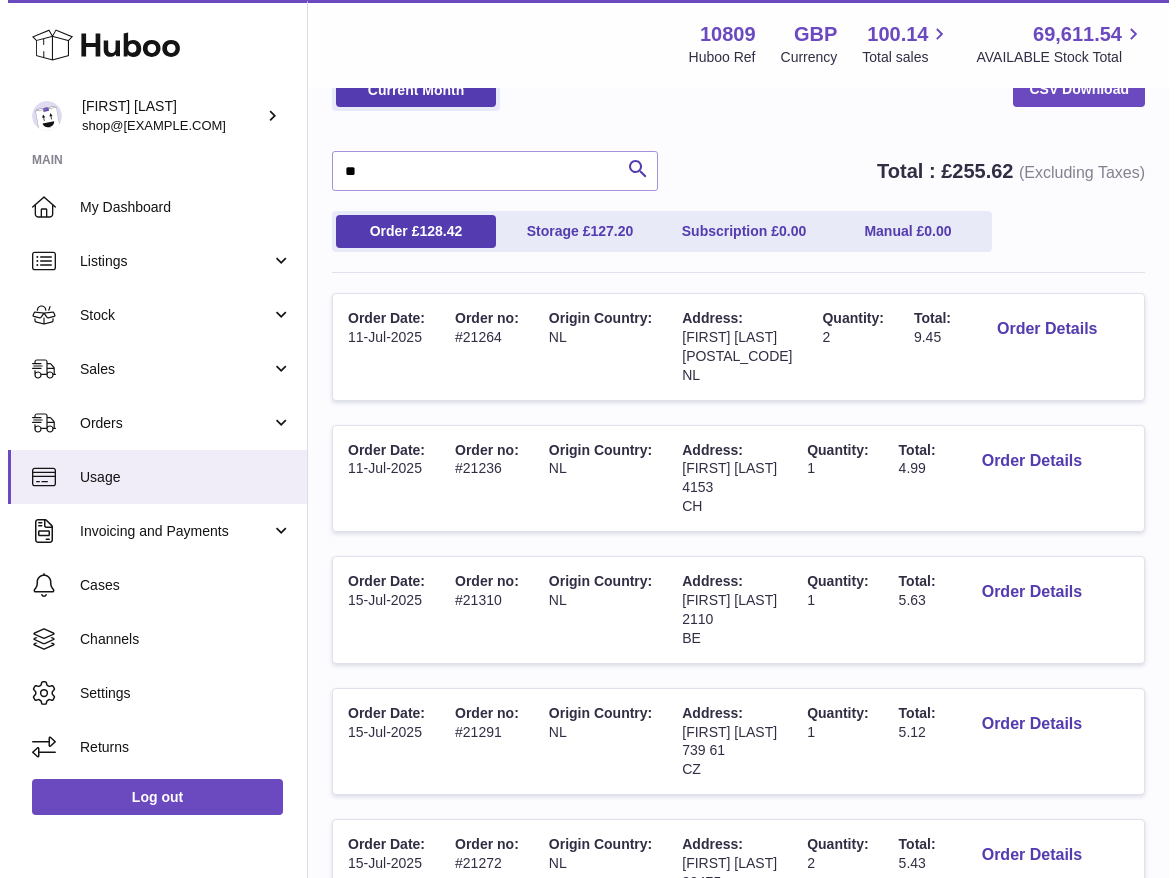 scroll, scrollTop: 123, scrollLeft: 0, axis: vertical 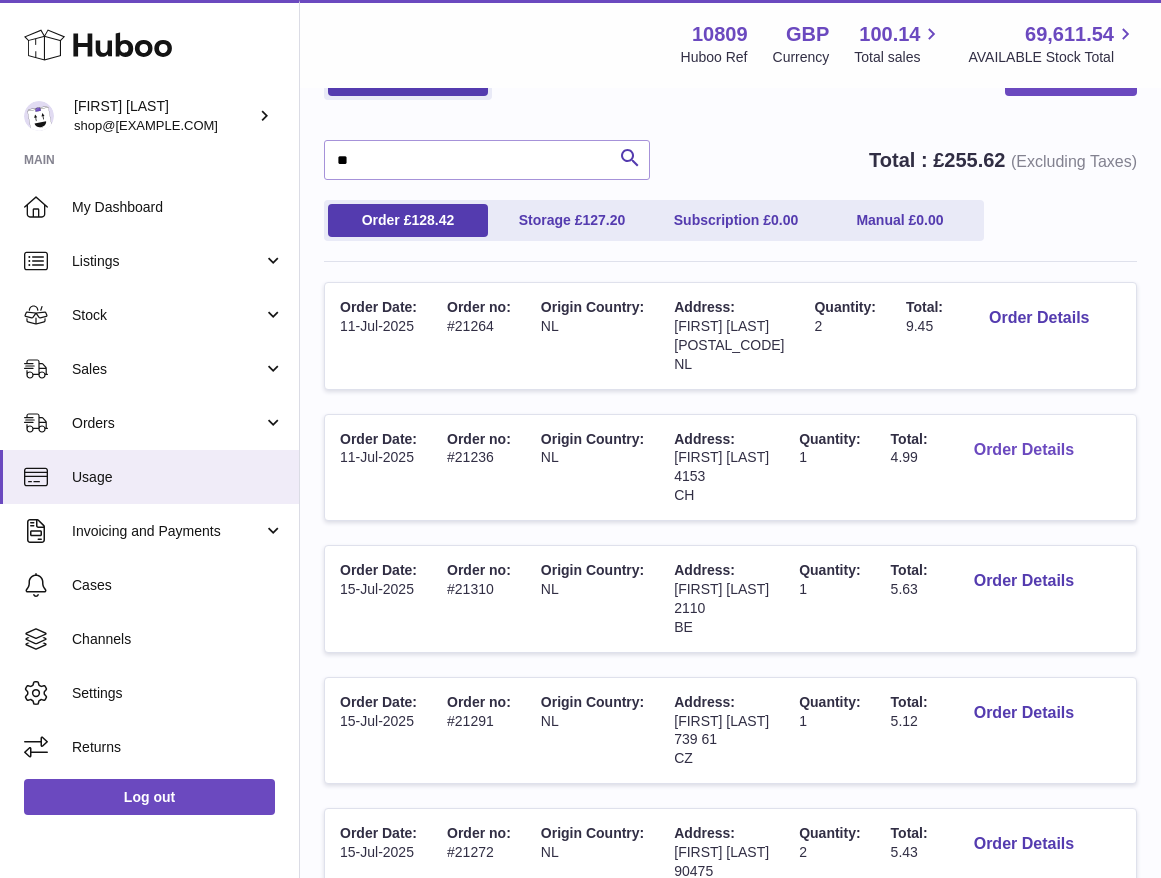 click on "Order Details" at bounding box center [1024, 450] 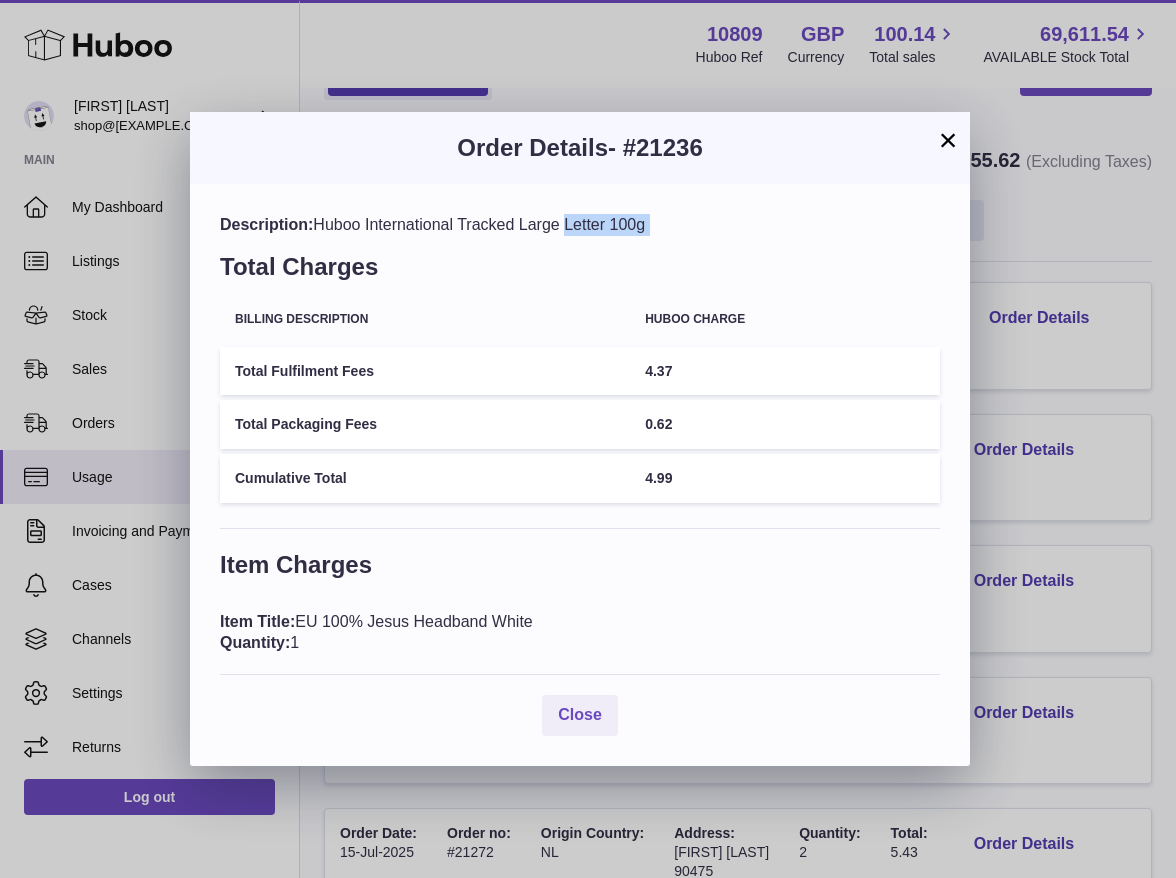 drag, startPoint x: 499, startPoint y: 225, endPoint x: 647, endPoint y: 237, distance: 148.48569 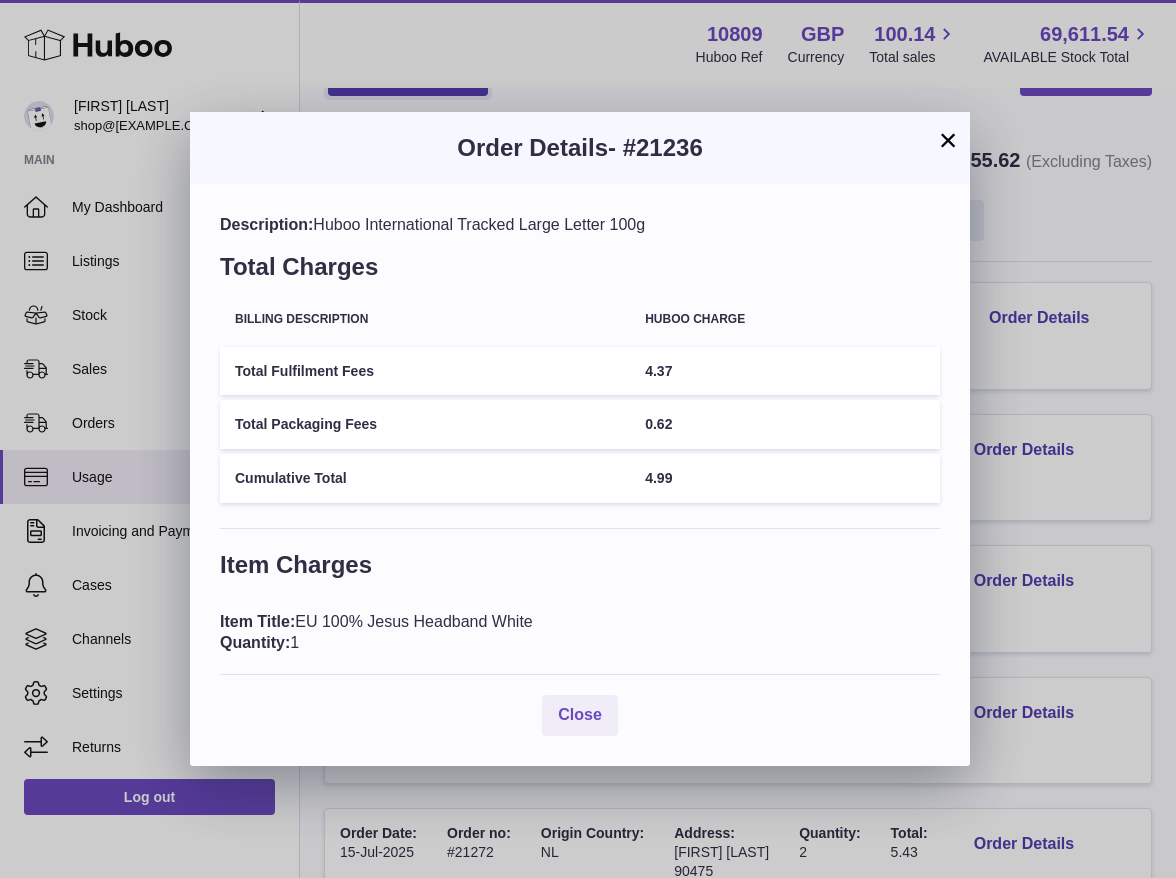 click on "×" at bounding box center [948, 140] 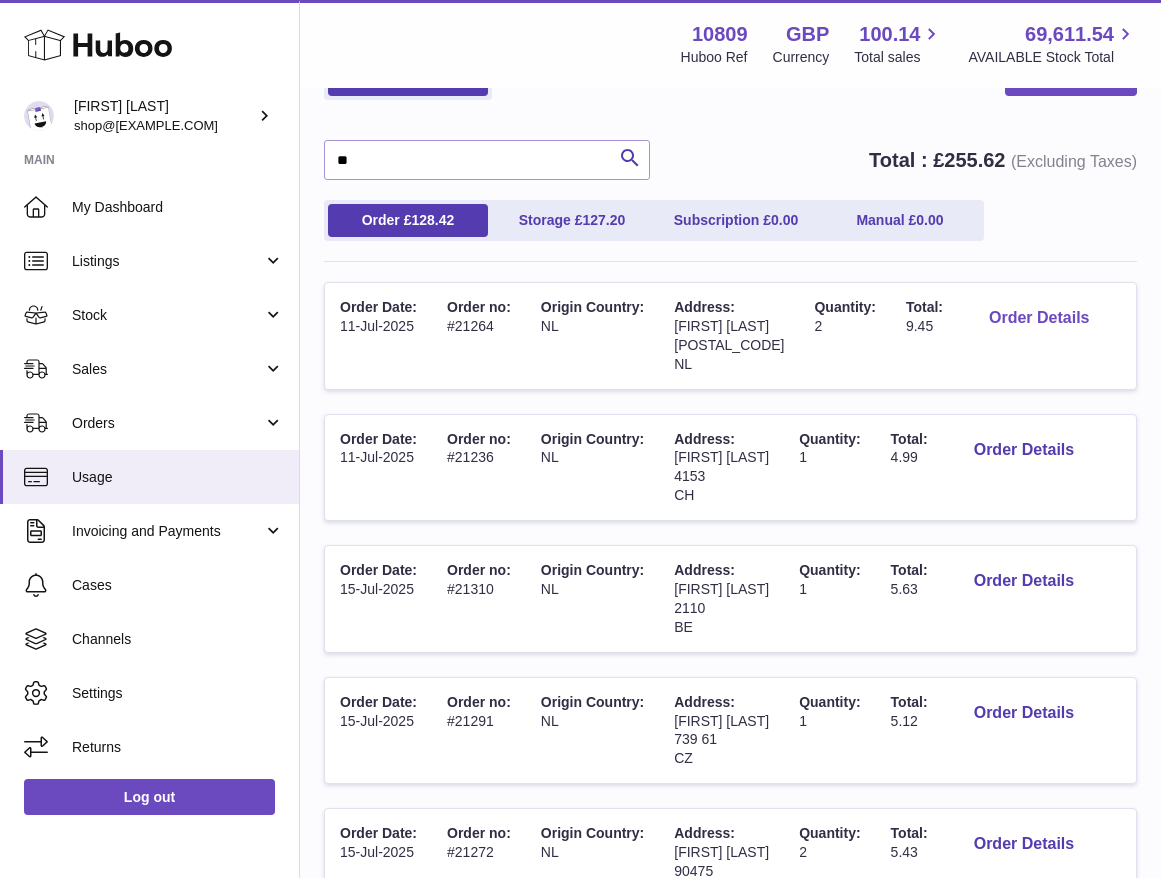 click on "Order Details" at bounding box center [1039, 318] 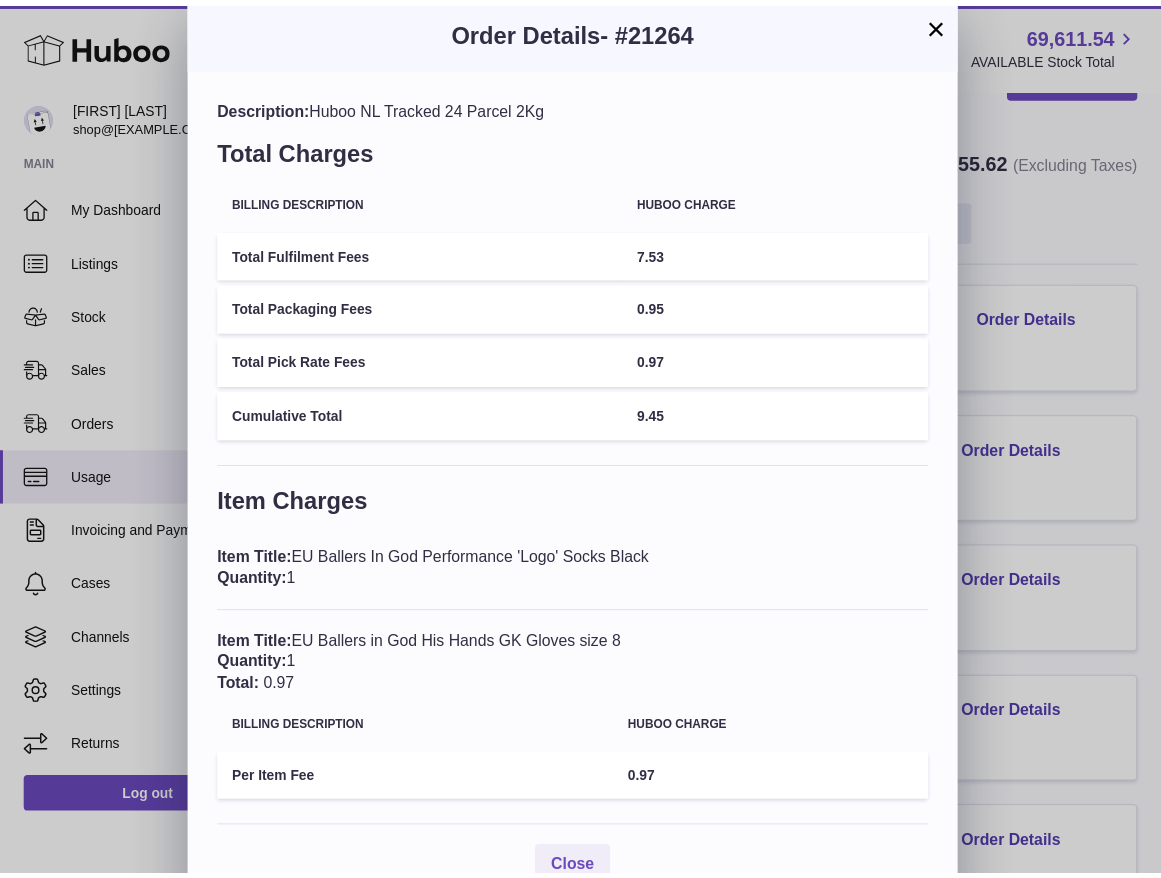 scroll, scrollTop: 0, scrollLeft: 0, axis: both 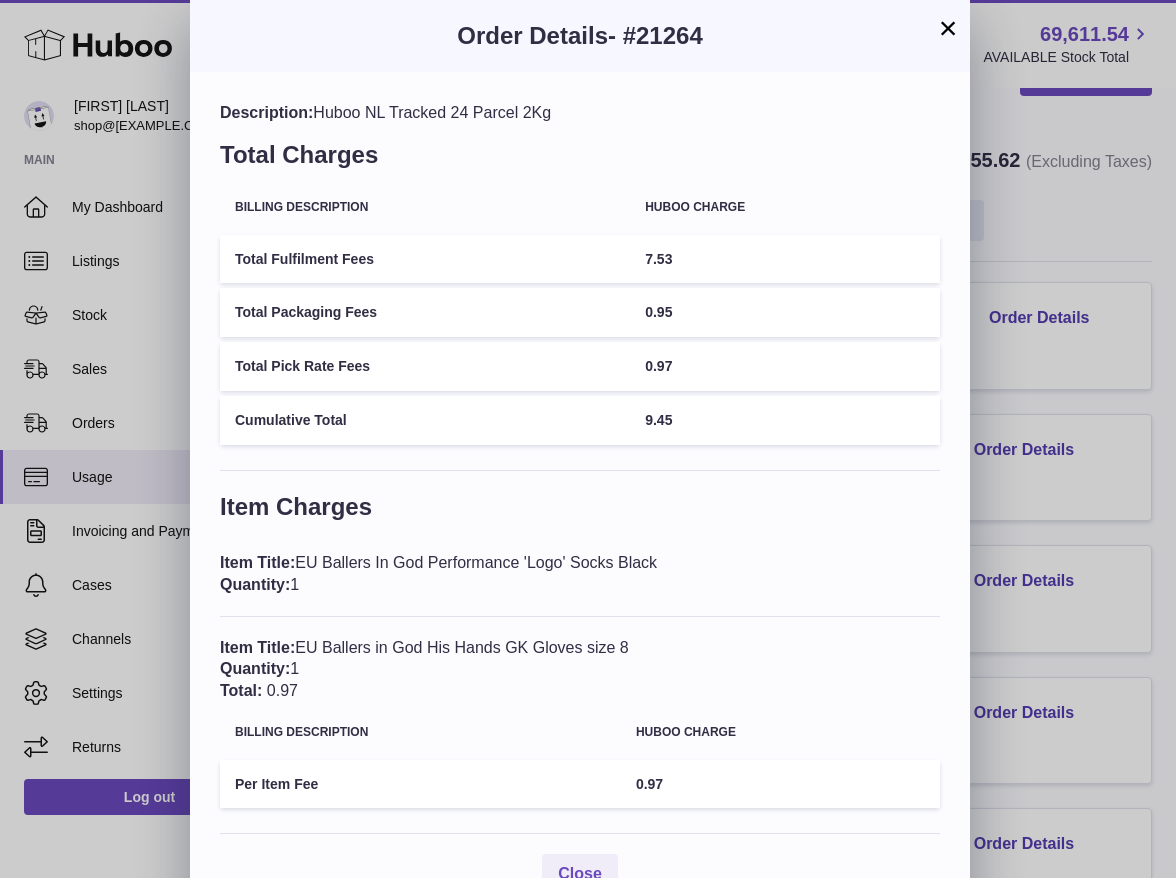 click on "×" at bounding box center [948, 28] 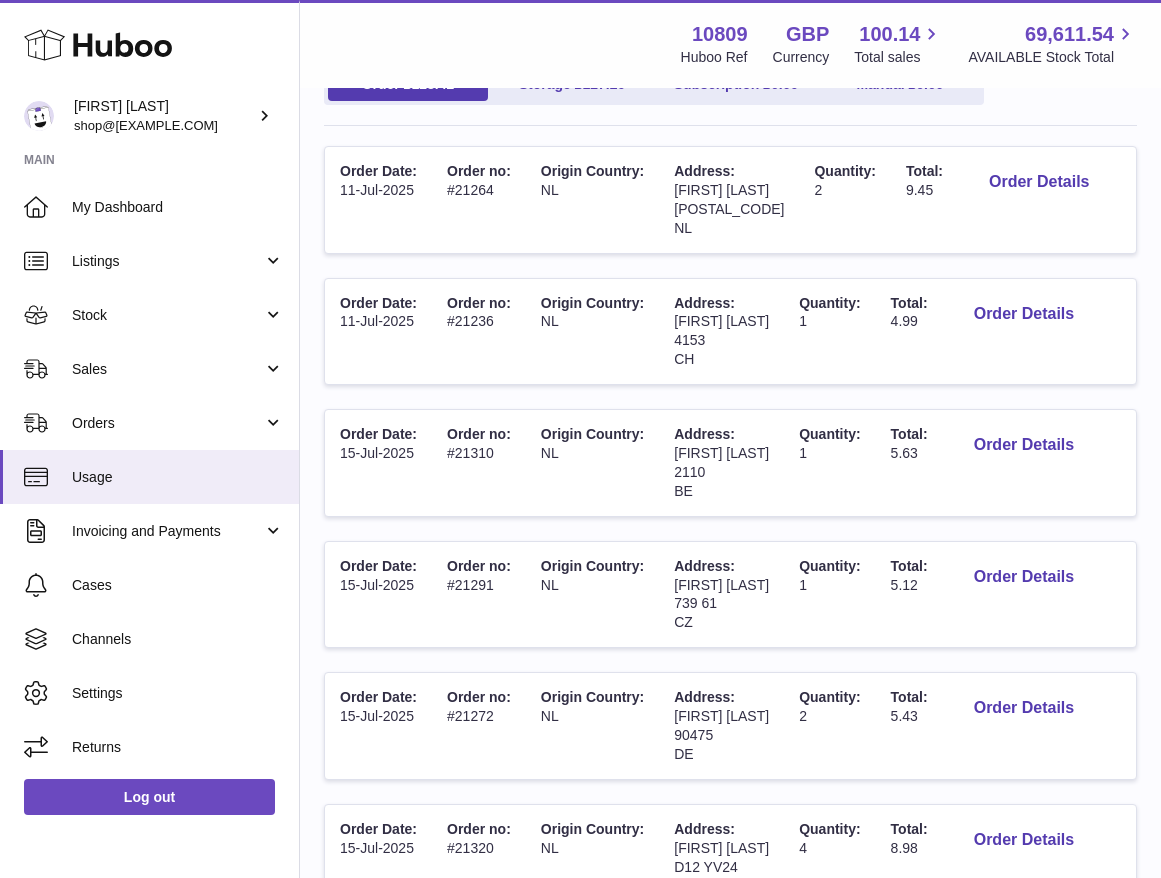 scroll, scrollTop: 3, scrollLeft: 0, axis: vertical 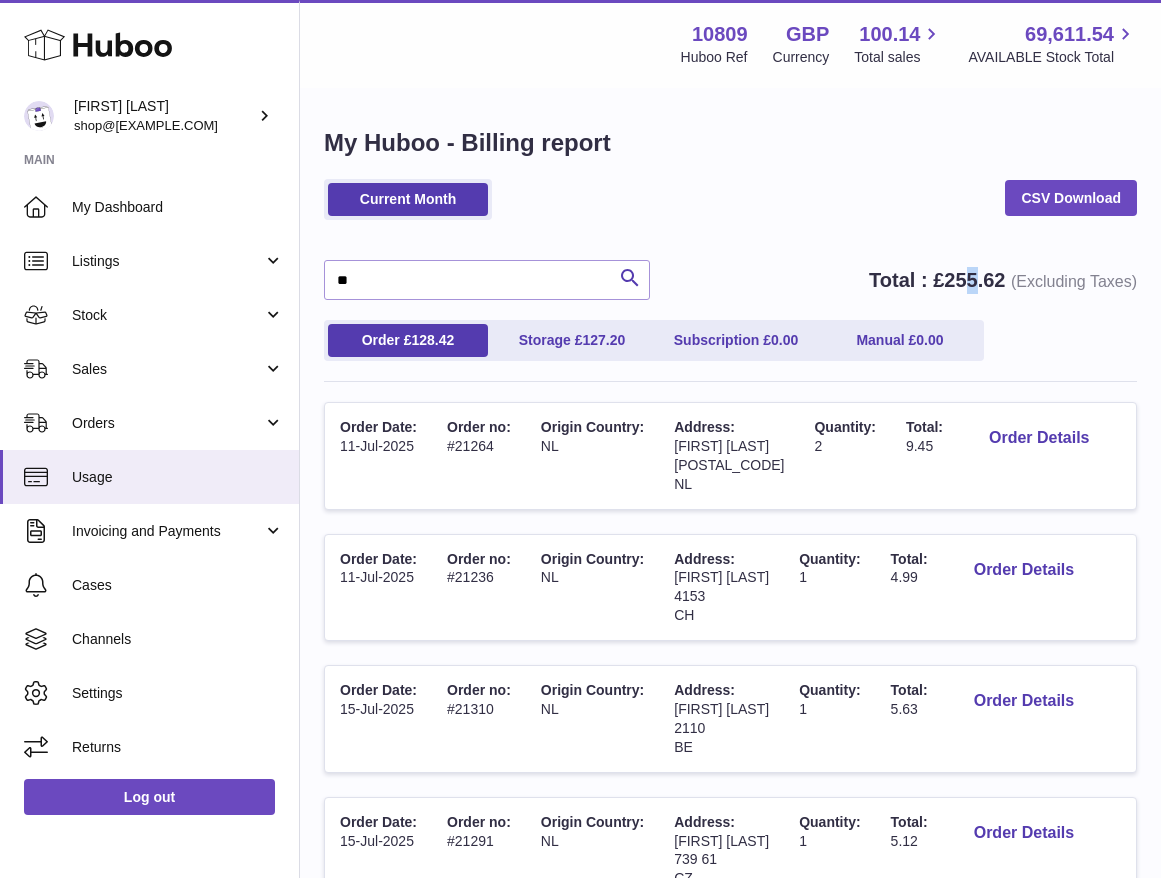 drag, startPoint x: 965, startPoint y: 293, endPoint x: 975, endPoint y: 274, distance: 21.470911 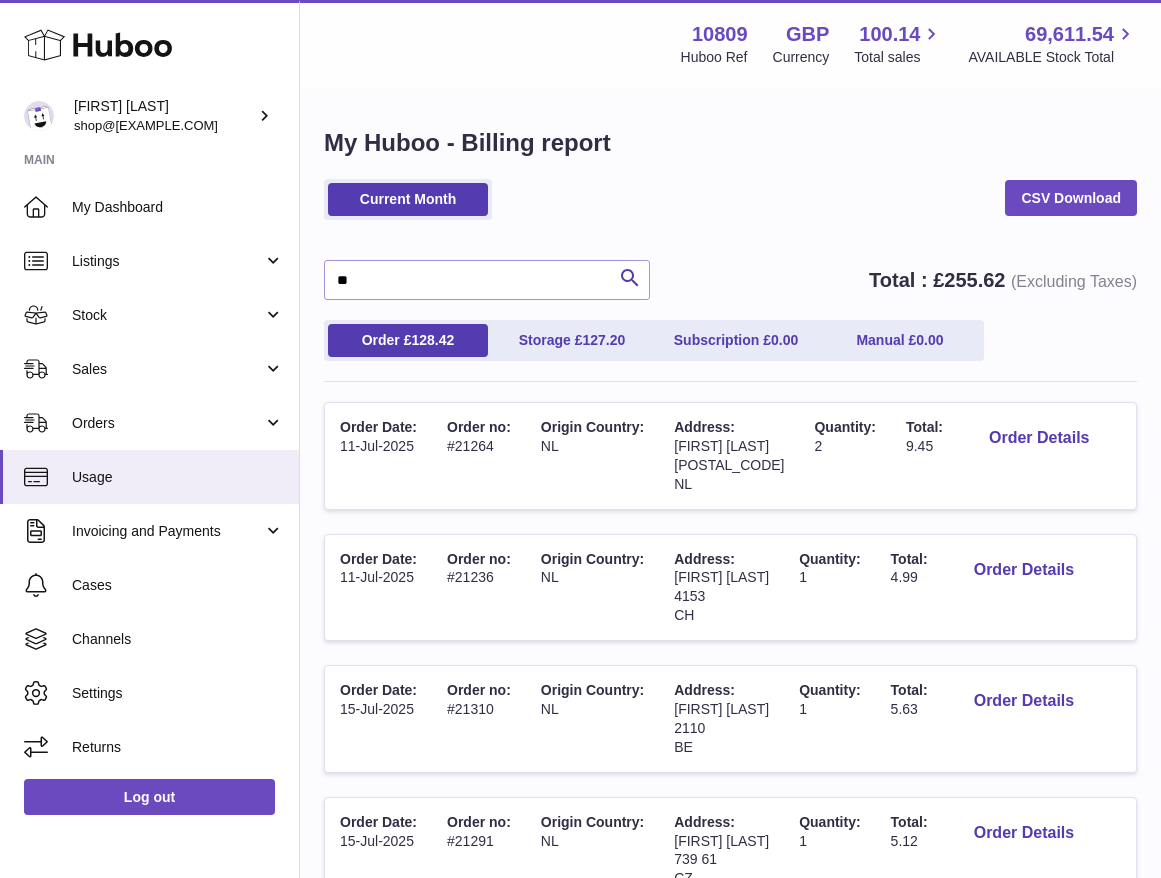 click on "255.62" at bounding box center (974, 280) 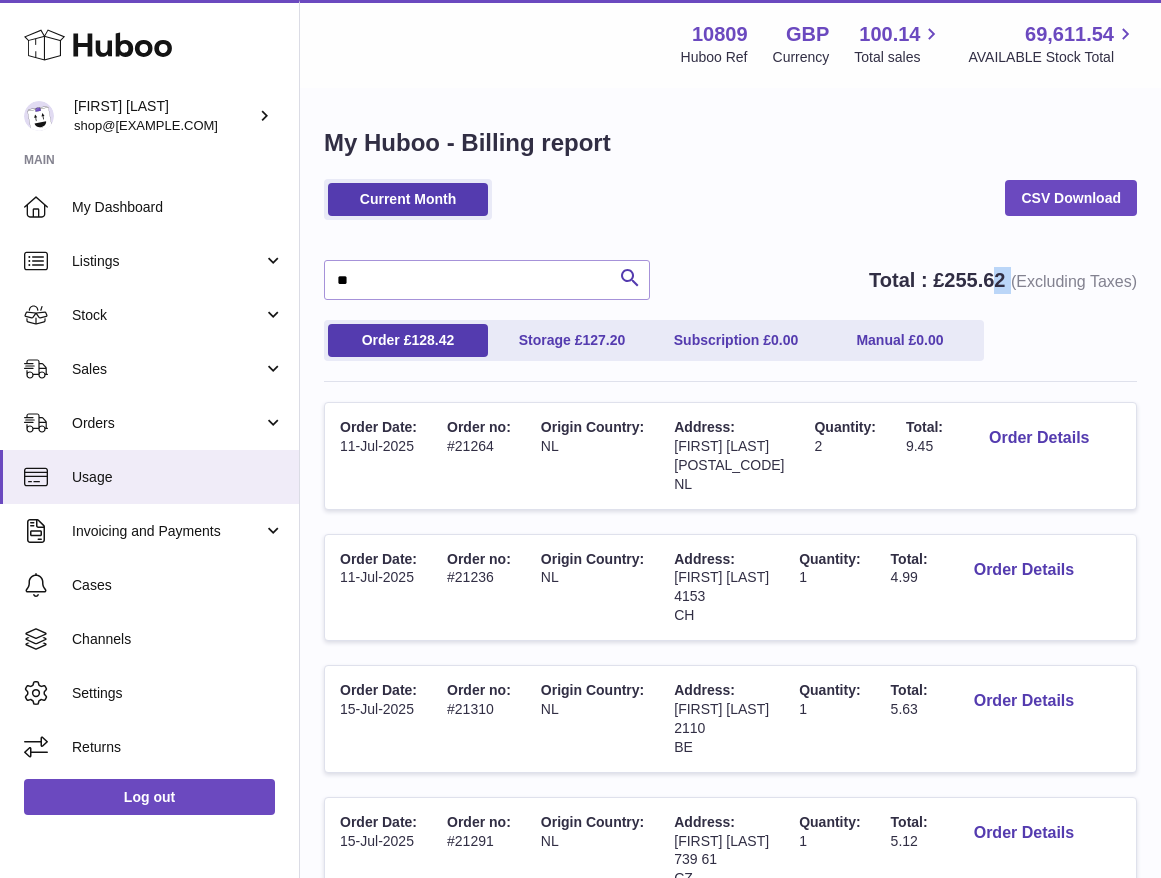 drag, startPoint x: 1013, startPoint y: 278, endPoint x: 991, endPoint y: 276, distance: 22.090721 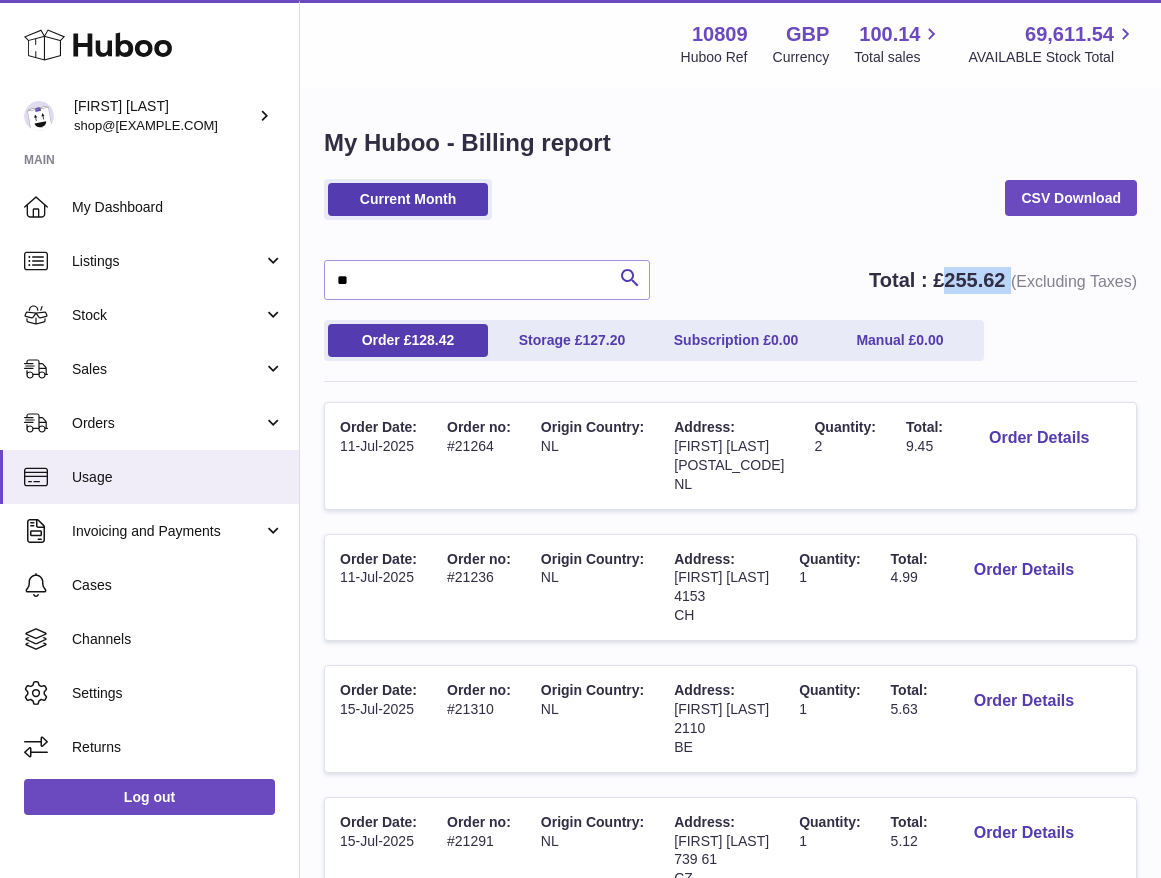 drag, startPoint x: 1005, startPoint y: 277, endPoint x: 954, endPoint y: 277, distance: 51 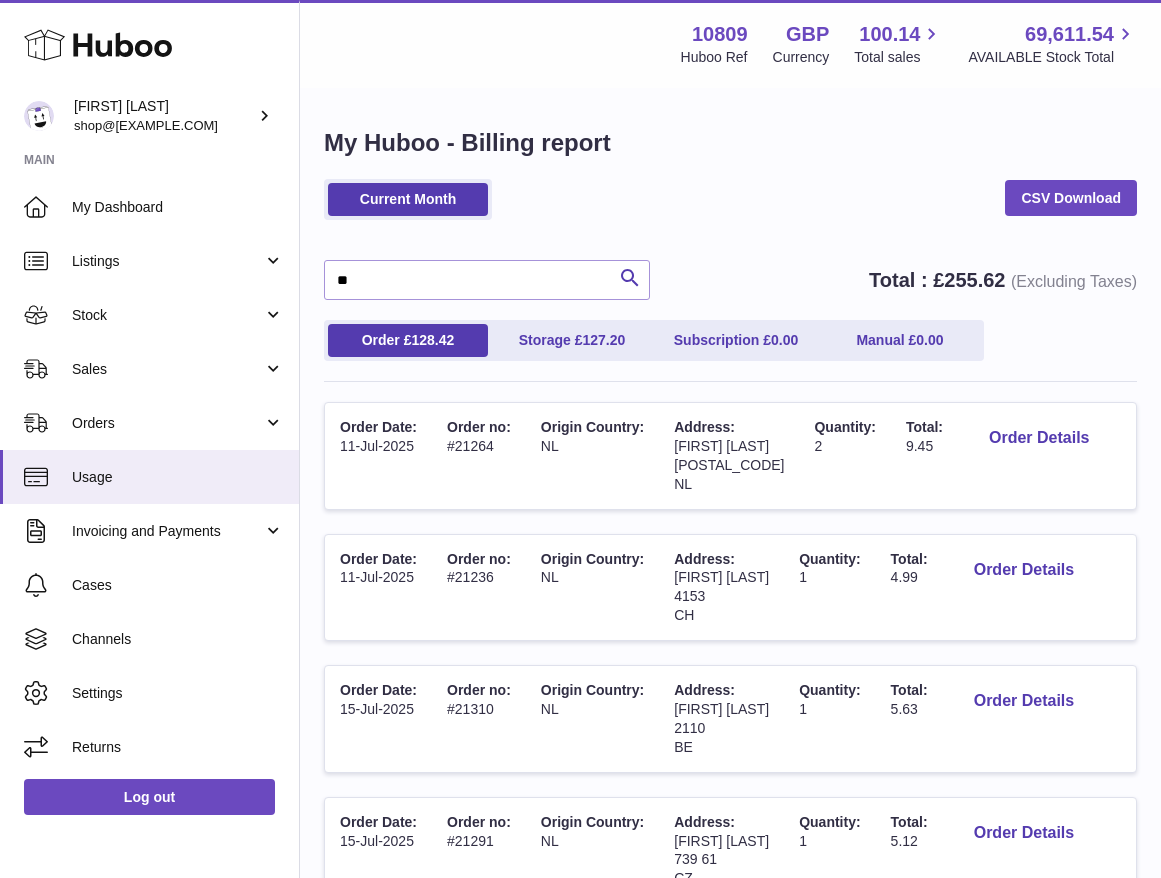 click on "(Excluding Taxes)" at bounding box center [1074, 281] 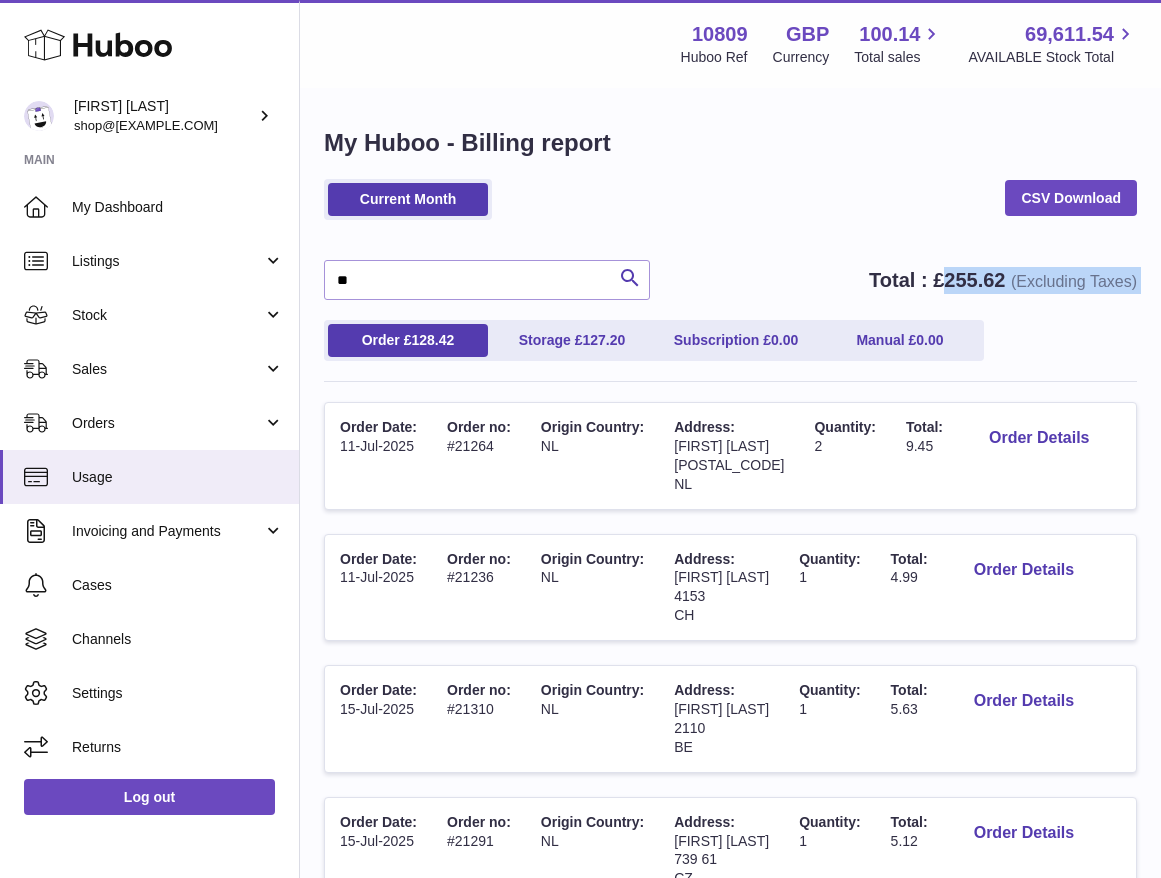 click on "(Excluding Taxes)" at bounding box center [1074, 281] 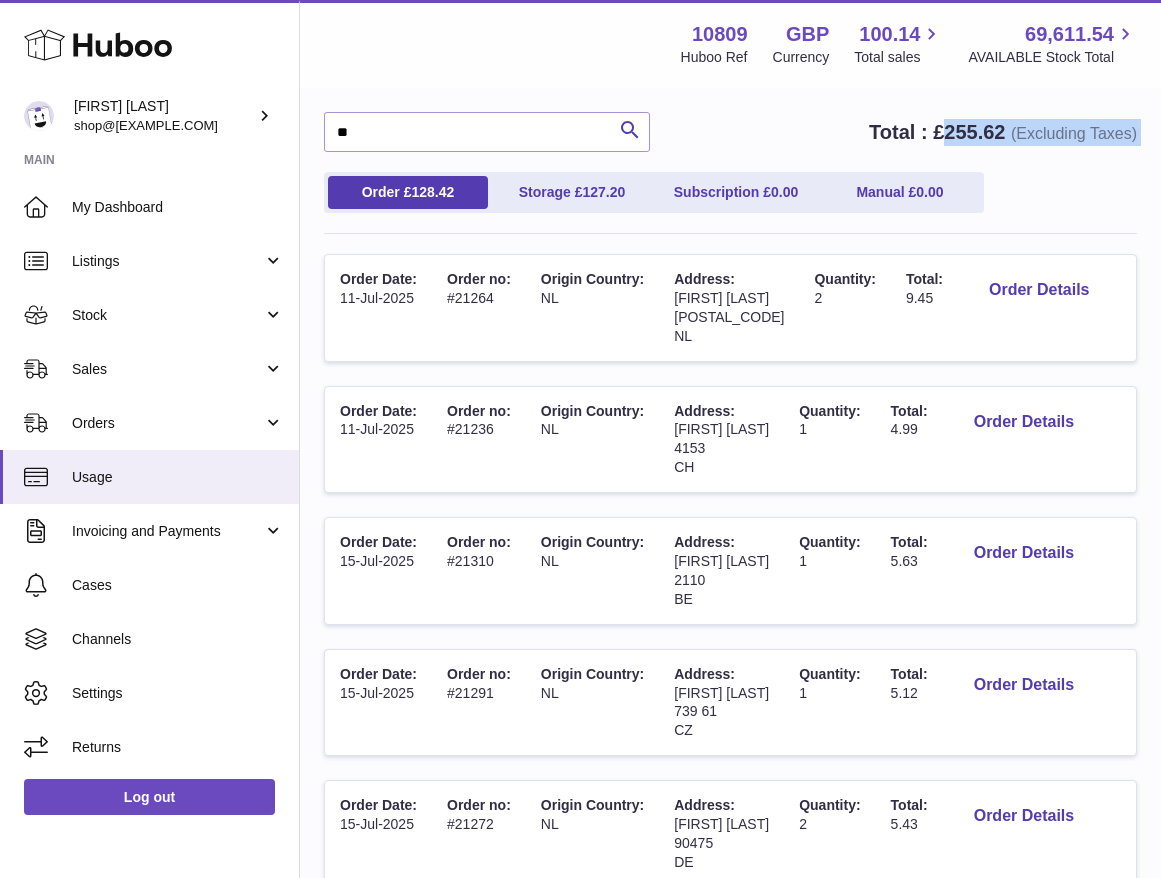 scroll, scrollTop: 0, scrollLeft: 0, axis: both 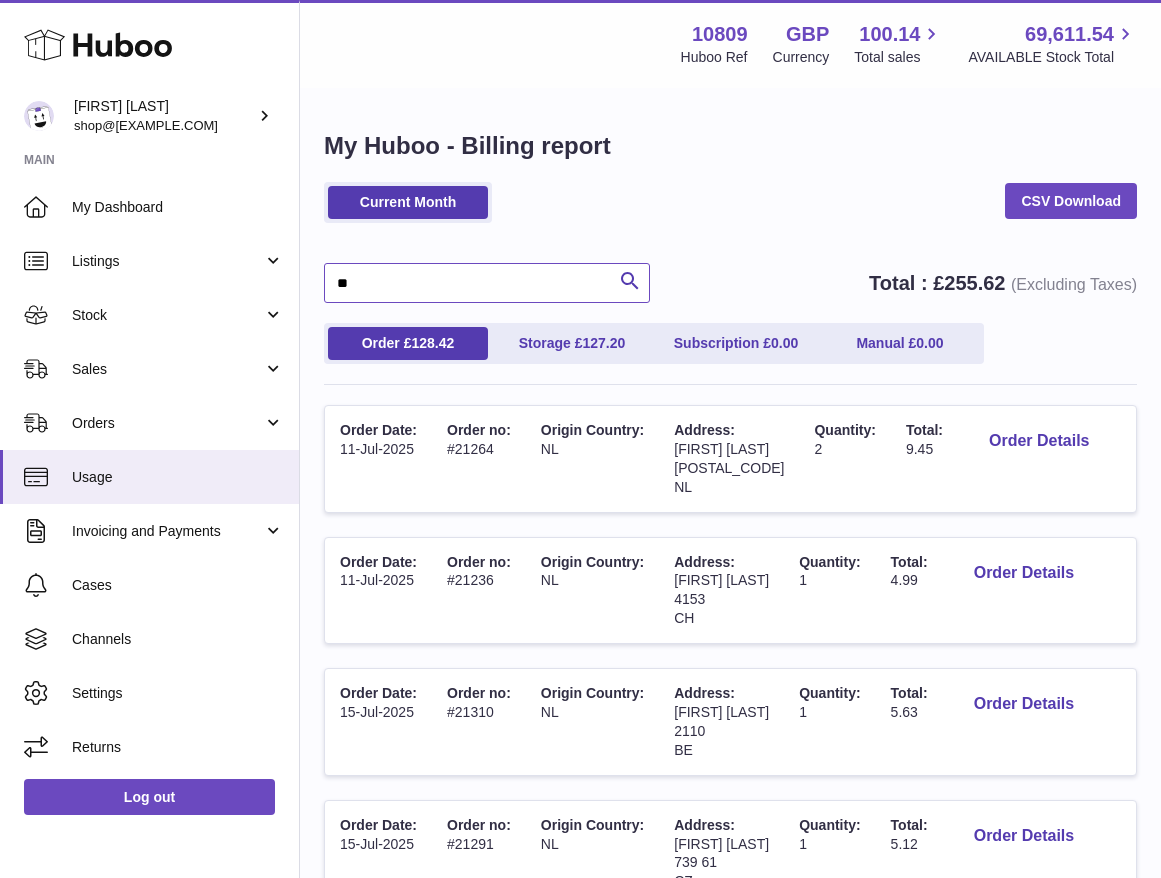 drag, startPoint x: 407, startPoint y: 287, endPoint x: 314, endPoint y: 281, distance: 93.193344 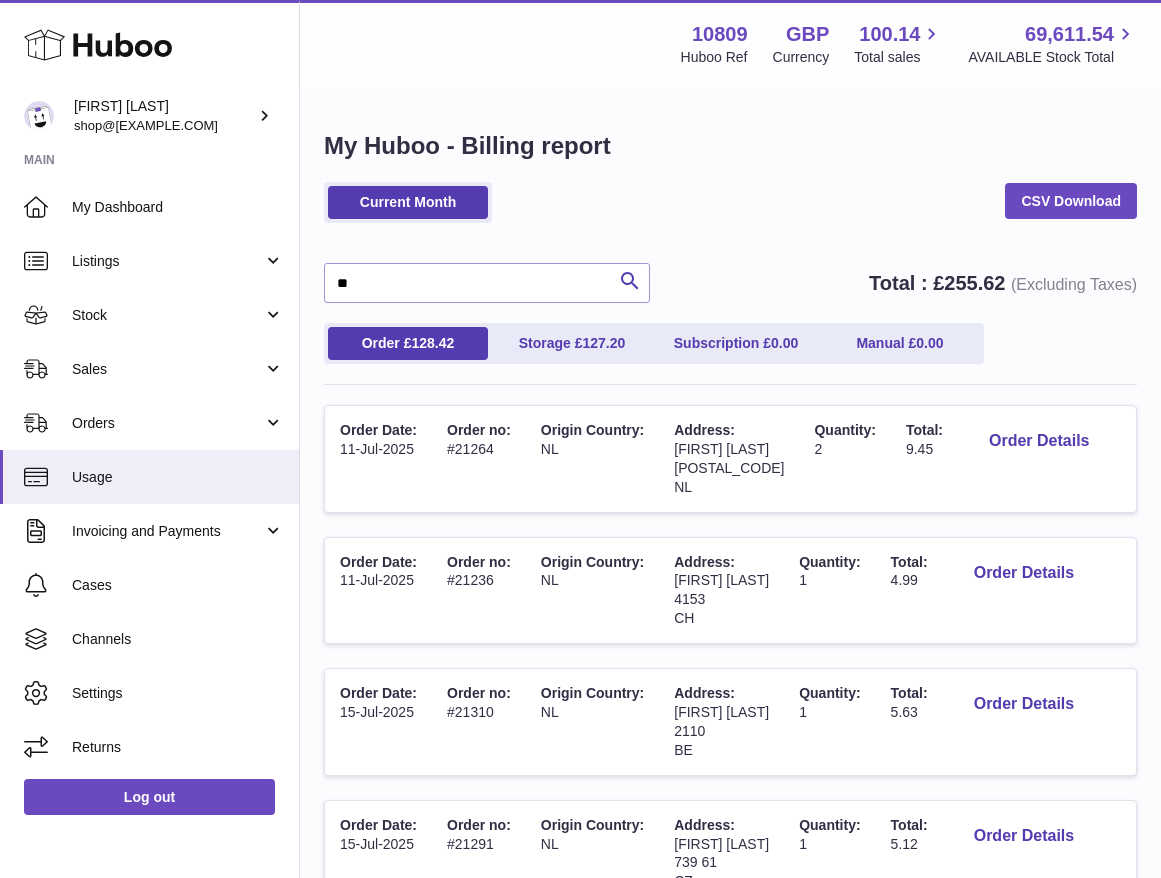 click on "Current Month
CSV Download" at bounding box center [730, 212] 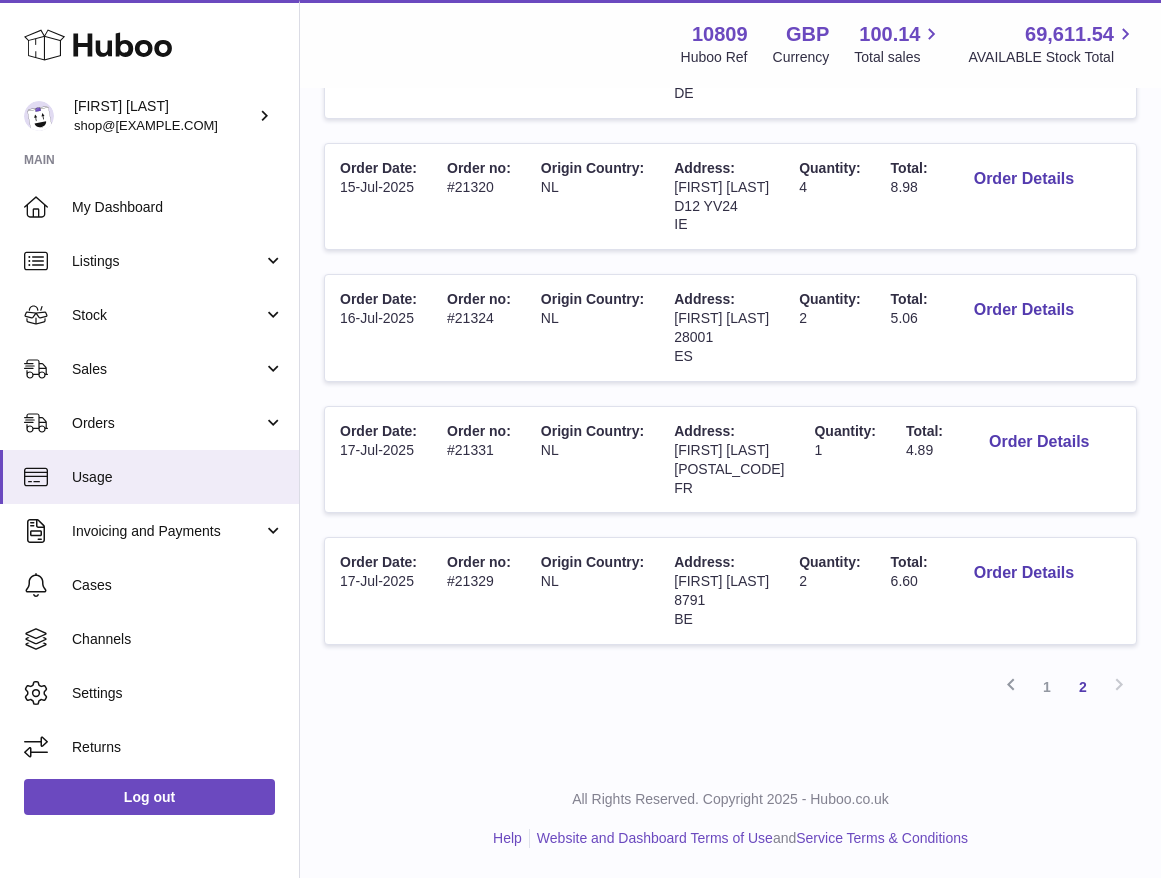 scroll, scrollTop: 1061, scrollLeft: 0, axis: vertical 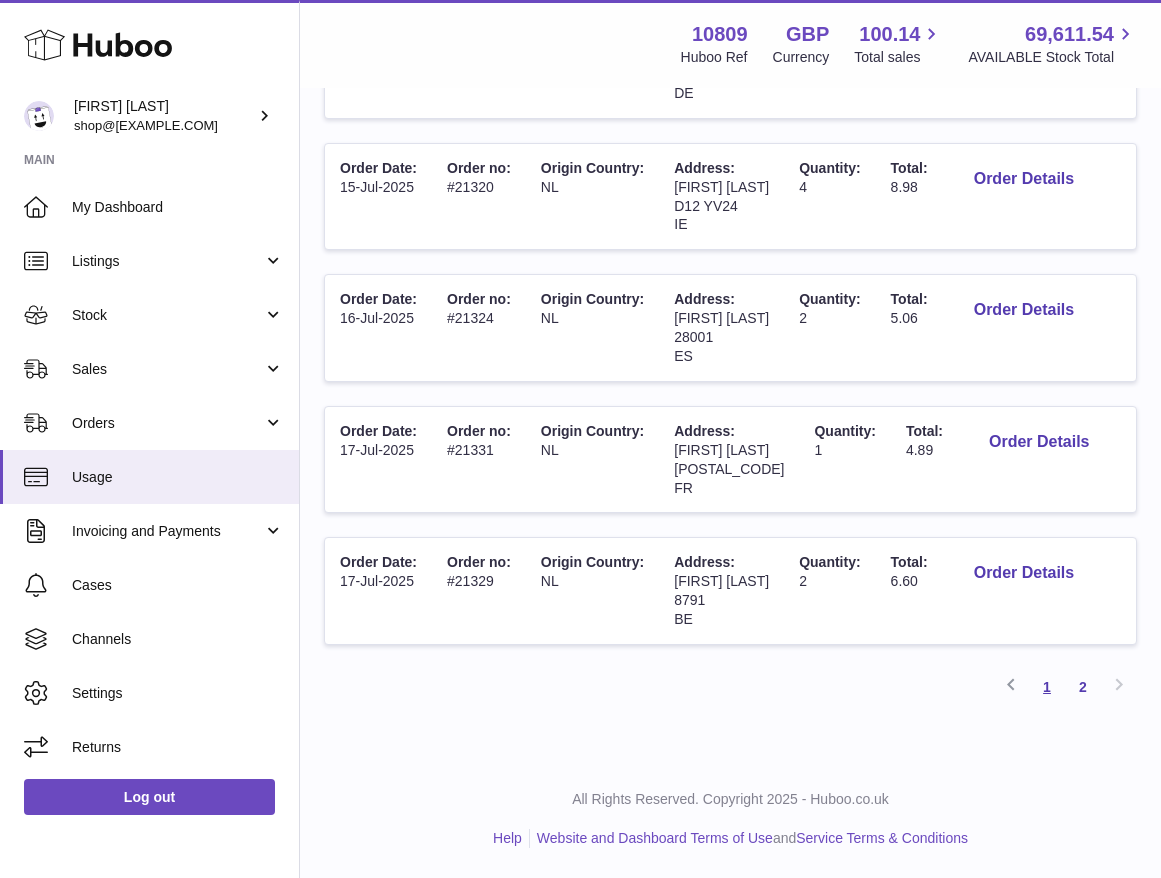 click on "1" at bounding box center (1047, 687) 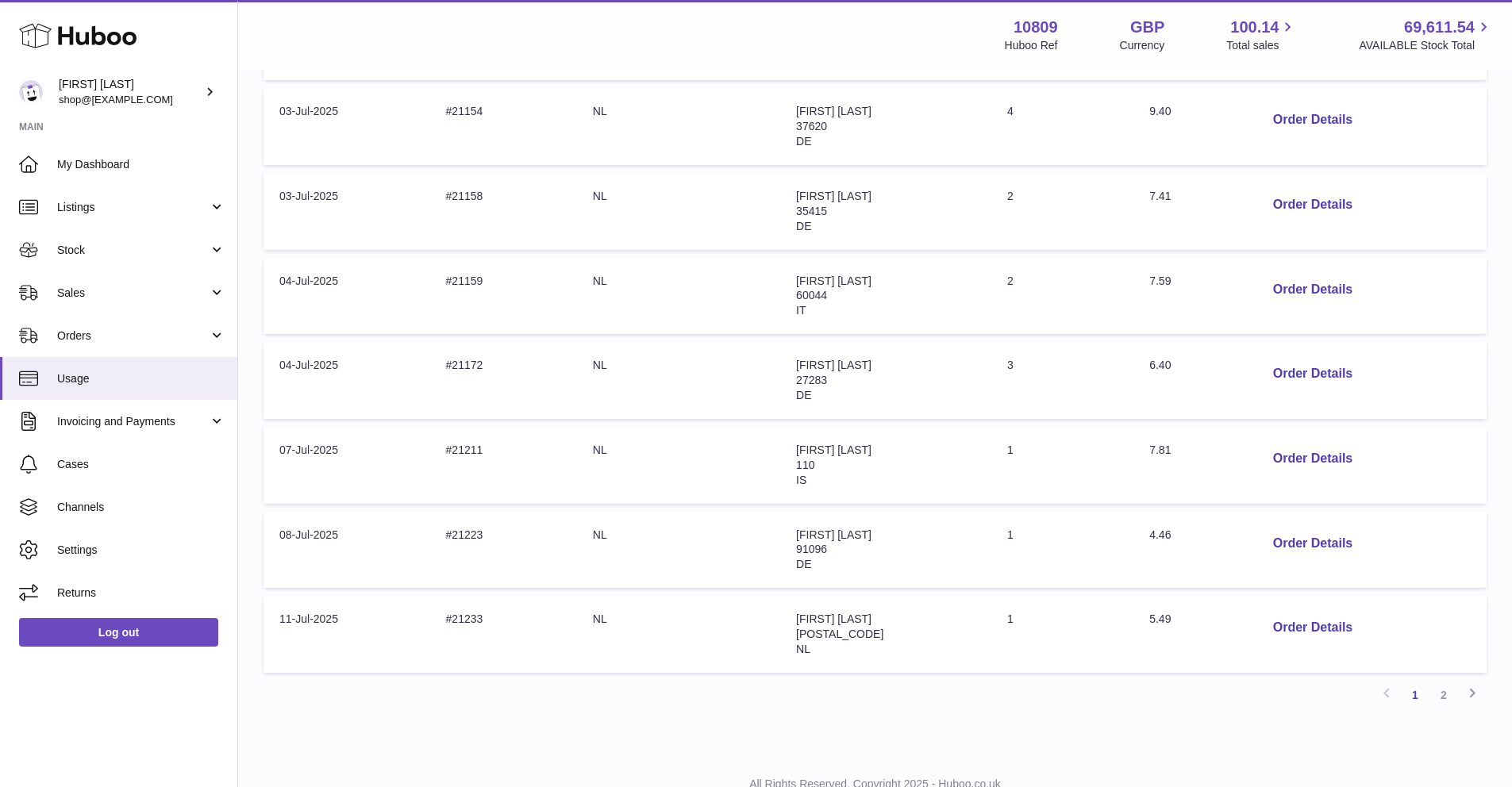 scroll, scrollTop: 605, scrollLeft: 0, axis: vertical 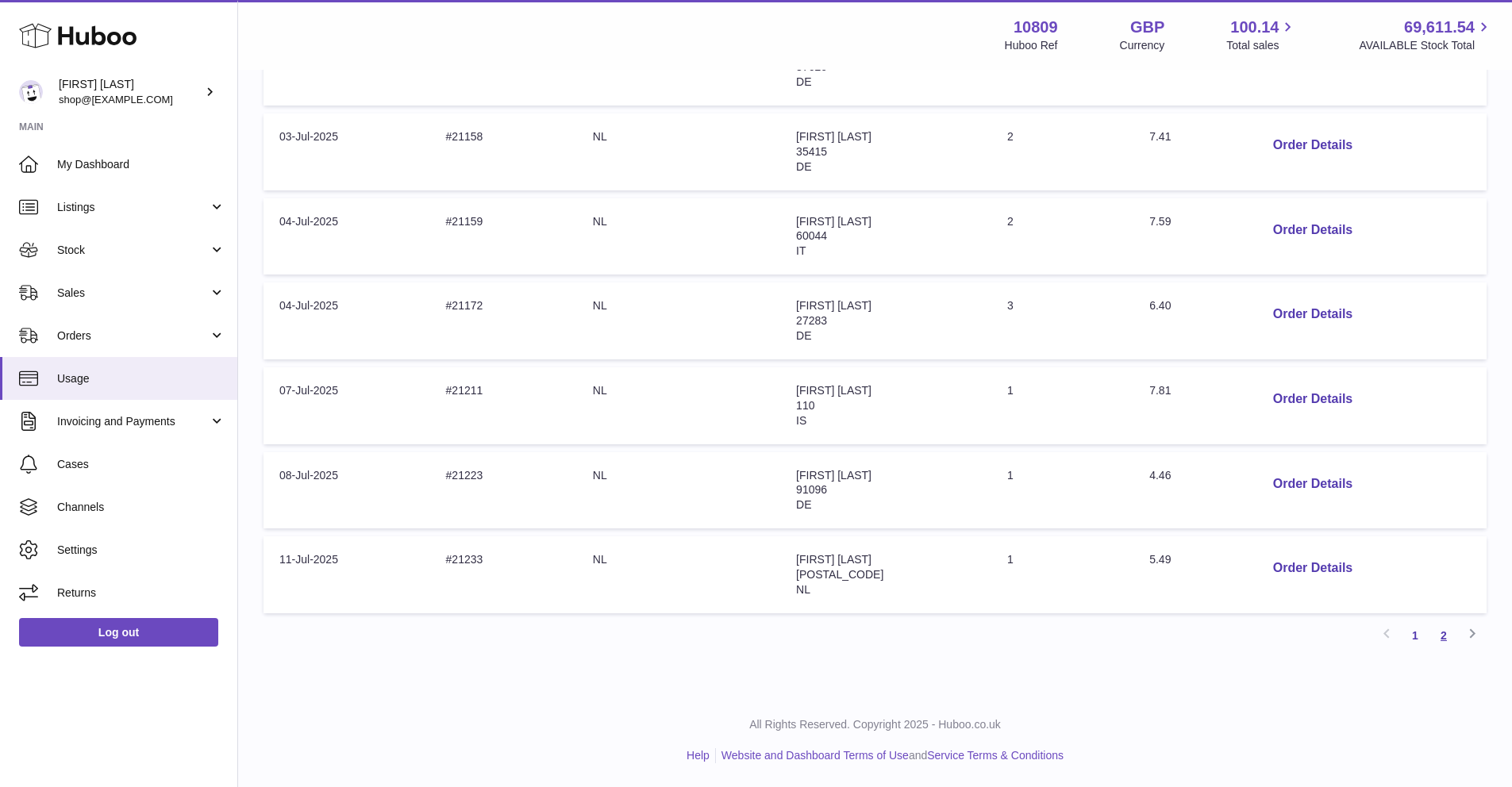 click on "2" at bounding box center (1444, 635) 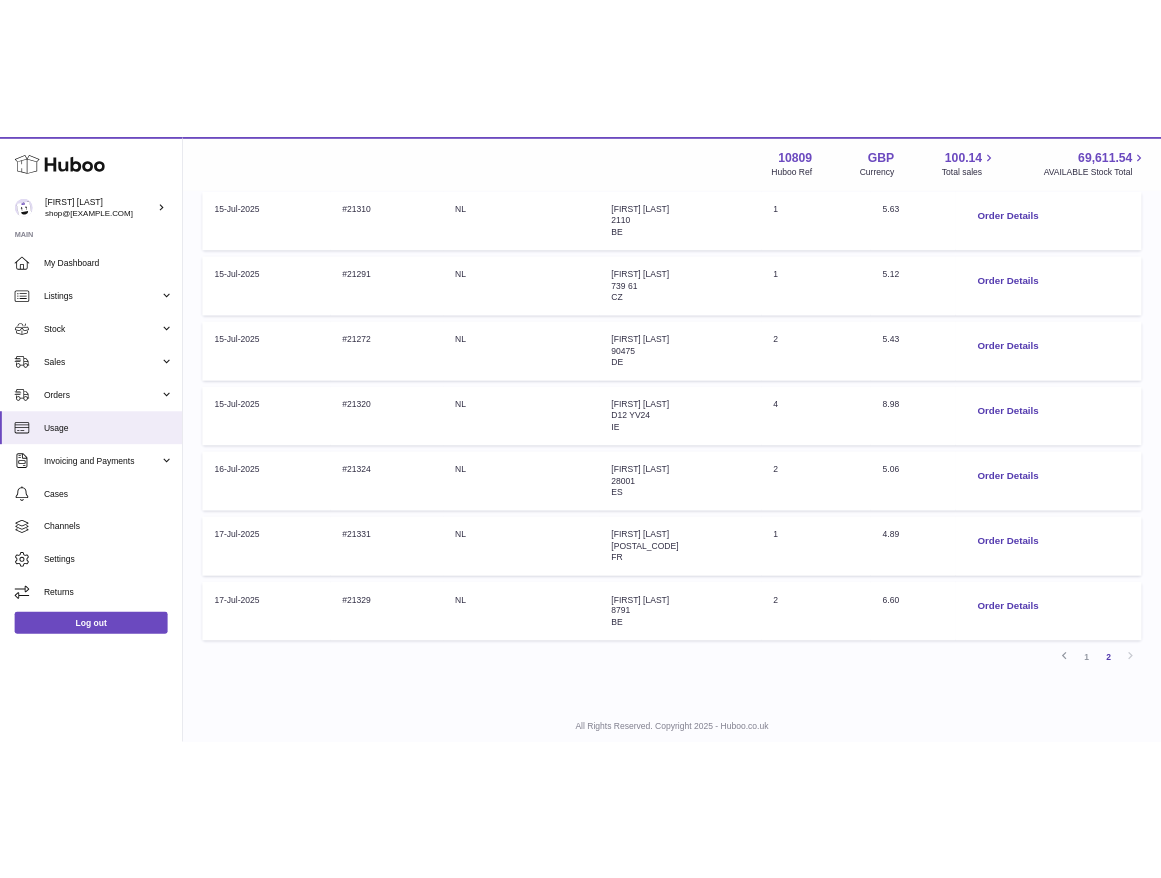 scroll, scrollTop: 0, scrollLeft: 0, axis: both 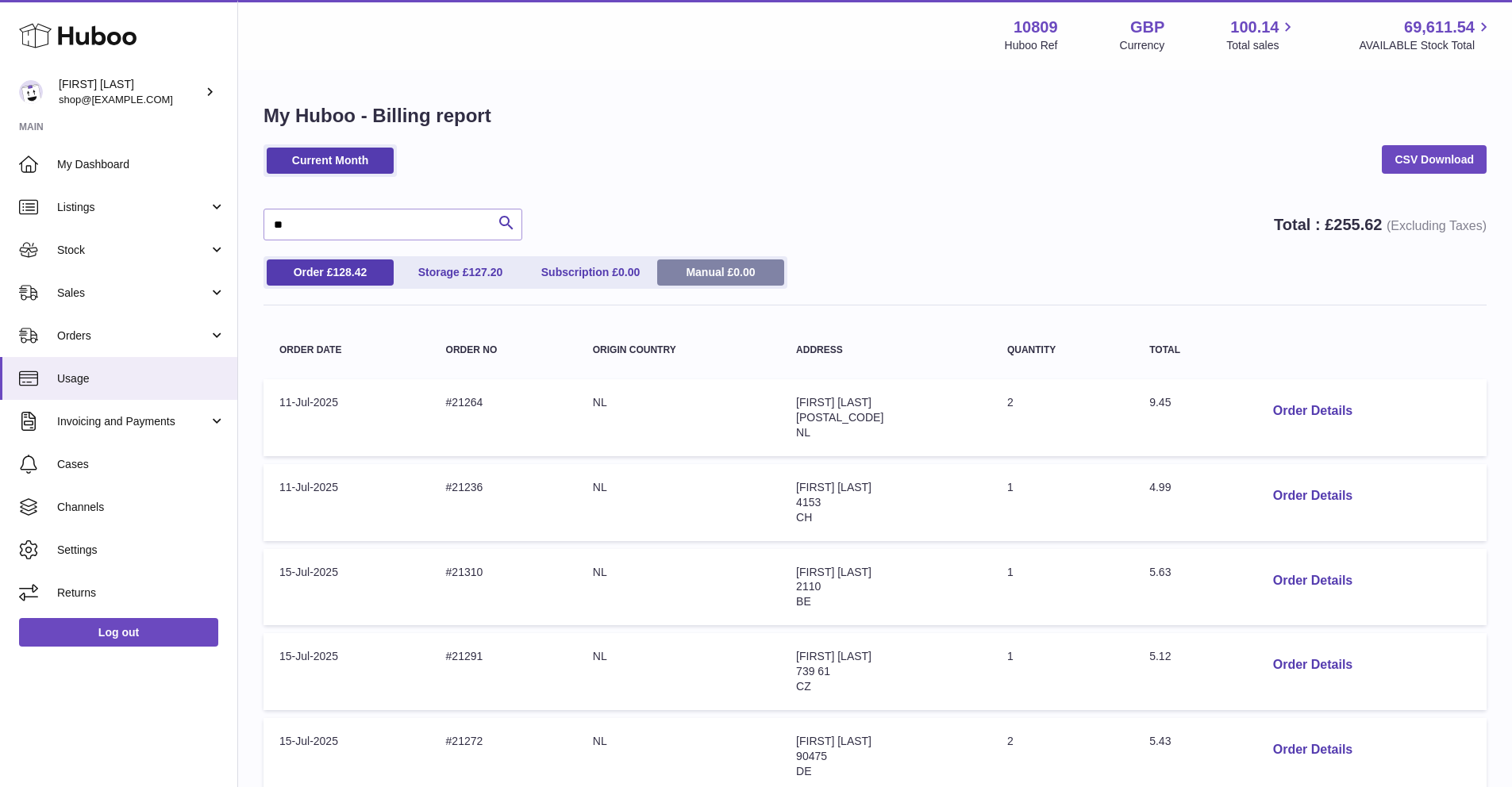 click on "Manual £ 0.00" at bounding box center (721, 272) 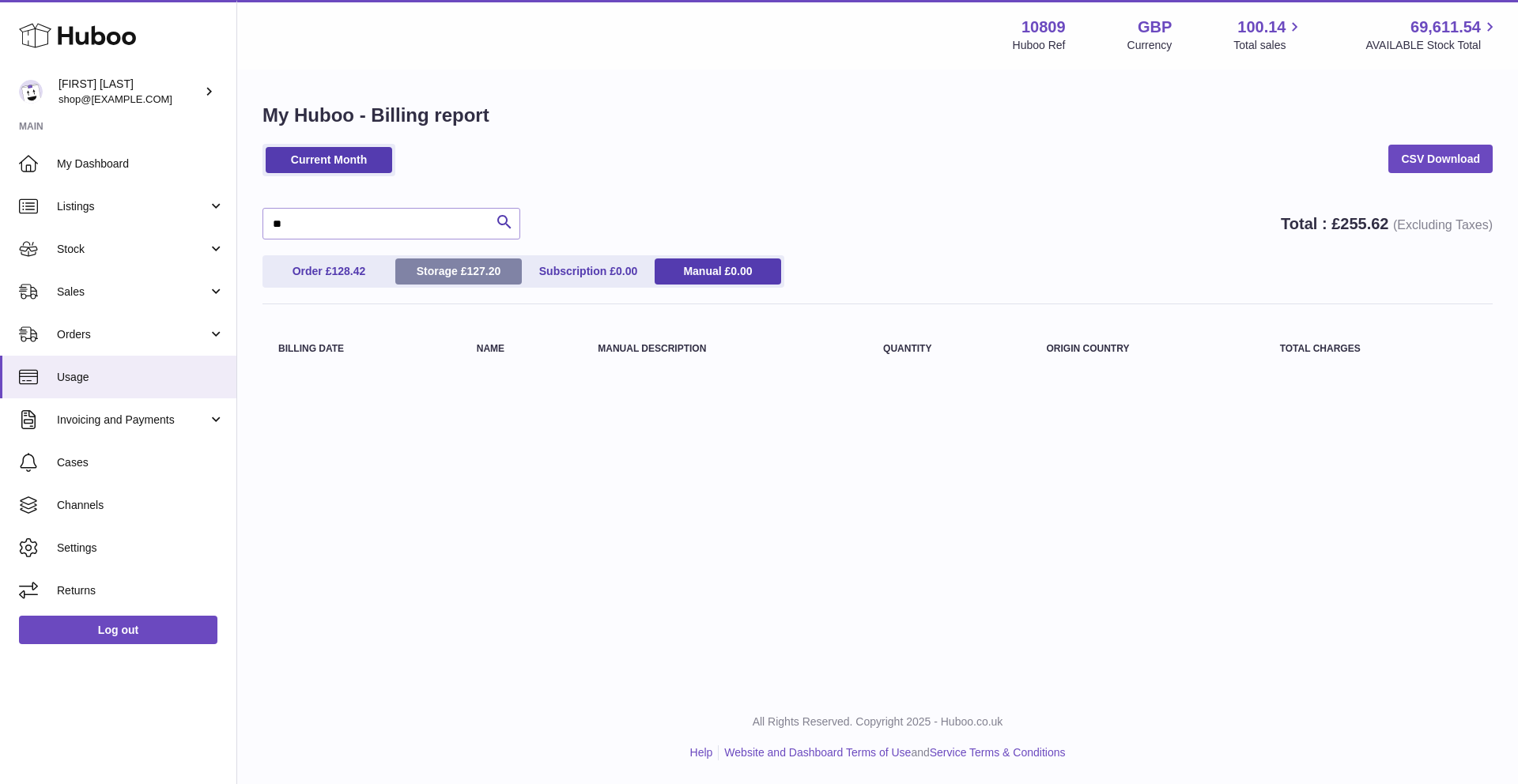 click on "127.20" at bounding box center [483, 271] 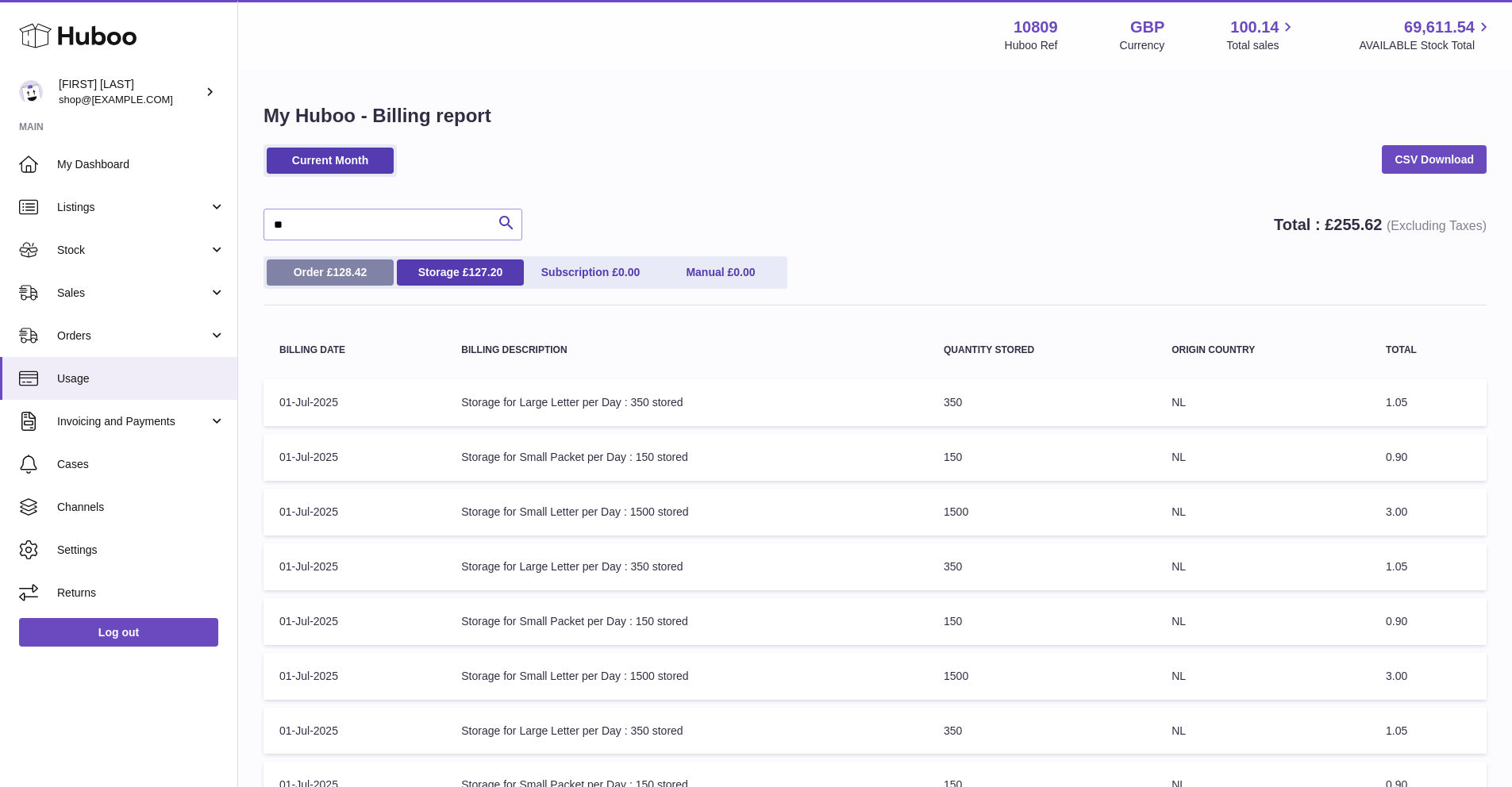 click on "Order £ 128.42" at bounding box center (330, 272) 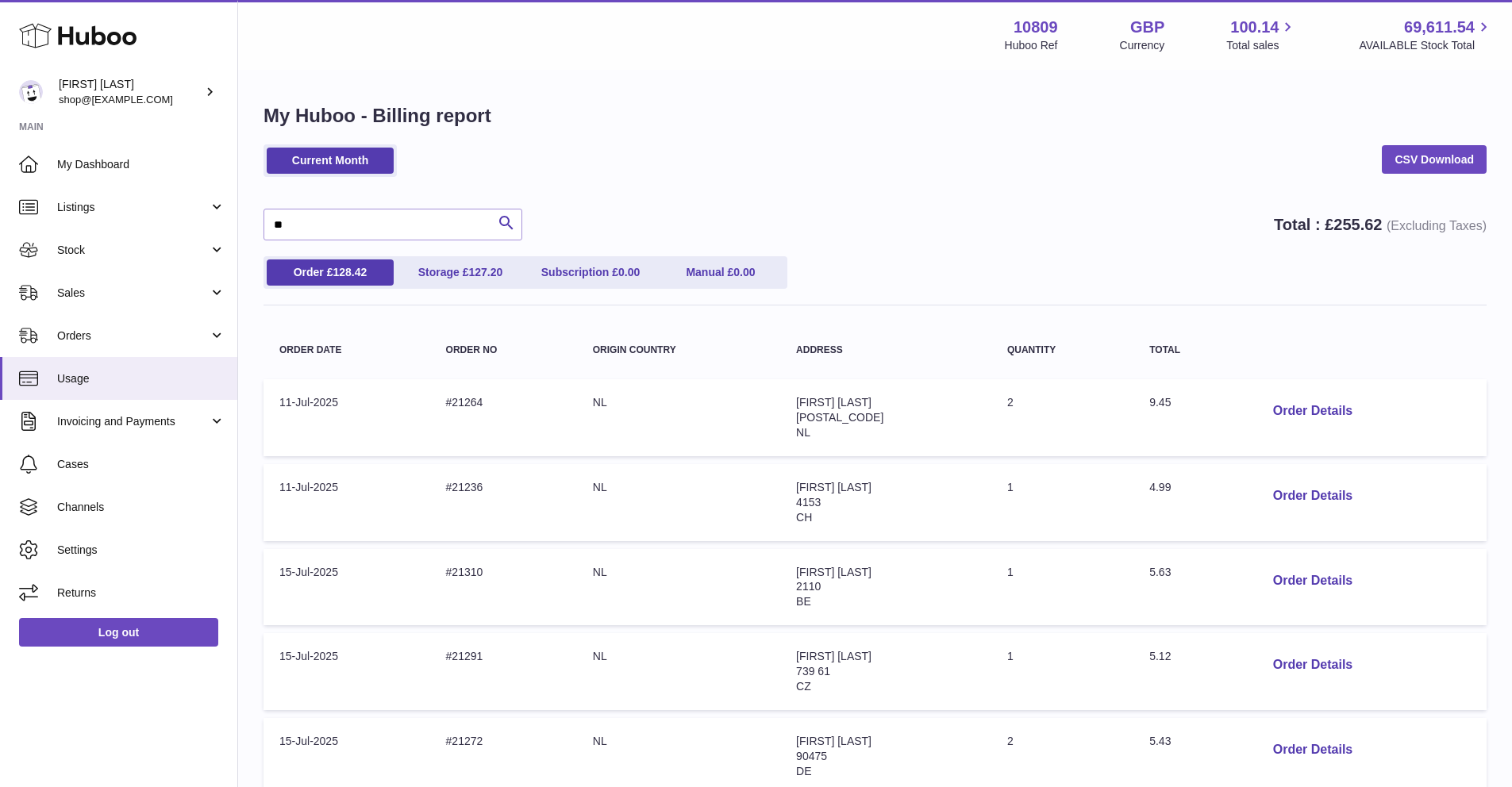 click on "Address:
[FIRST] [LAST]
[POSTAL_CODE]
NL" at bounding box center (886, 417) 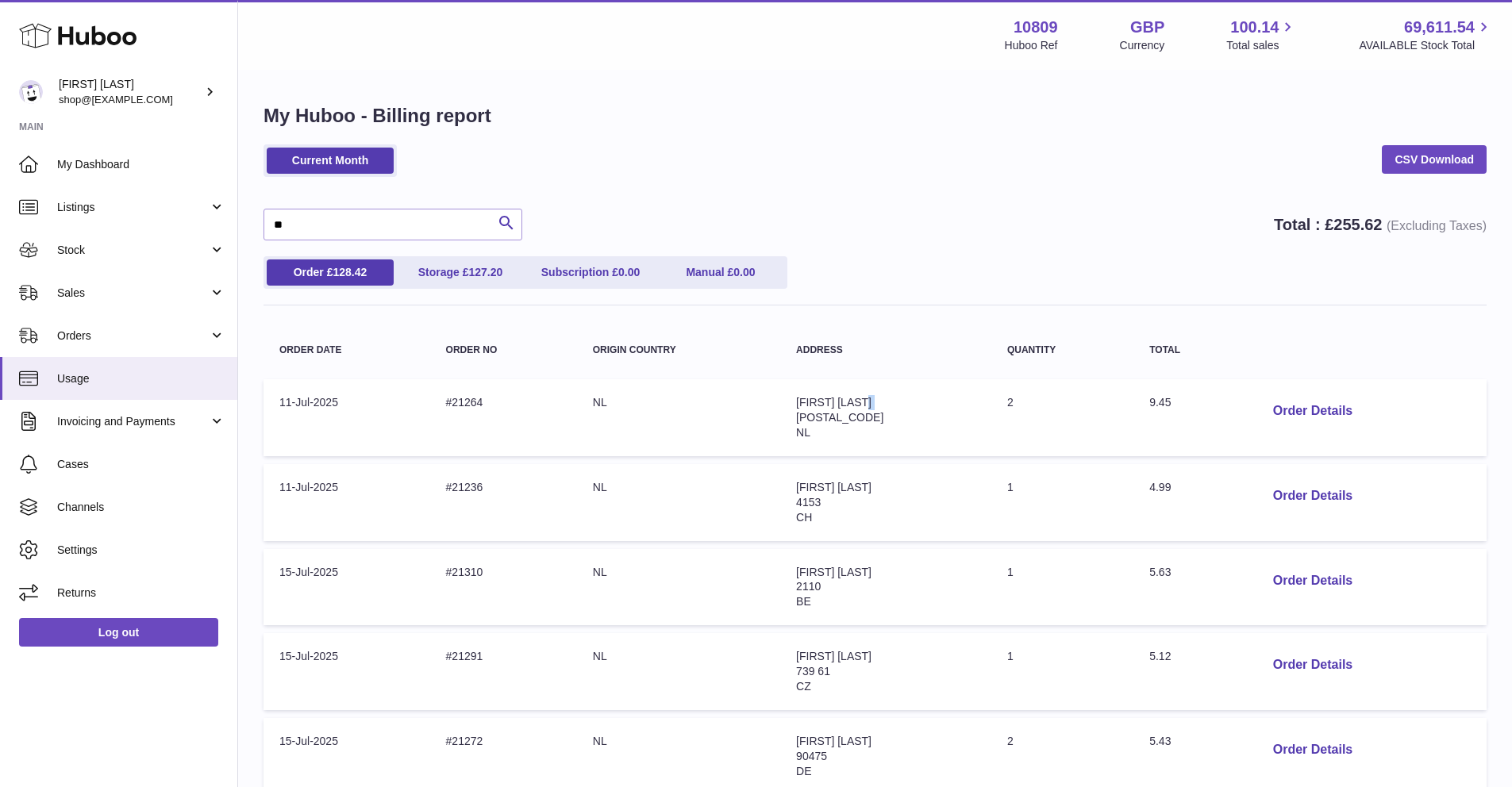 click on "Address:
[FIRST] [LAST]
[POSTAL_CODE]
NL" at bounding box center [886, 417] 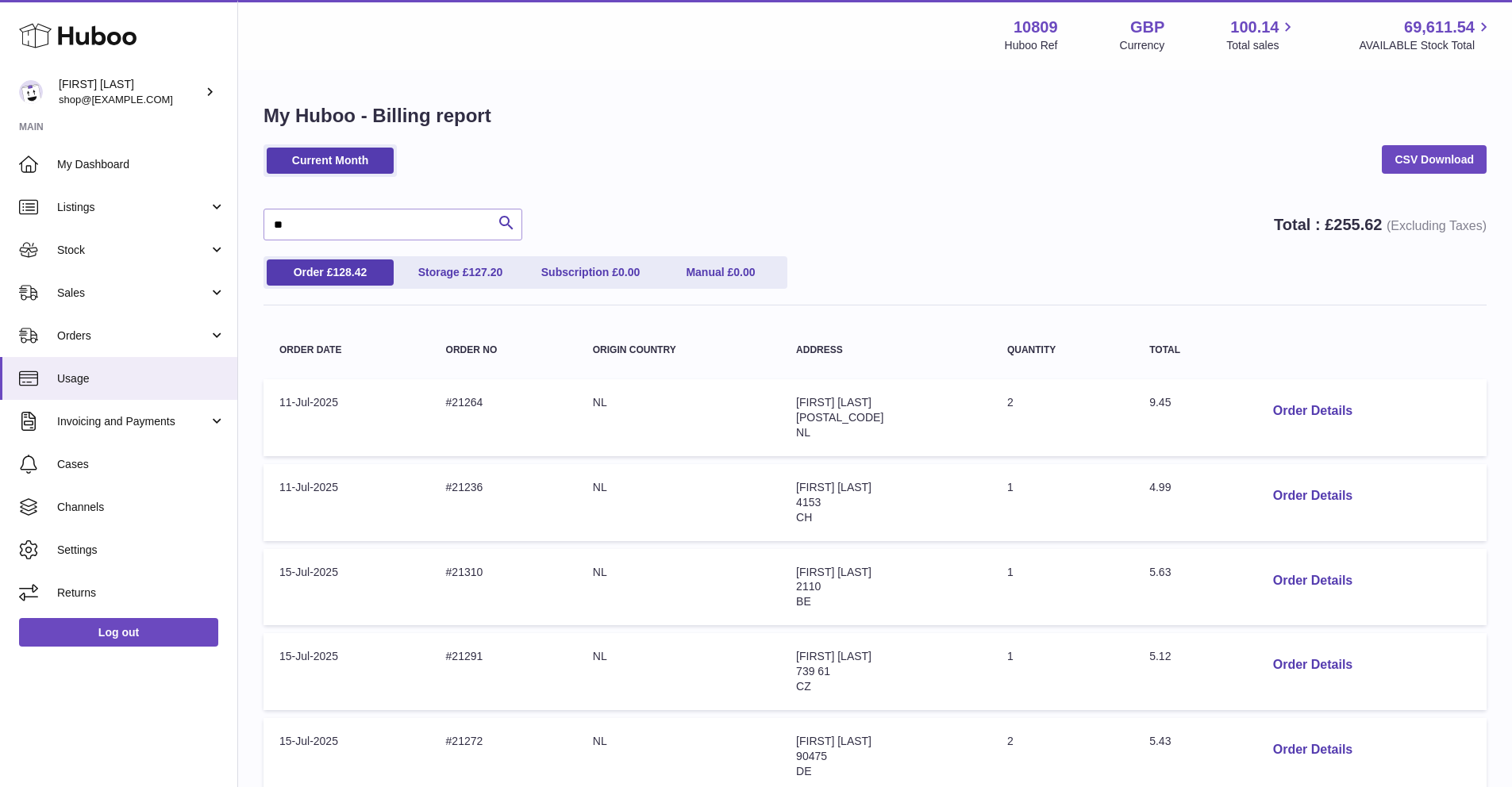 click on "Address:
[FIRST] [LAST]
[POSTAL_CODE]
NL" at bounding box center (886, 417) 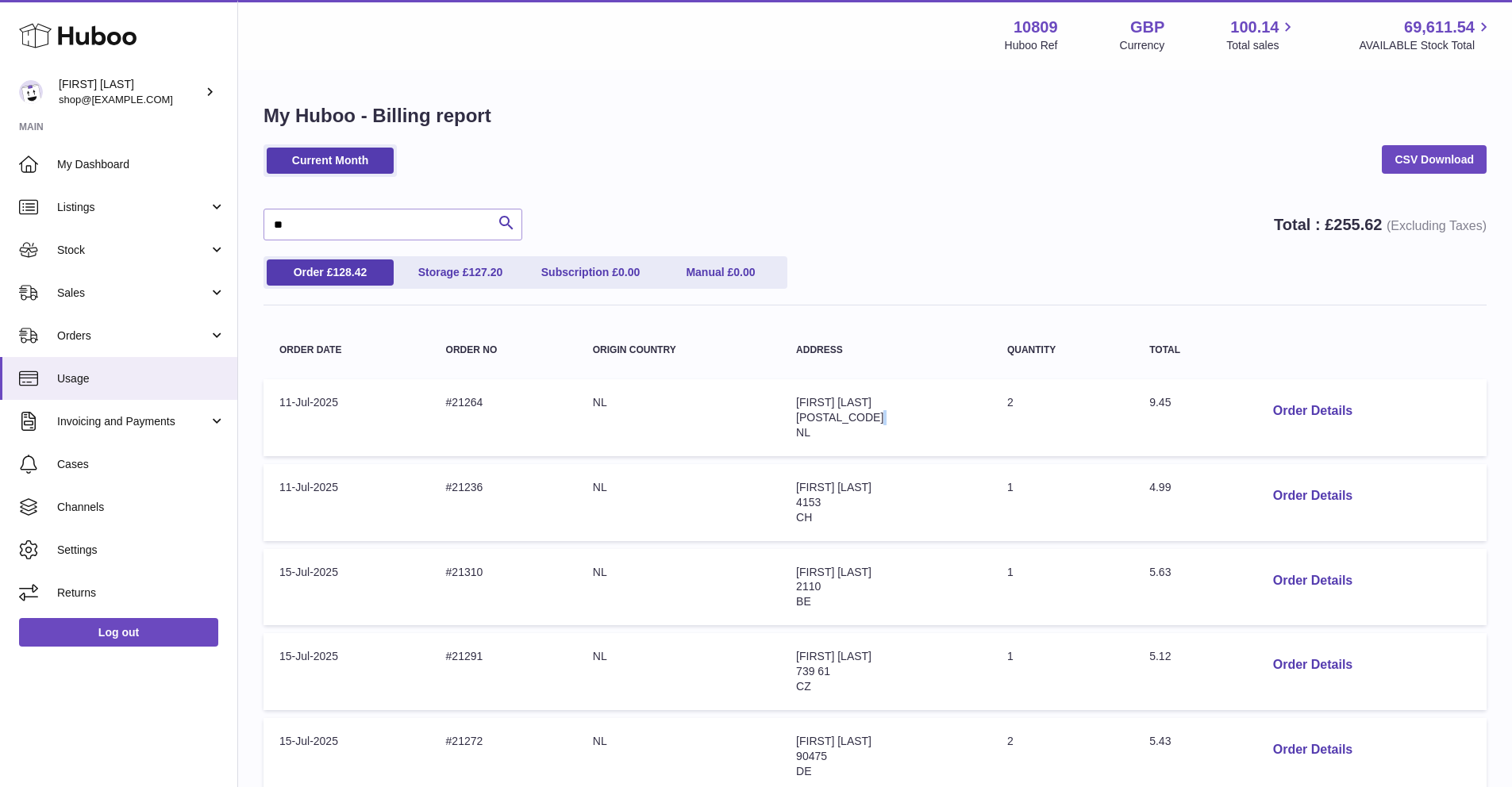 click on "[POSTAL_CODE]" at bounding box center [840, 417] 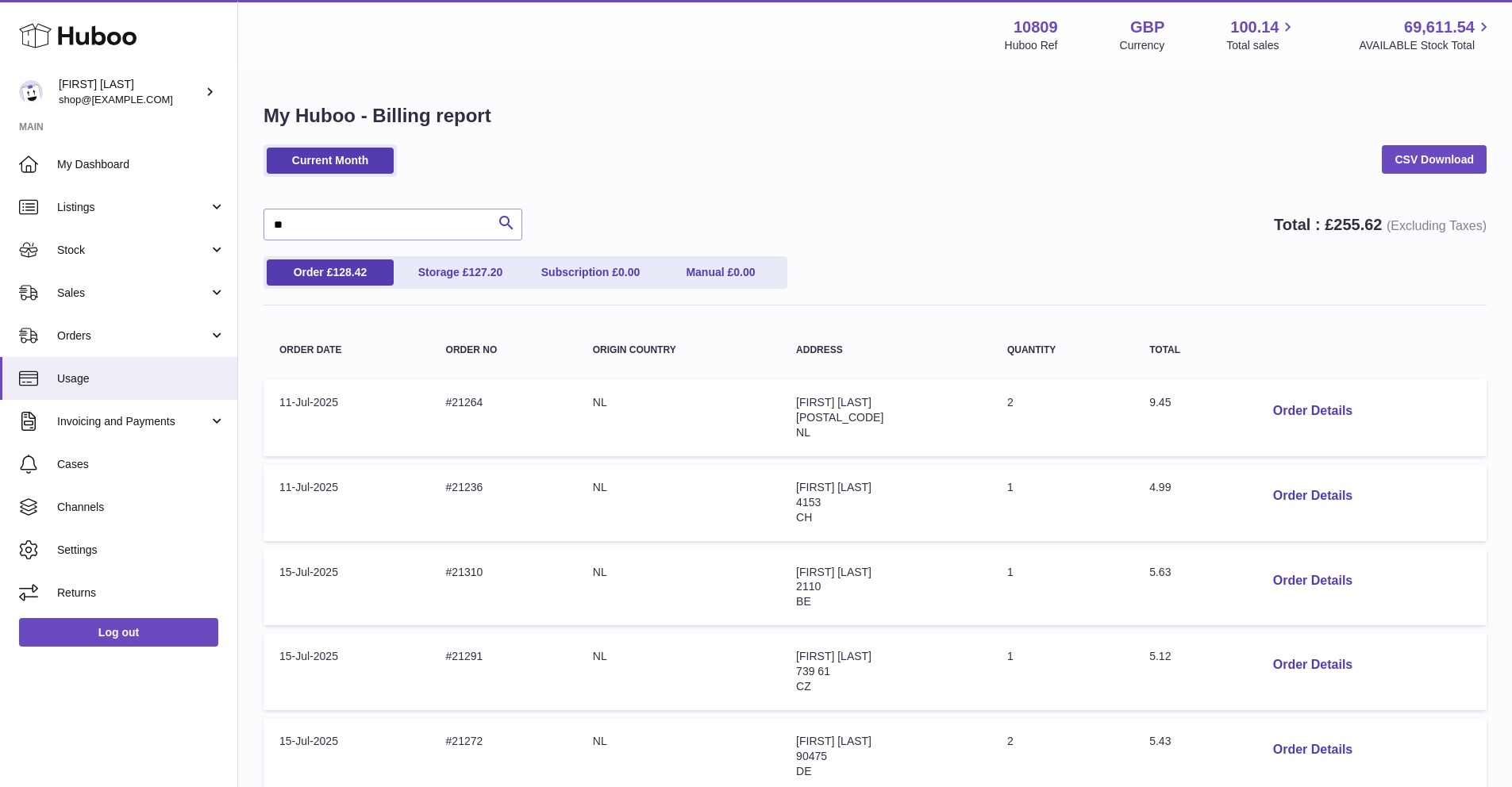click on "NL" at bounding box center [803, 432] 